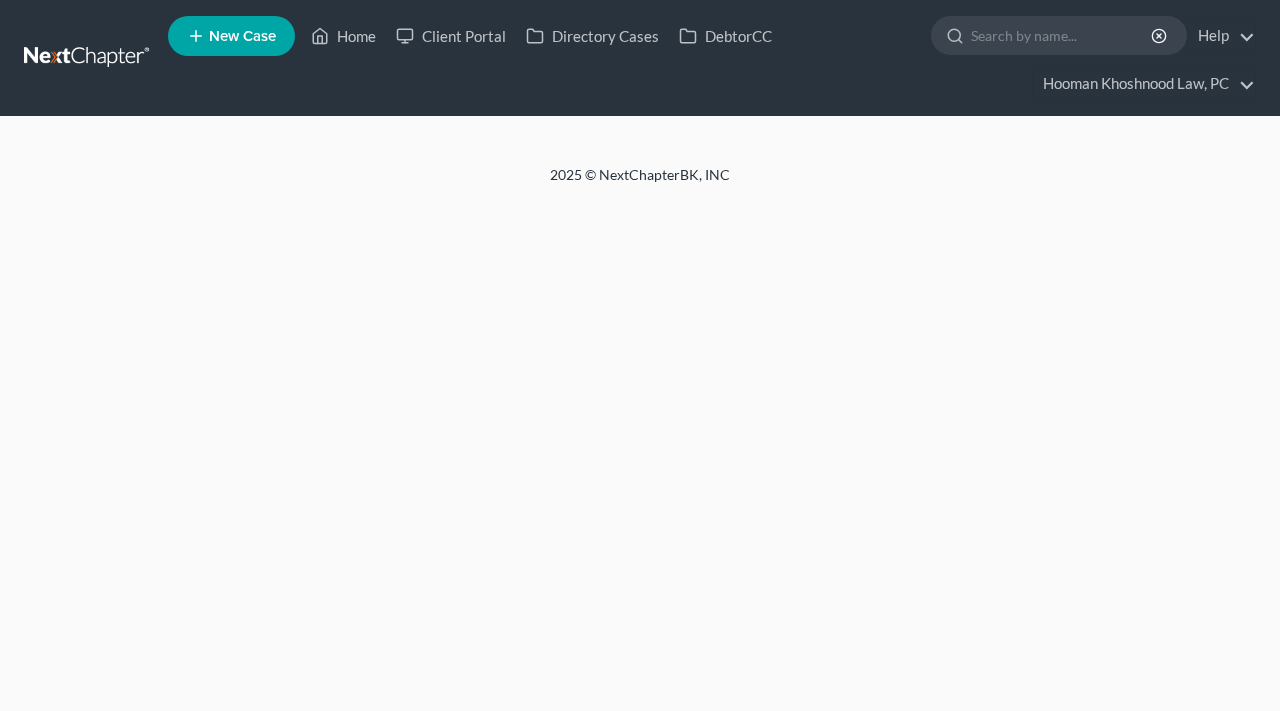 scroll, scrollTop: 0, scrollLeft: 0, axis: both 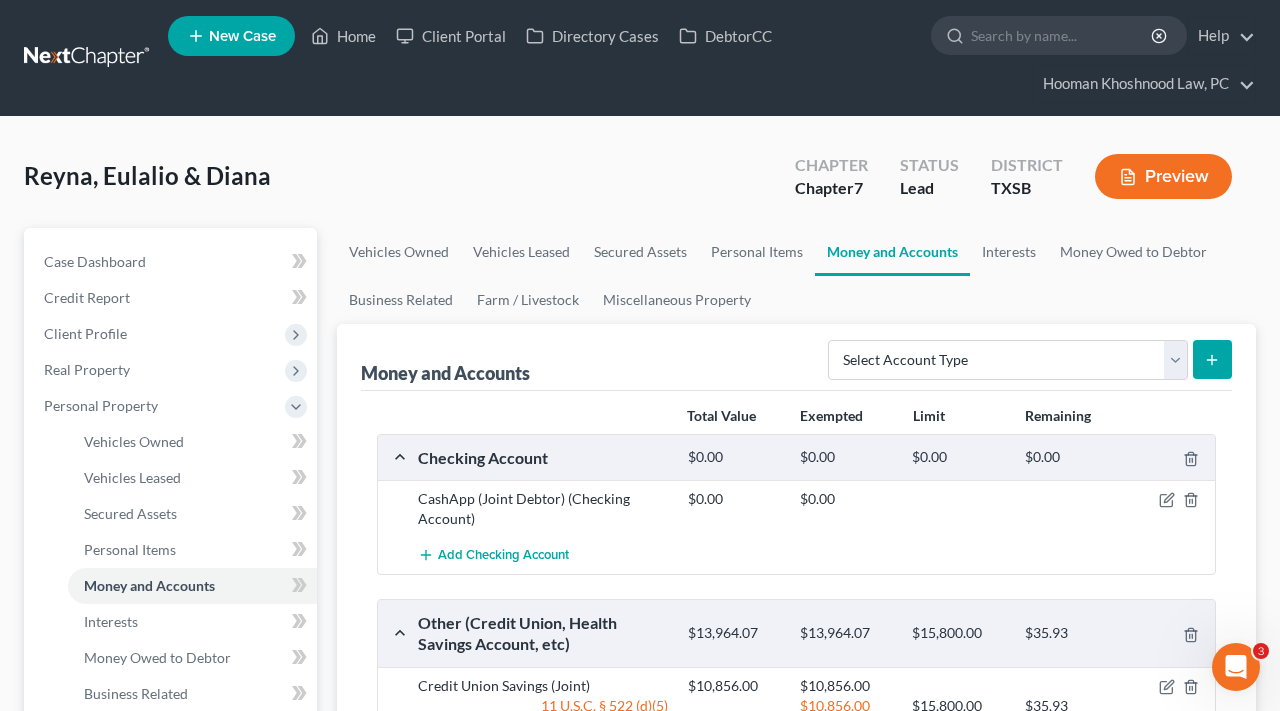 click at bounding box center [88, 58] 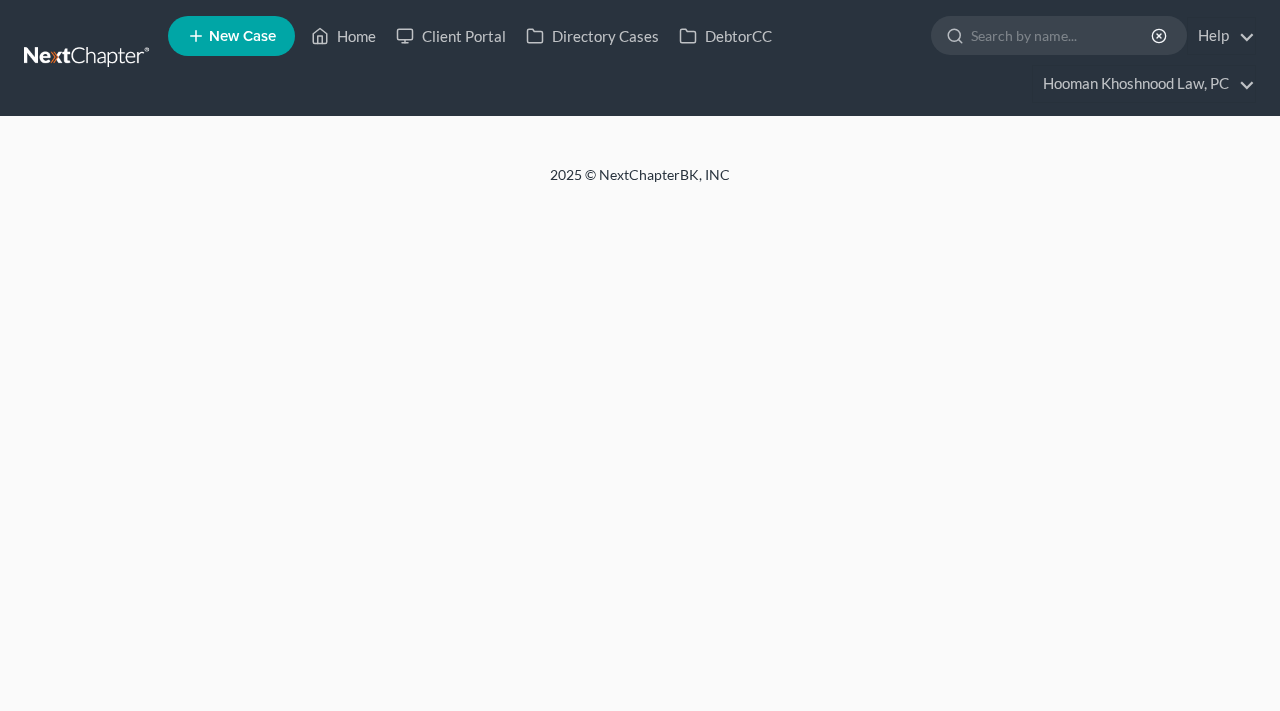 scroll, scrollTop: 0, scrollLeft: 0, axis: both 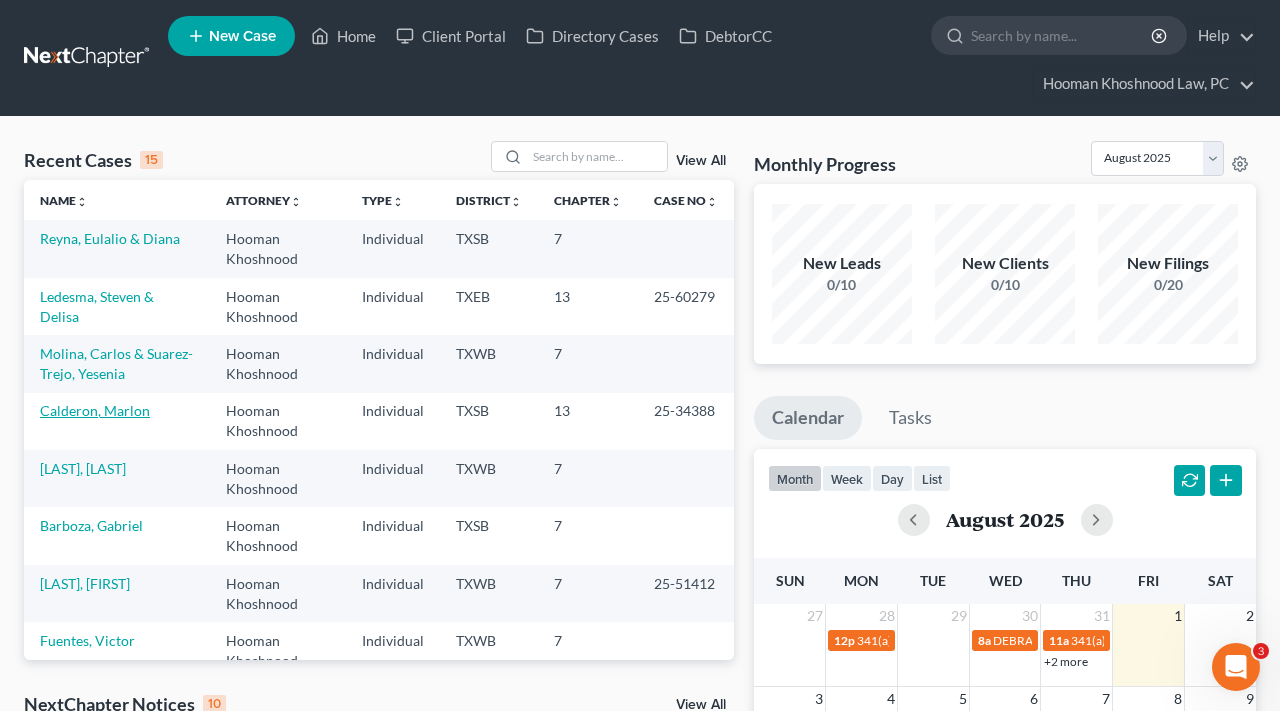 click on "Calderon, Marlon" at bounding box center [95, 410] 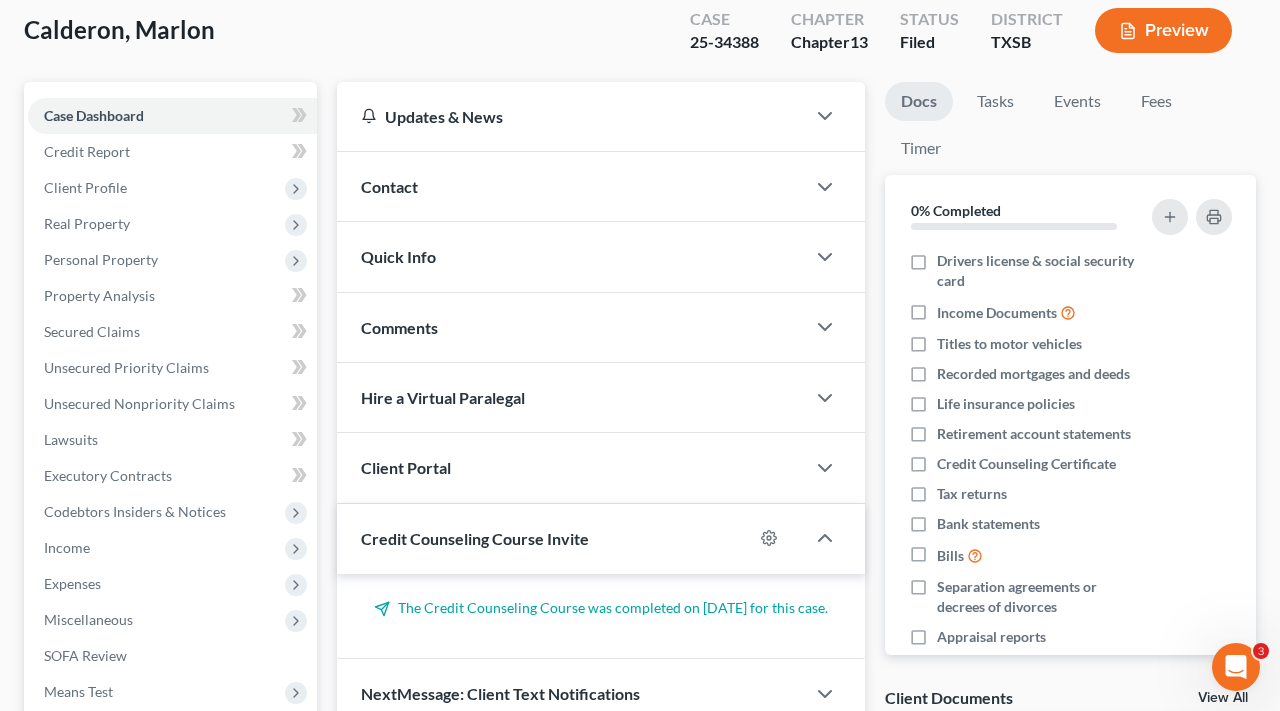 scroll, scrollTop: 150, scrollLeft: 0, axis: vertical 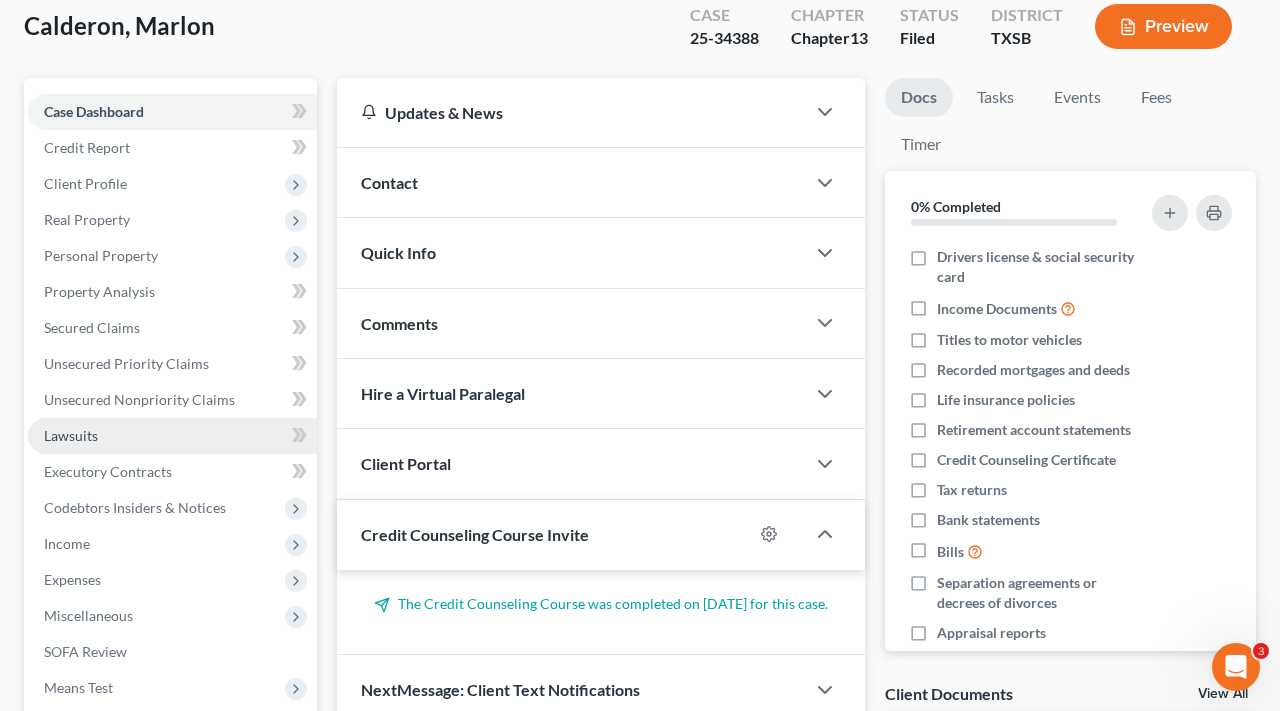 click on "Lawsuits" at bounding box center [71, 435] 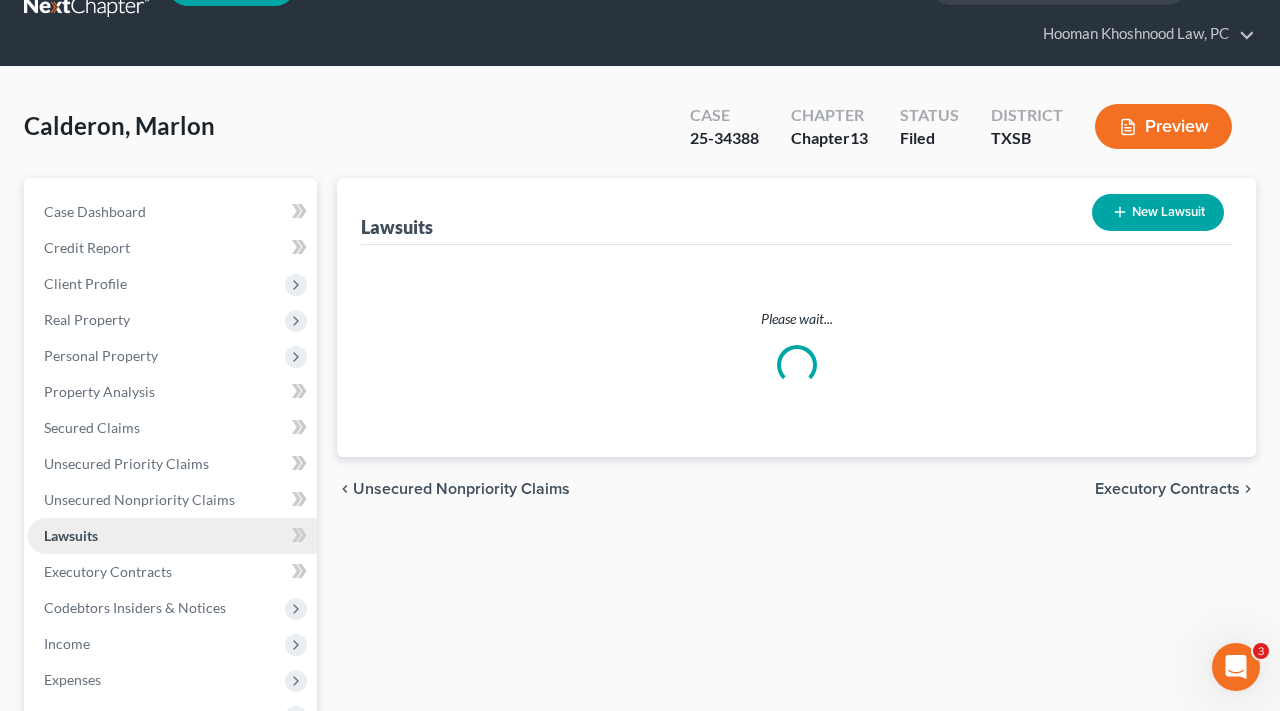 scroll, scrollTop: 0, scrollLeft: 0, axis: both 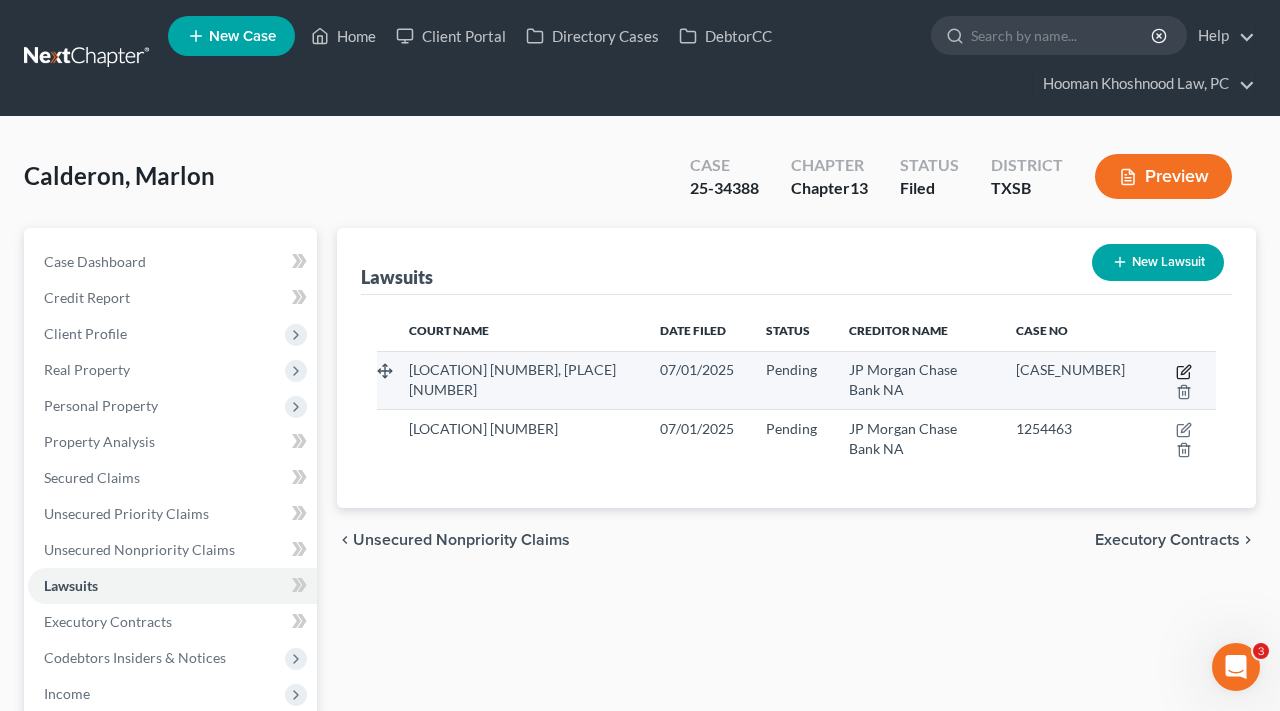 click 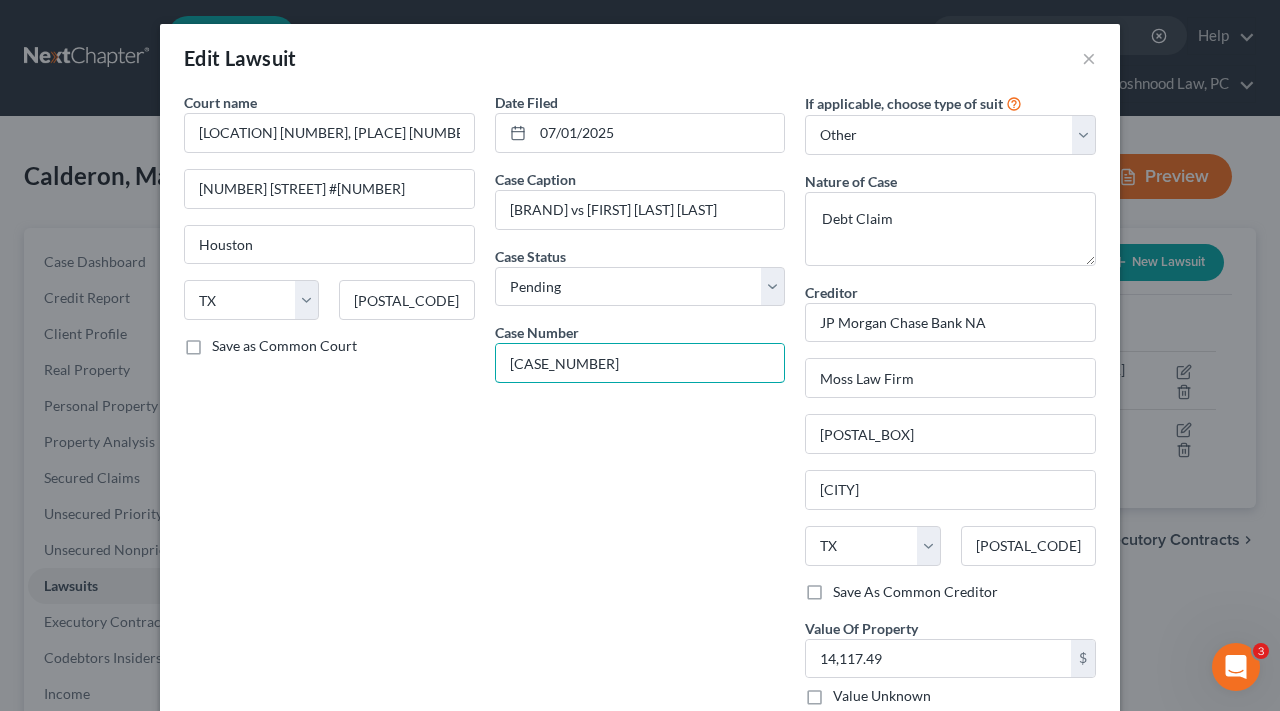 drag, startPoint x: 614, startPoint y: 366, endPoint x: 441, endPoint y: 366, distance: 173 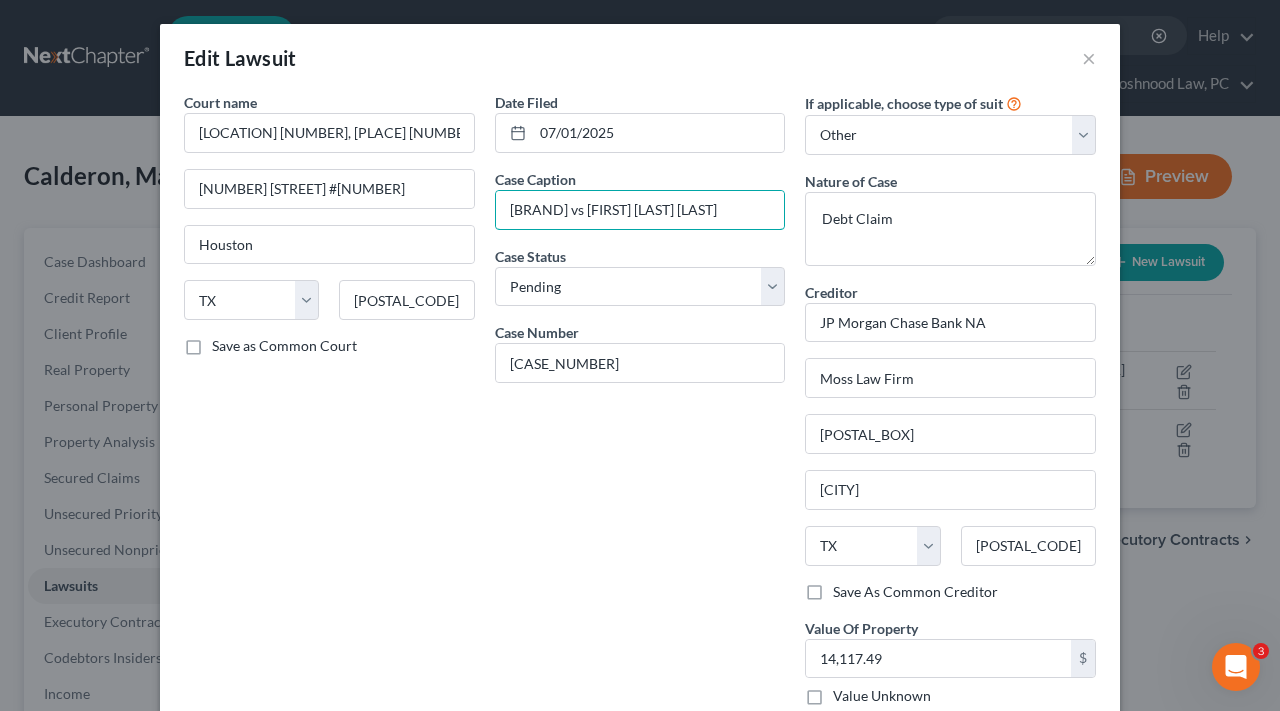 drag, startPoint x: 671, startPoint y: 211, endPoint x: 490, endPoint y: 213, distance: 181.01105 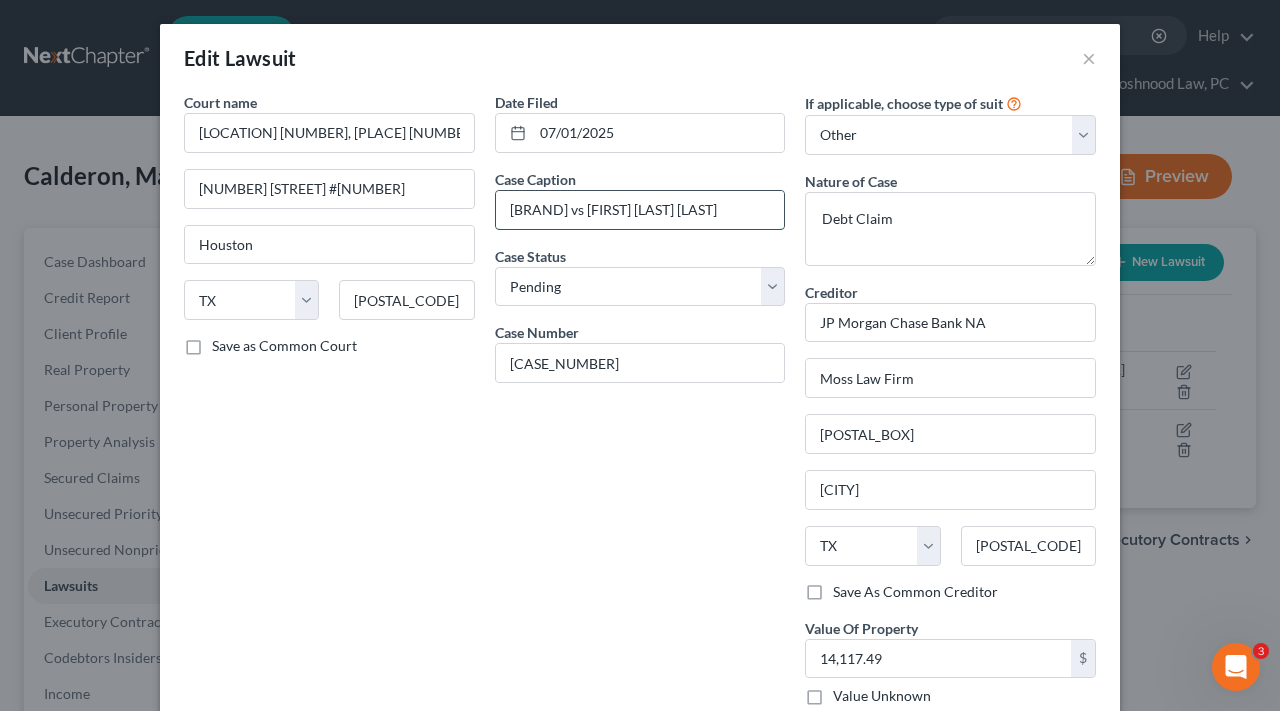 click on "JP Morgan Chase Bank NA vs Marlon F. Calderon Diaz" at bounding box center (640, 210) 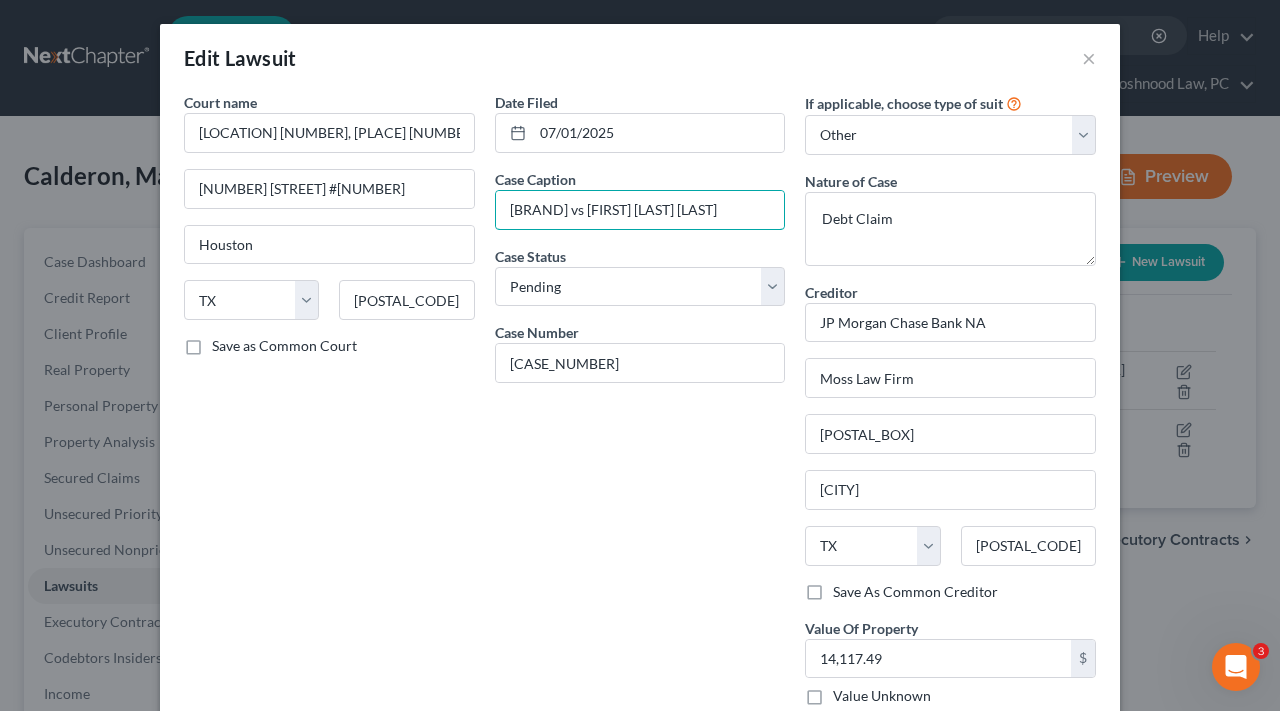 drag, startPoint x: 692, startPoint y: 214, endPoint x: 791, endPoint y: 216, distance: 99.0202 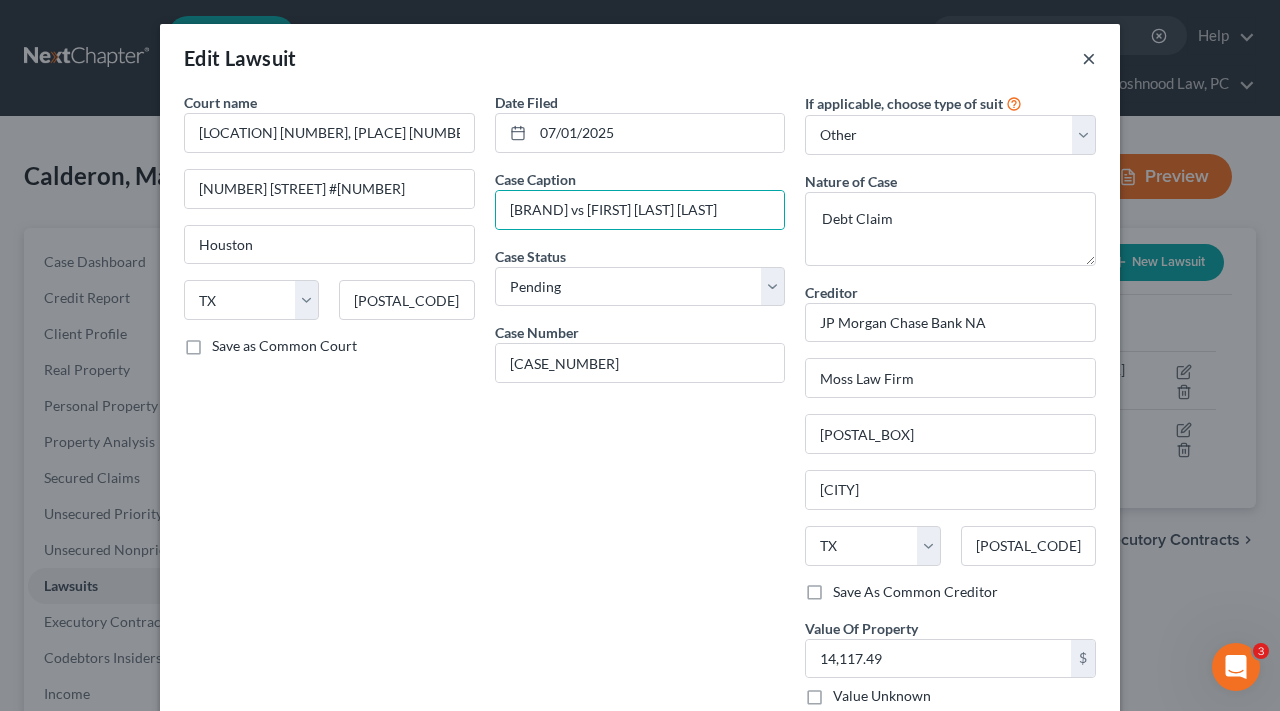 click on "×" at bounding box center [1089, 58] 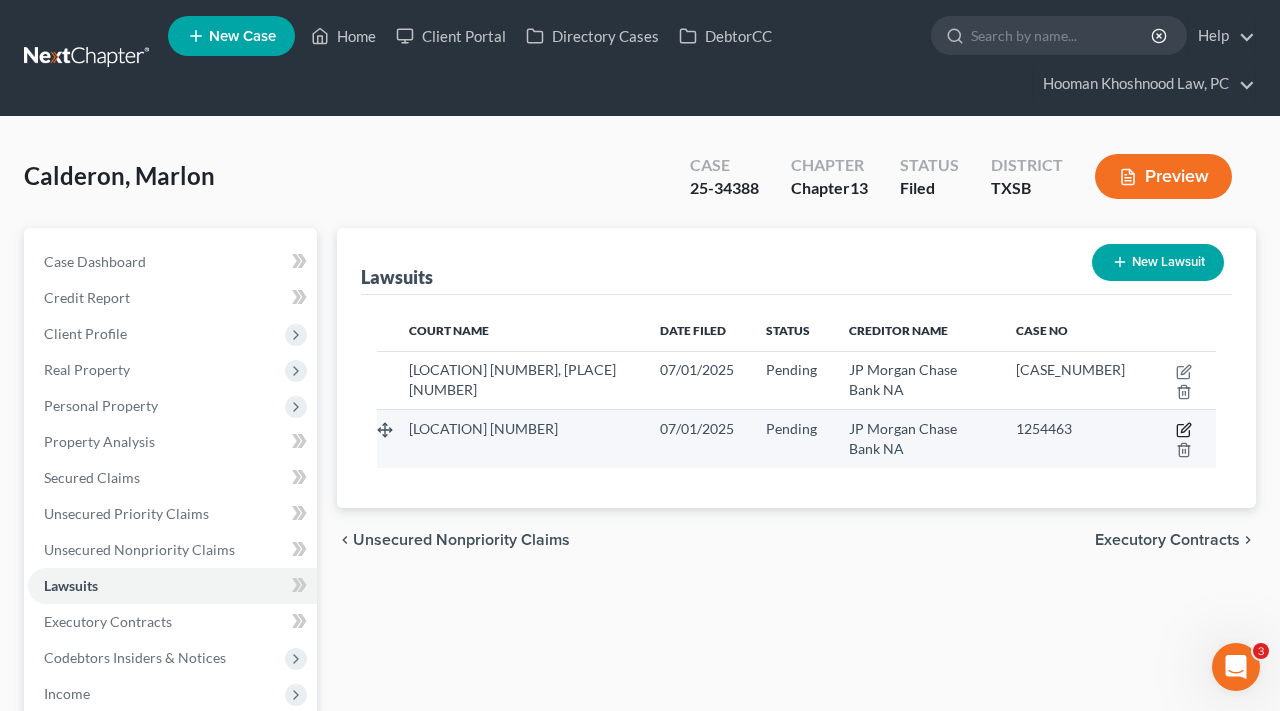 click 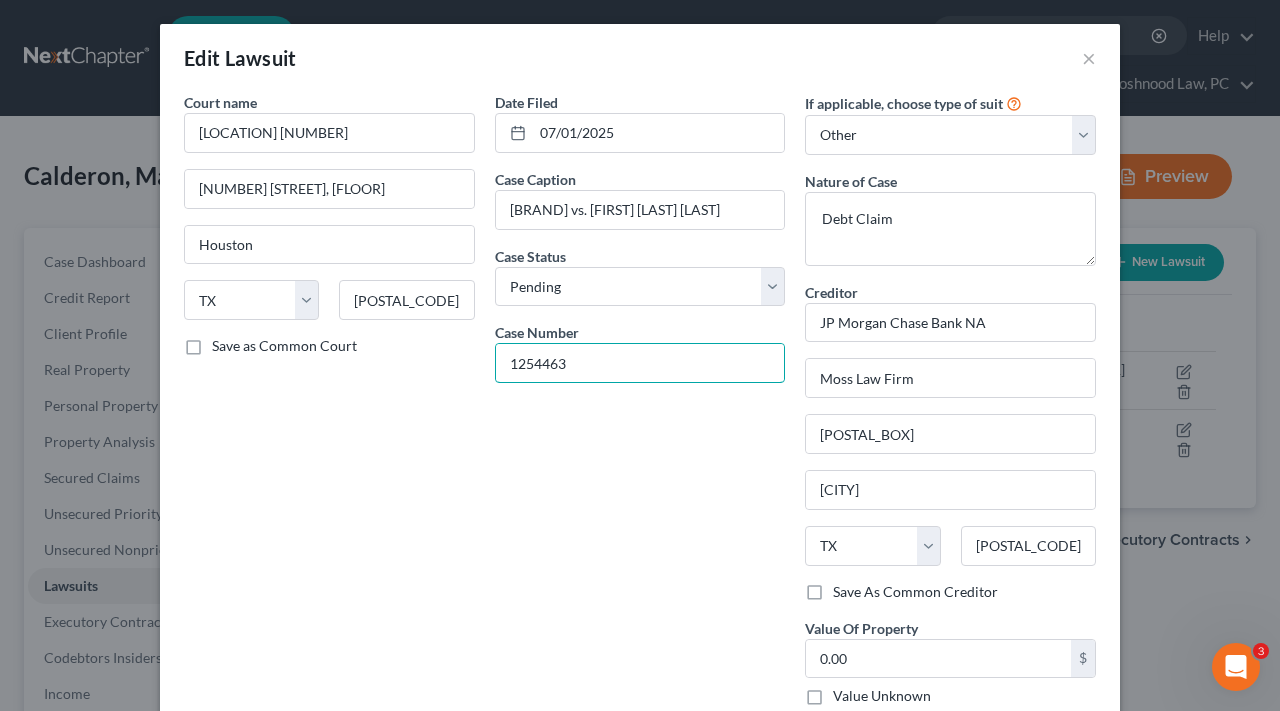 drag, startPoint x: 613, startPoint y: 364, endPoint x: 489, endPoint y: 363, distance: 124.004036 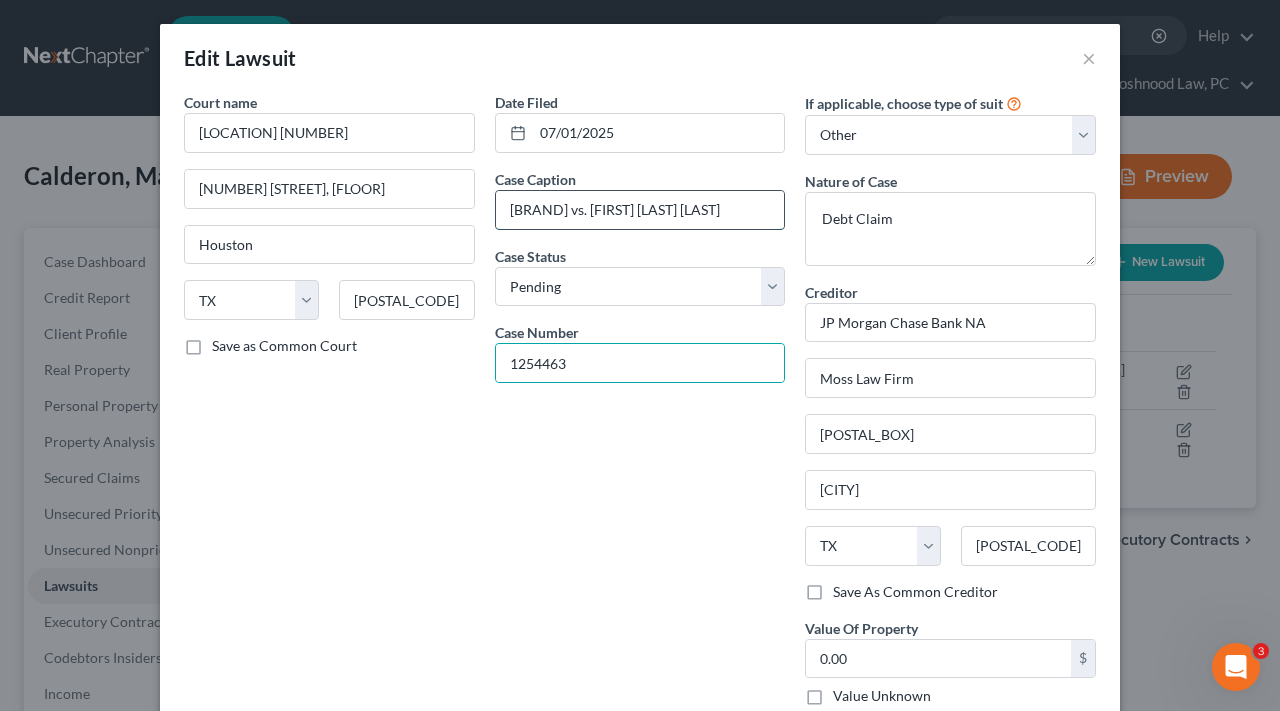 click on "JP Morgan Chase Bank NA vs. Marlon F Calderon Diaz" at bounding box center (640, 210) 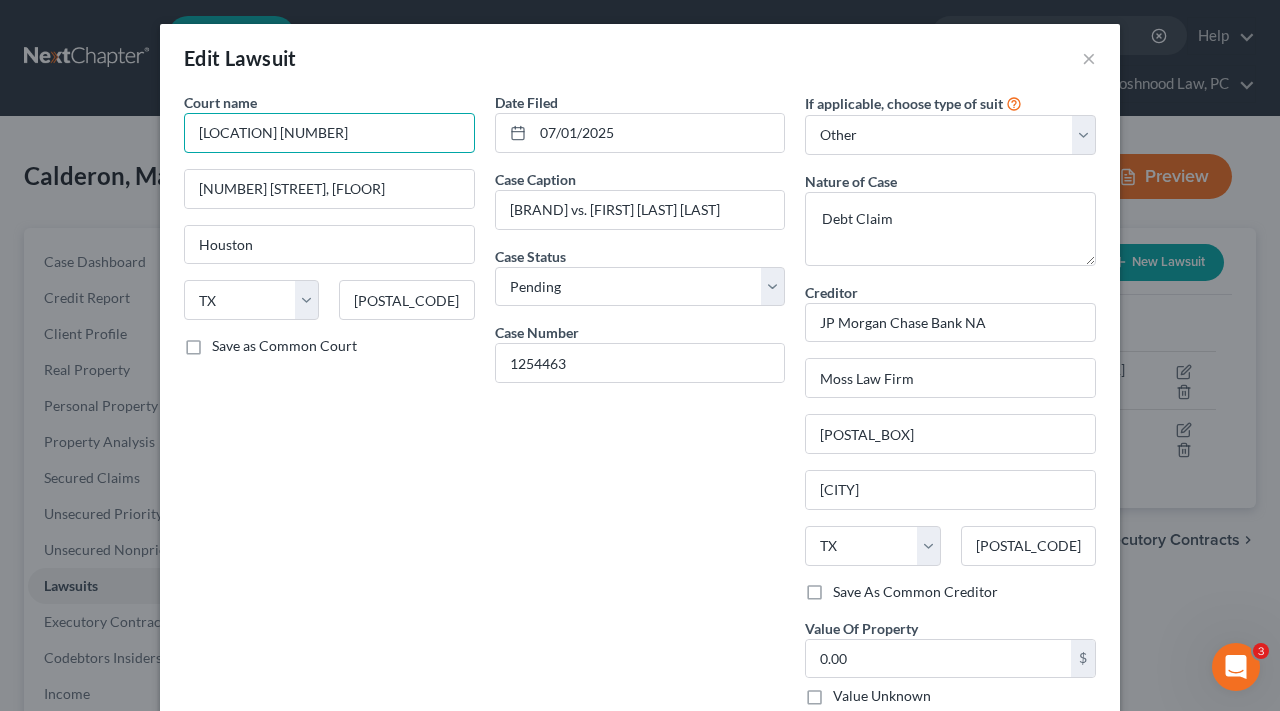 click on "Harris County Court at Law No. 1" at bounding box center [329, 133] 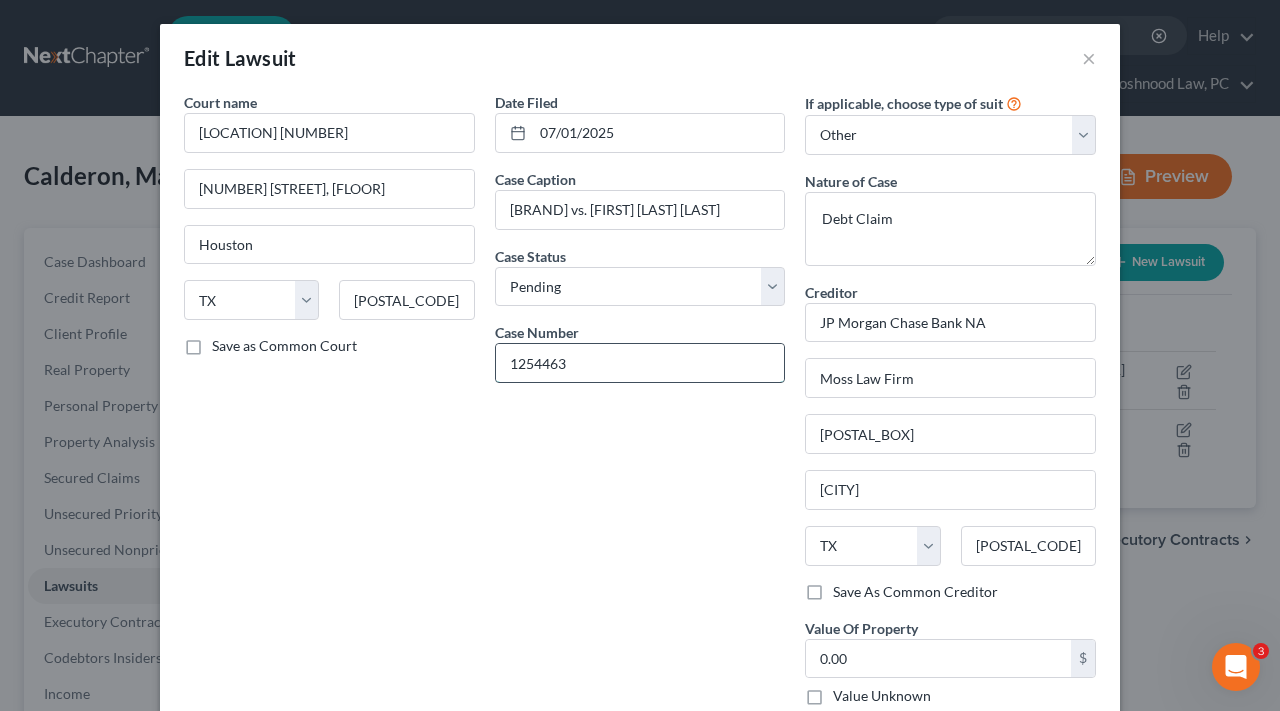 drag, startPoint x: 570, startPoint y: 363, endPoint x: 503, endPoint y: 362, distance: 67.00746 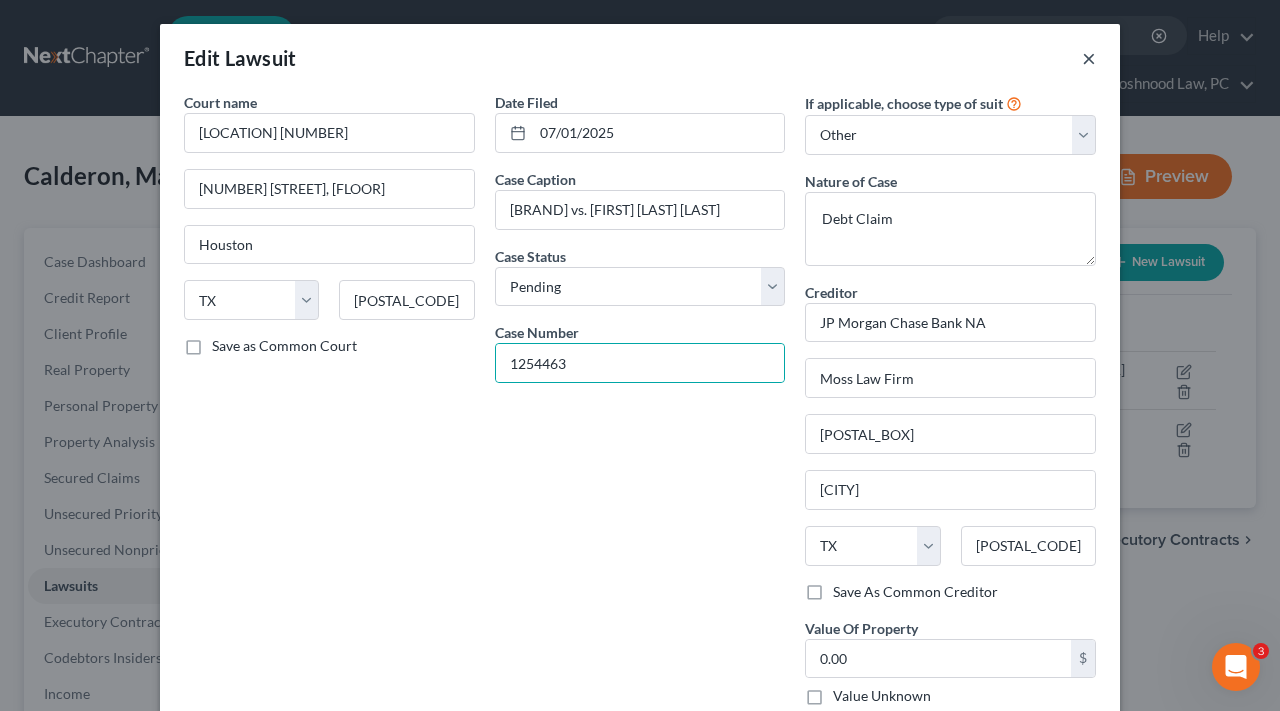 click on "×" at bounding box center (1089, 58) 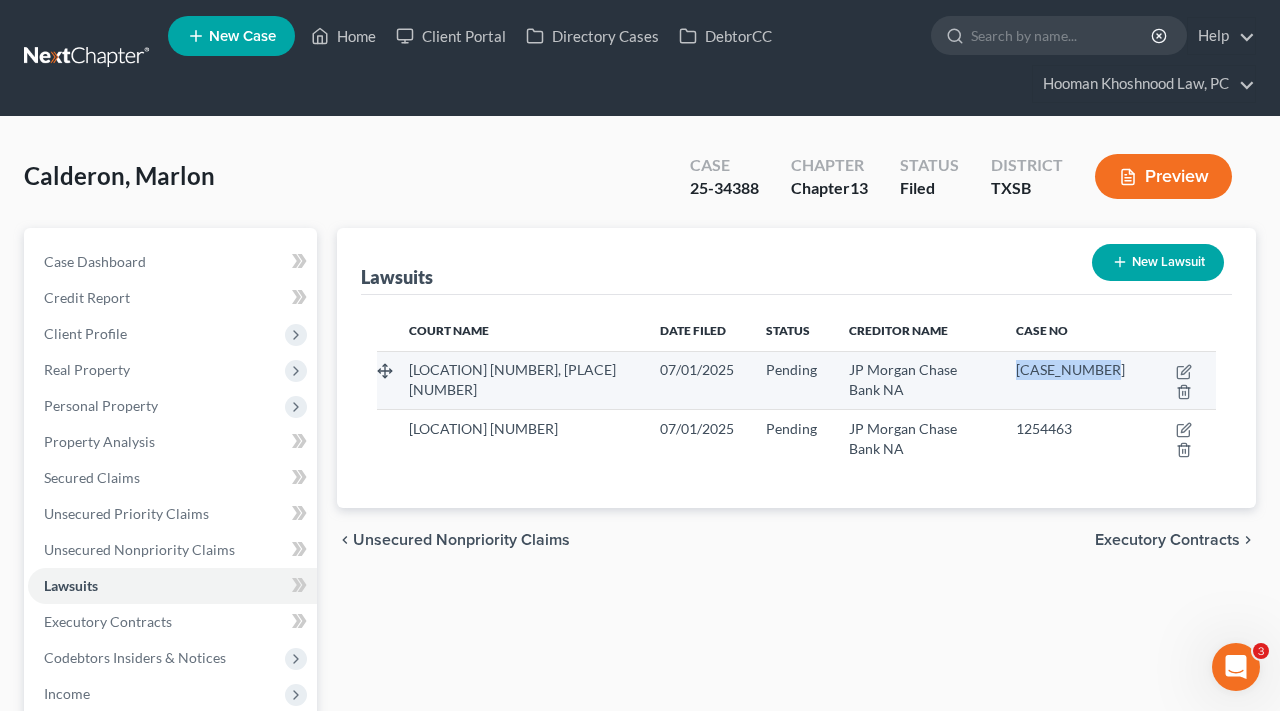 drag, startPoint x: 1146, startPoint y: 372, endPoint x: 1040, endPoint y: 375, distance: 106.04244 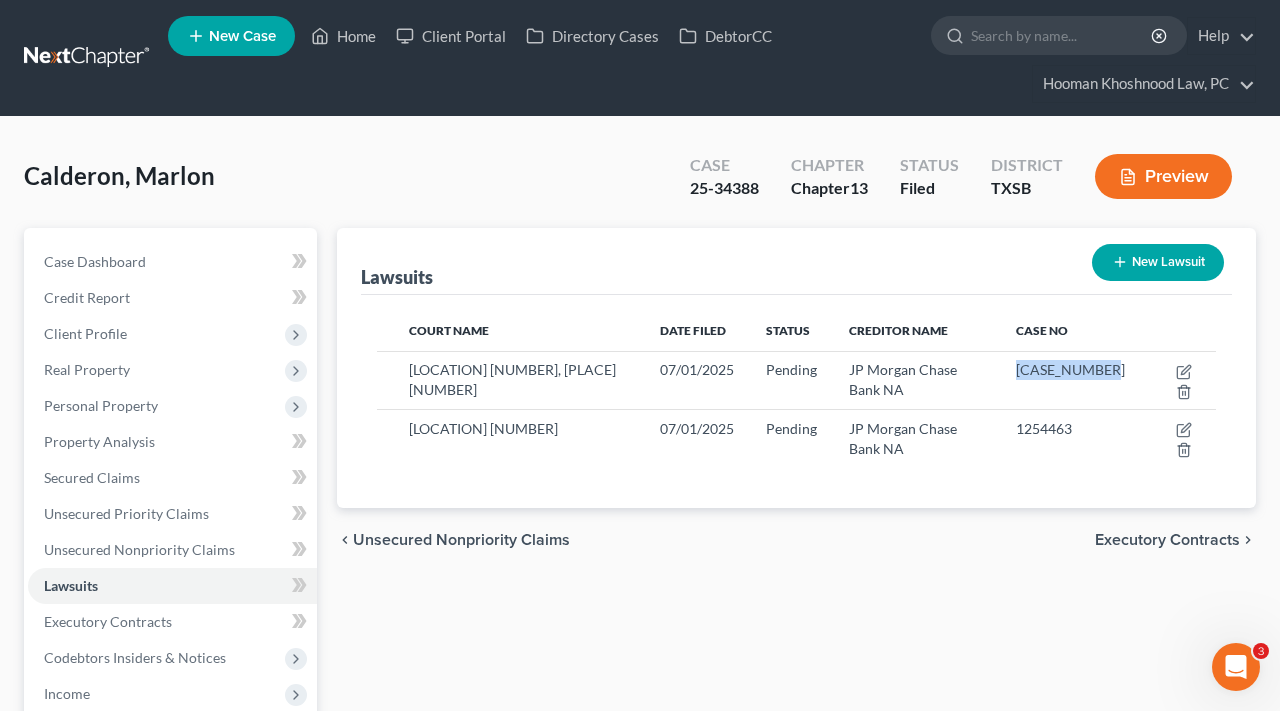 scroll, scrollTop: 0, scrollLeft: 0, axis: both 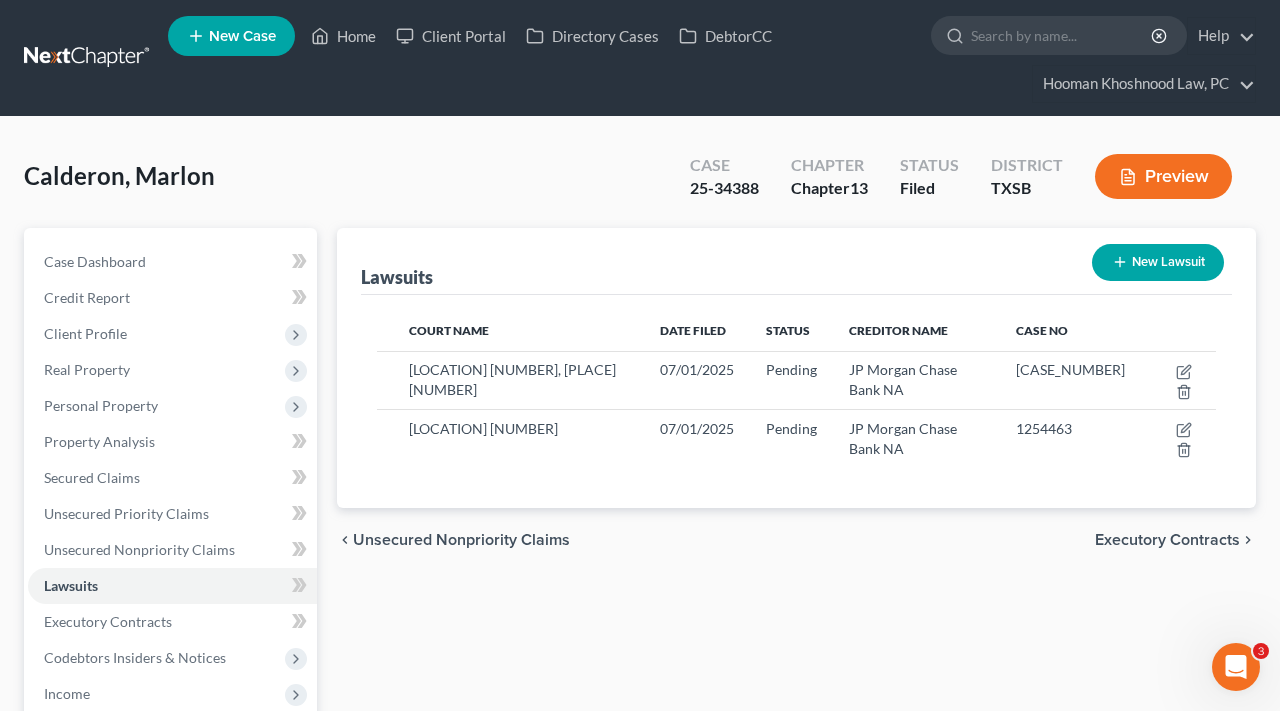 click on "Court Name
Date Filed
Status
Creditor Name
Case No
Harris County Justice of Peace  Precinct 5, Place 2
07/01/2025
Pending
JP Morgan Chase Bank NA
255200260981
Harris County Court at Law No. 1
07/01/2025
Pending" at bounding box center (796, 401) 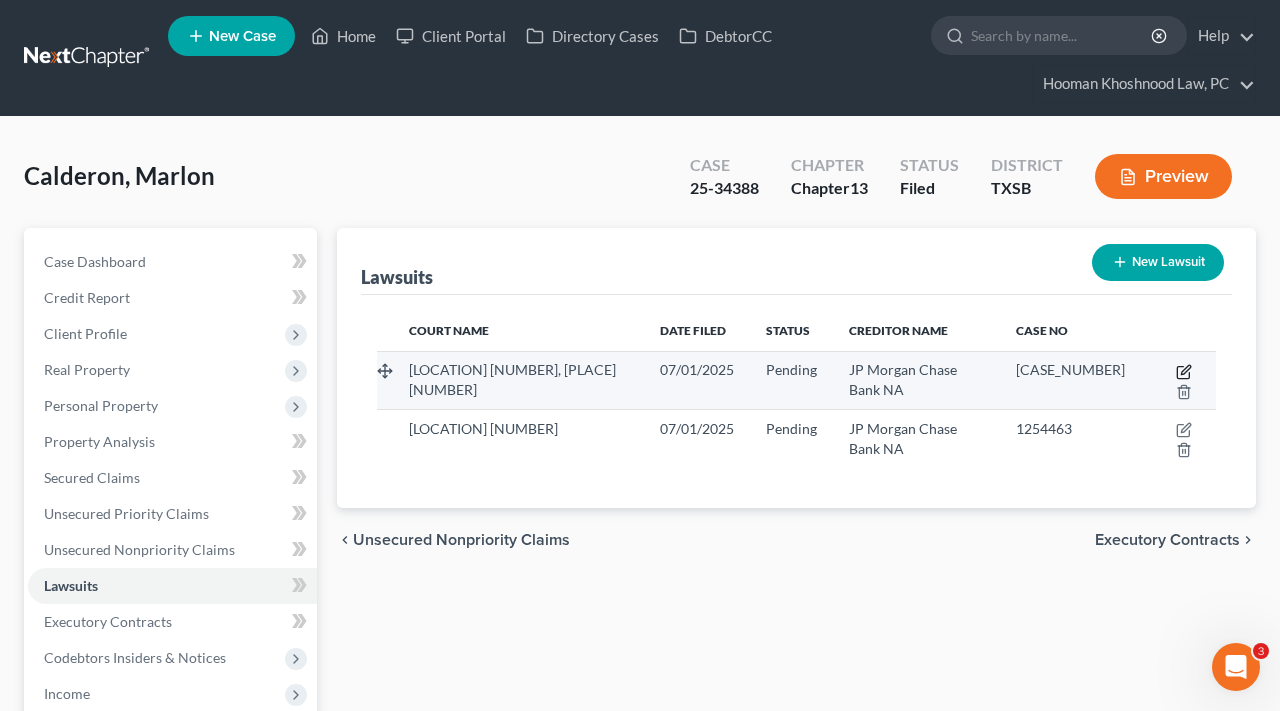 click 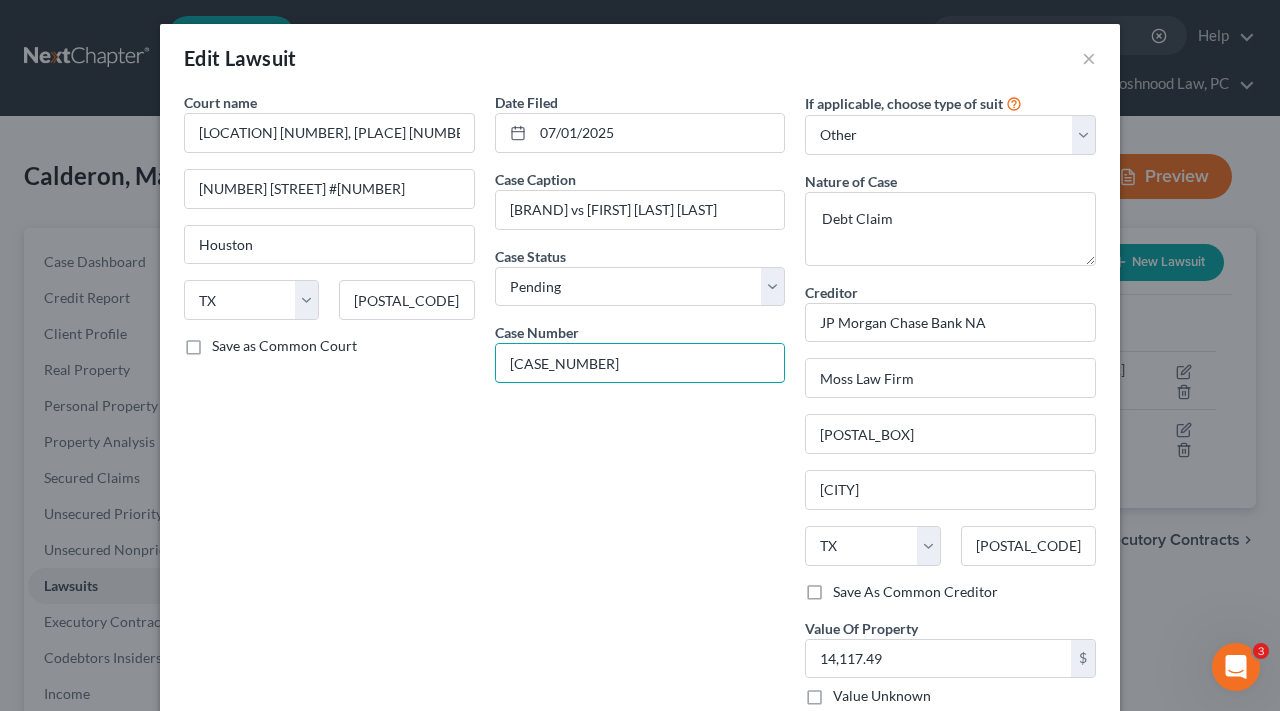 drag, startPoint x: 643, startPoint y: 356, endPoint x: 492, endPoint y: 357, distance: 151.00331 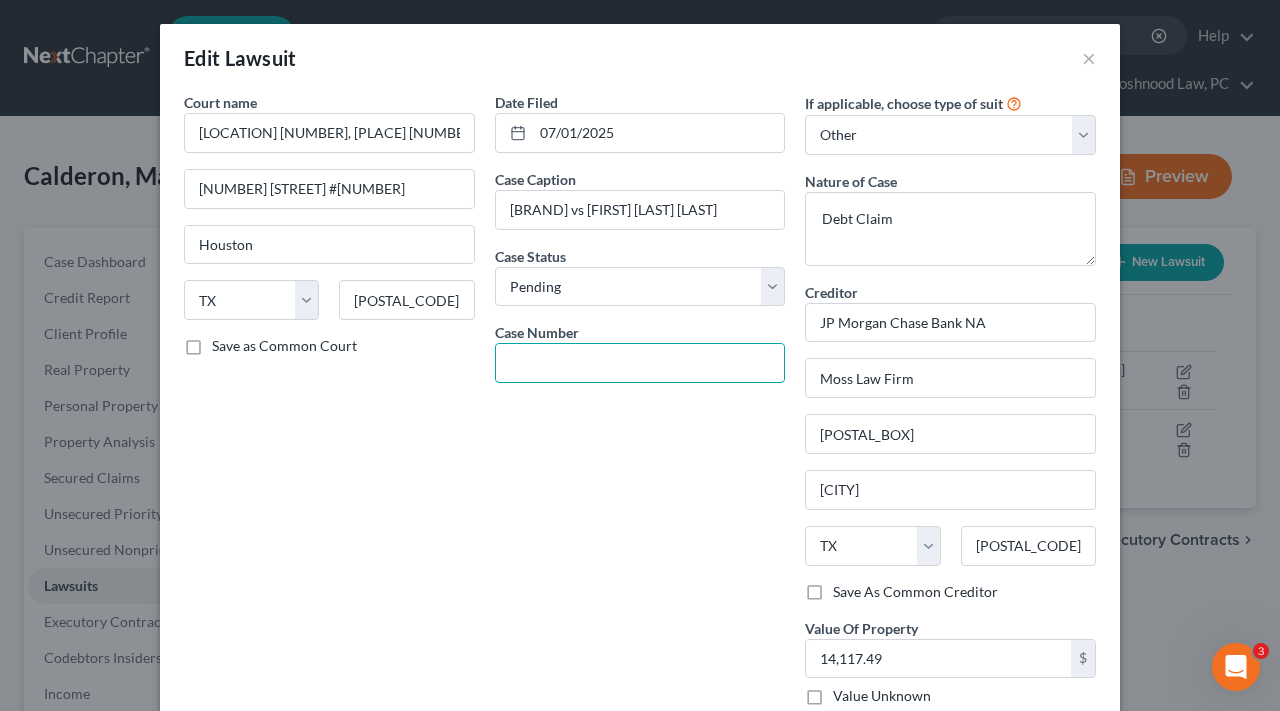 paste on "255200260981" 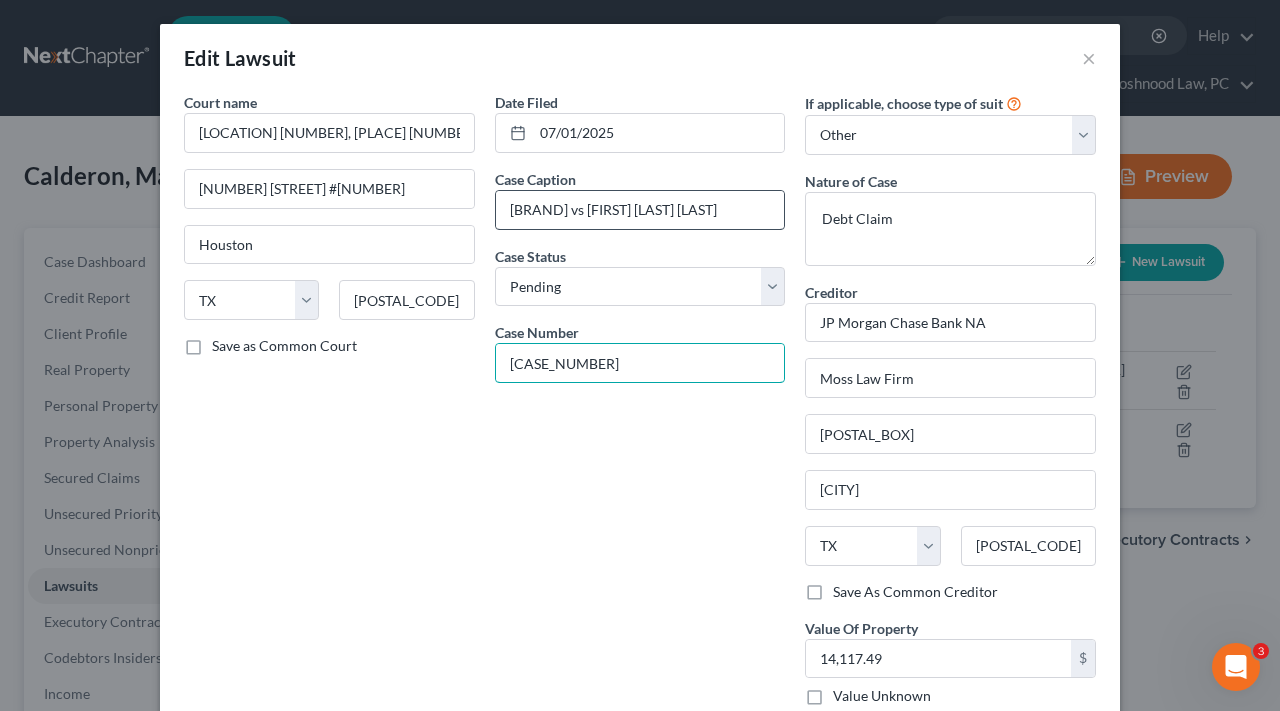 type on "255200260981" 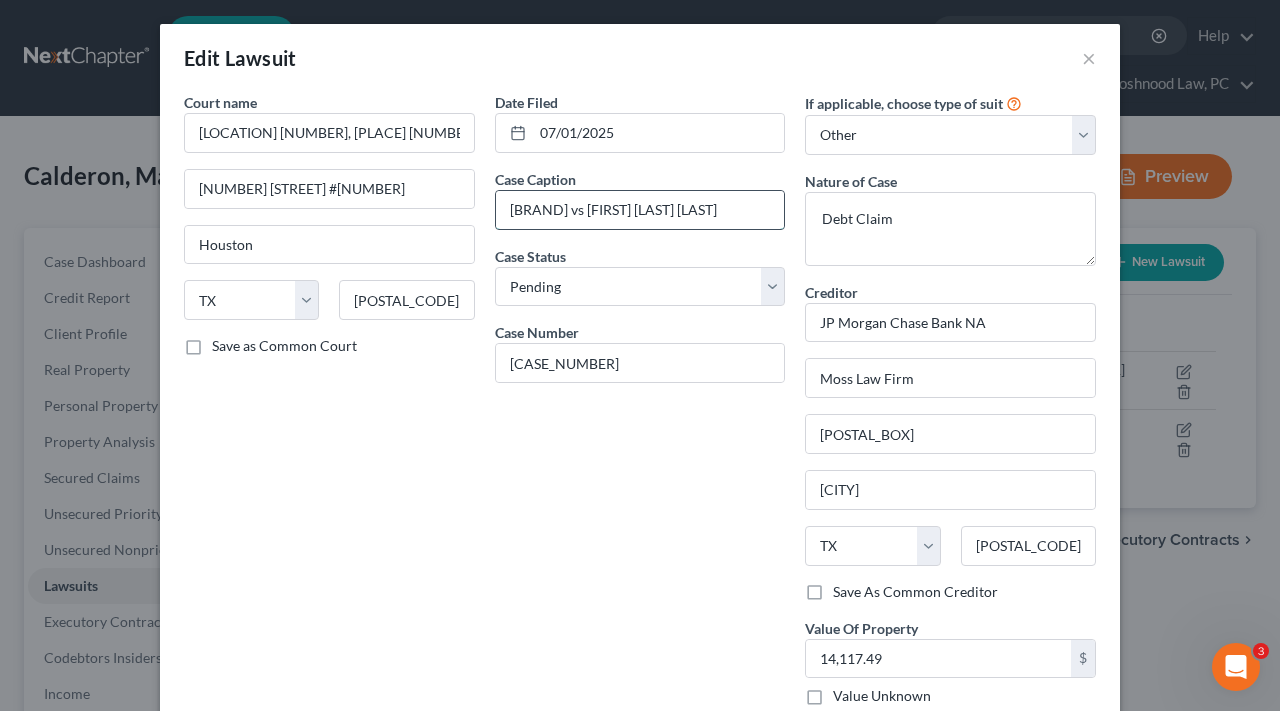 drag, startPoint x: 672, startPoint y: 213, endPoint x: 504, endPoint y: 210, distance: 168.02678 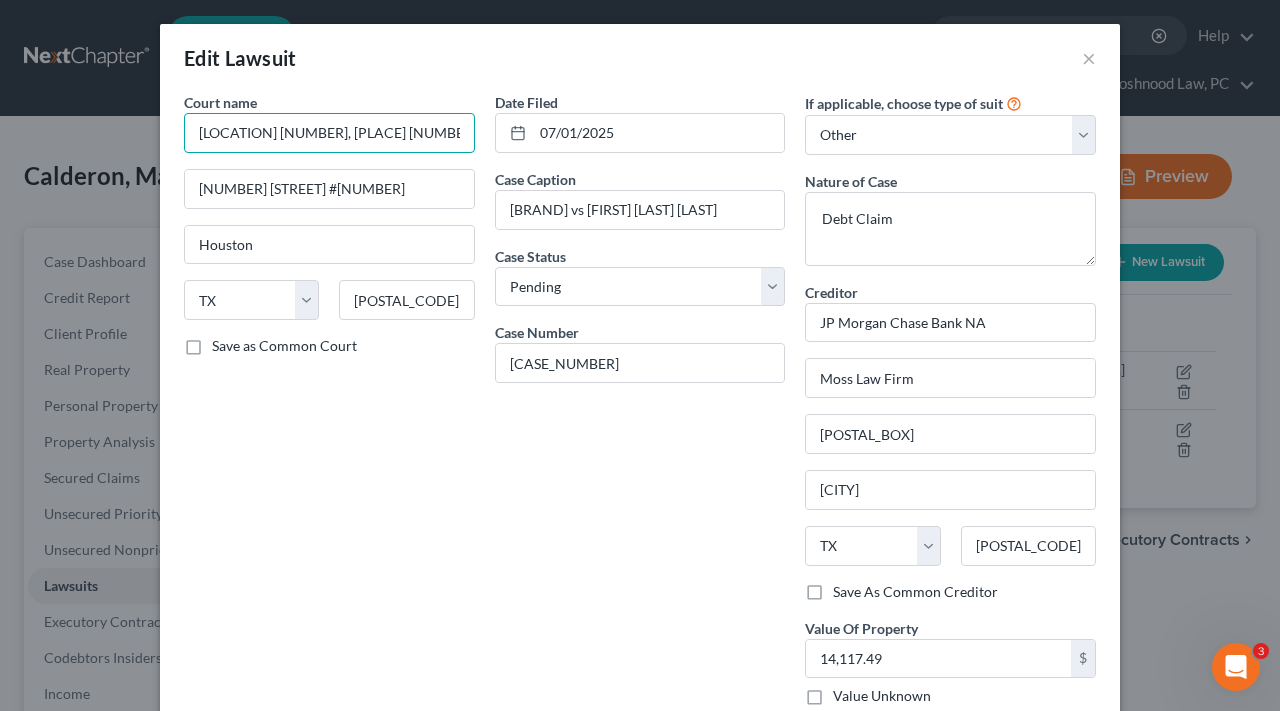 click on "Harris County Justice of Peace  Precinct 5, Place 2" at bounding box center (329, 133) 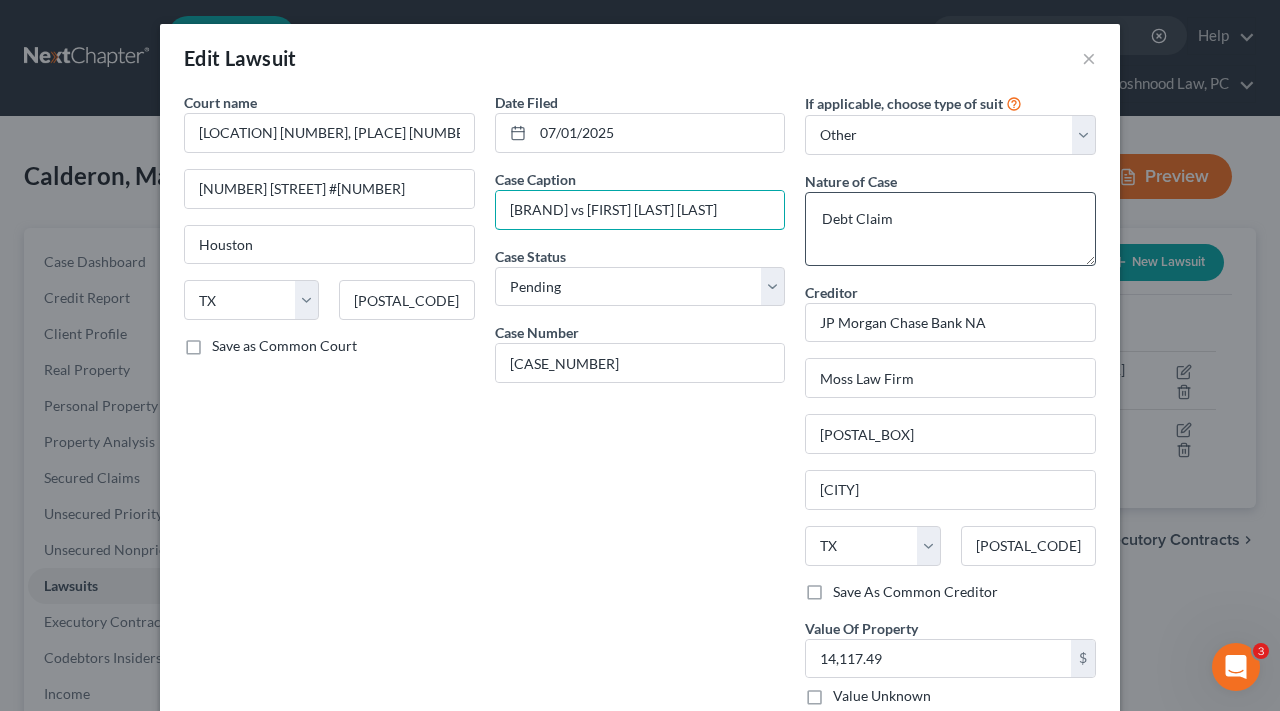 drag, startPoint x: 691, startPoint y: 211, endPoint x: 878, endPoint y: 219, distance: 187.17105 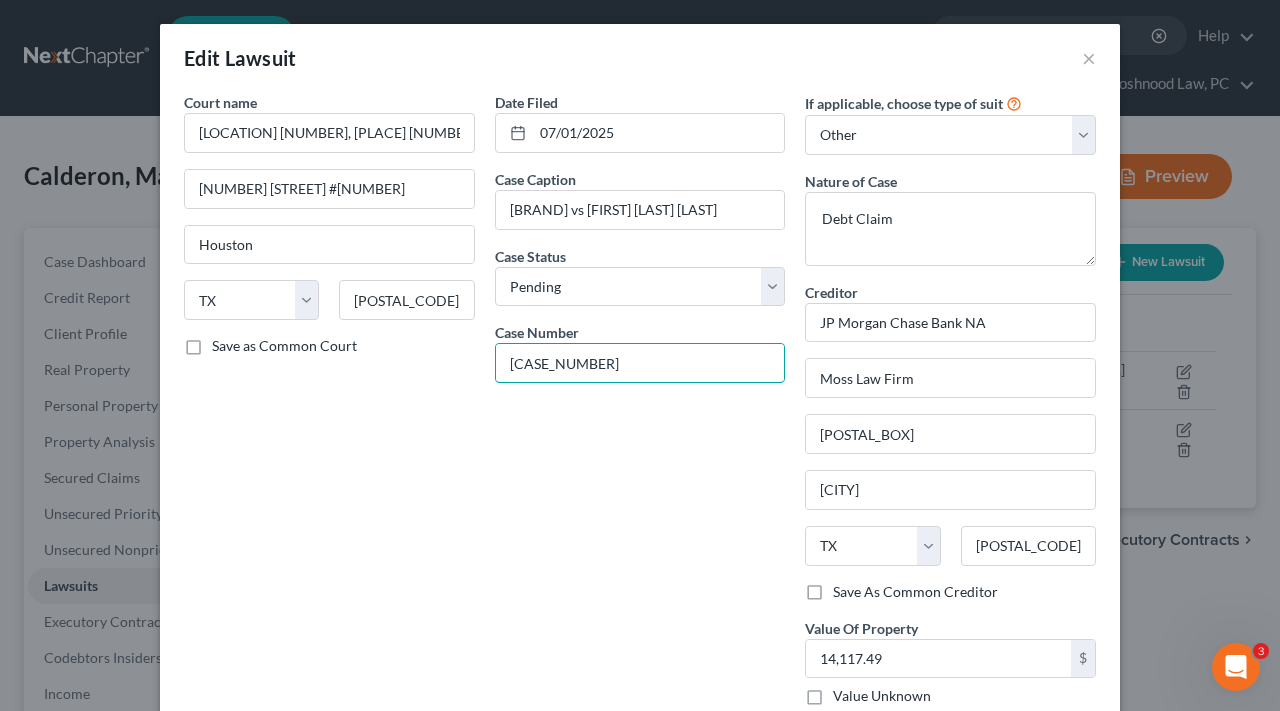 drag, startPoint x: 617, startPoint y: 366, endPoint x: 477, endPoint y: 363, distance: 140.03214 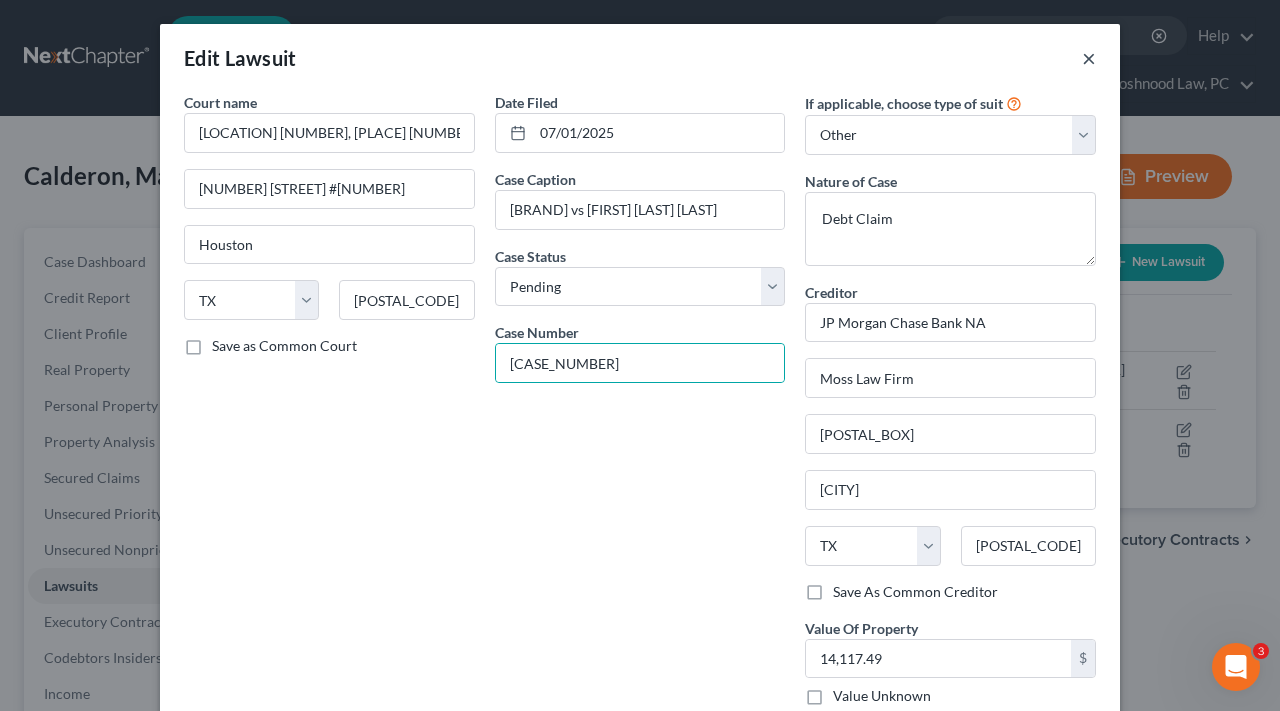 click on "×" at bounding box center (1089, 58) 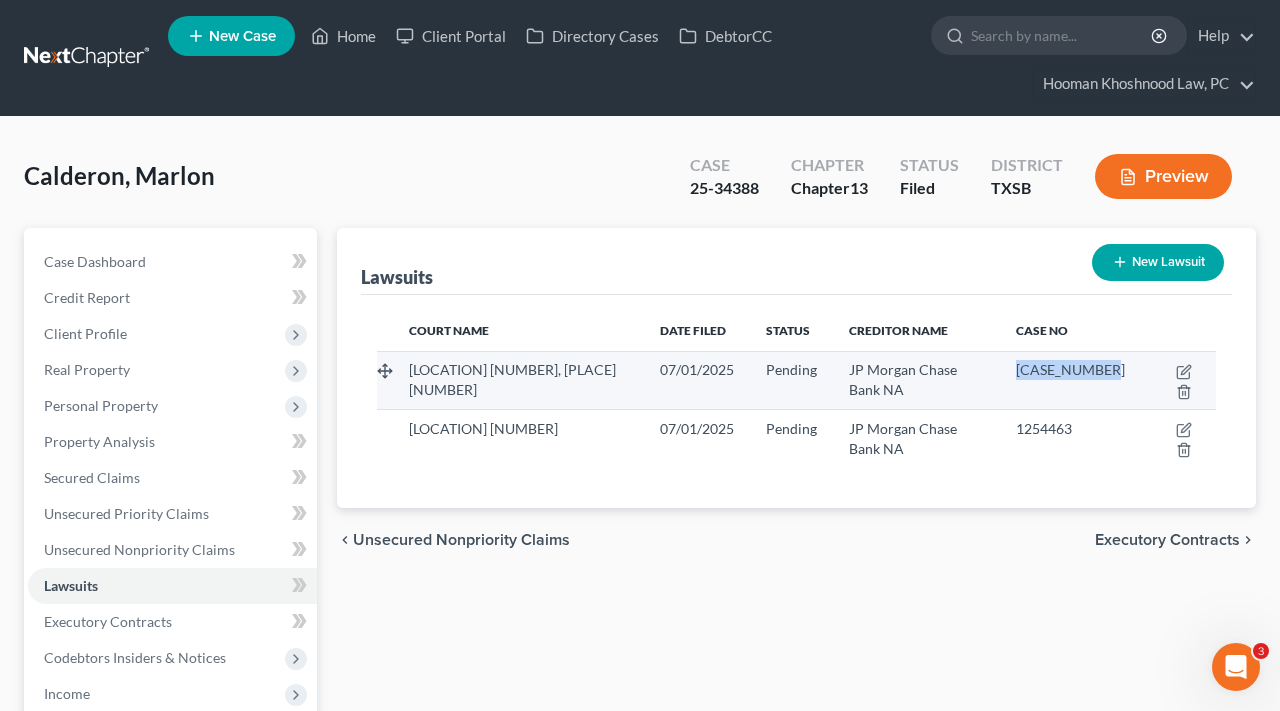 drag, startPoint x: 1142, startPoint y: 370, endPoint x: 1044, endPoint y: 371, distance: 98.005104 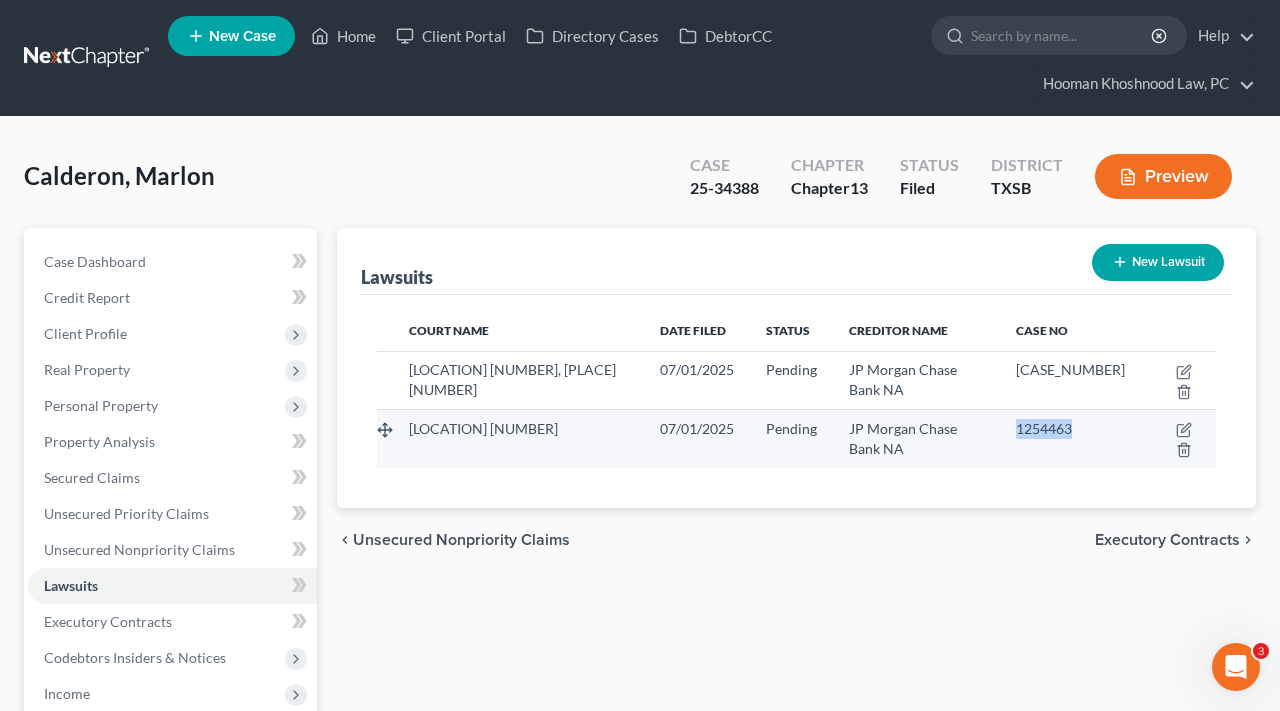 drag, startPoint x: 1106, startPoint y: 428, endPoint x: 1038, endPoint y: 430, distance: 68.0294 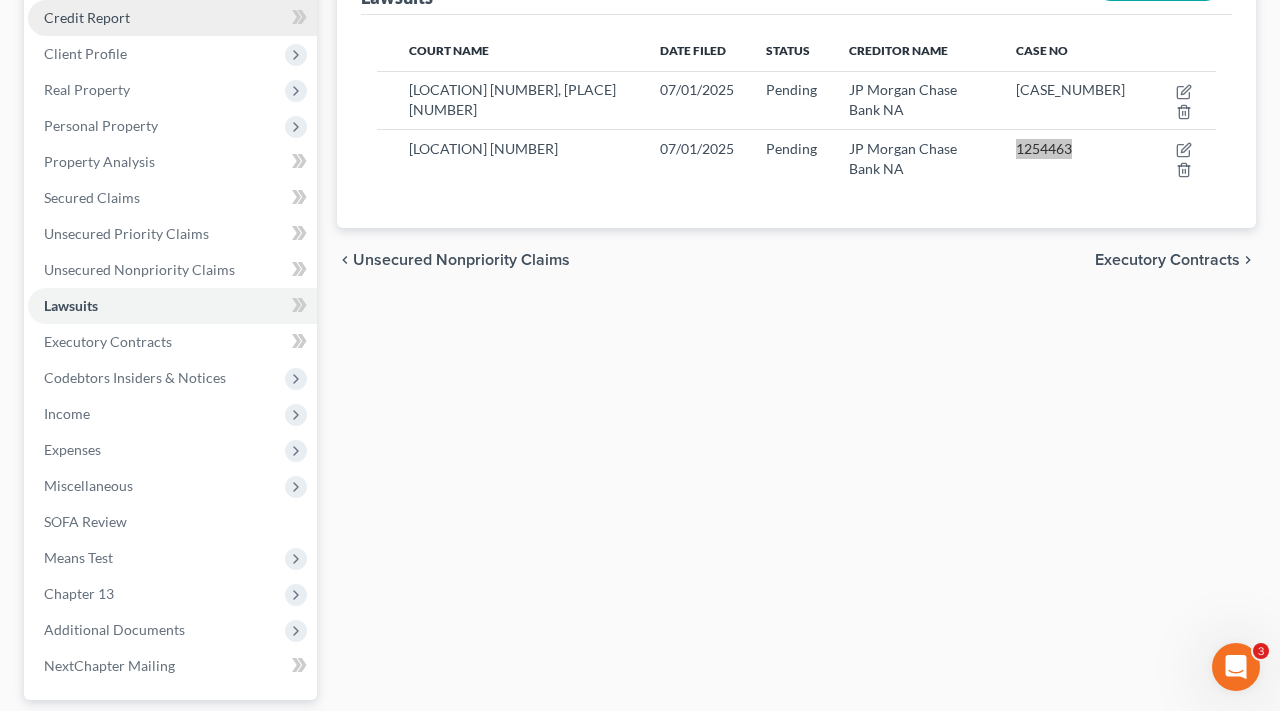 scroll, scrollTop: 308, scrollLeft: 0, axis: vertical 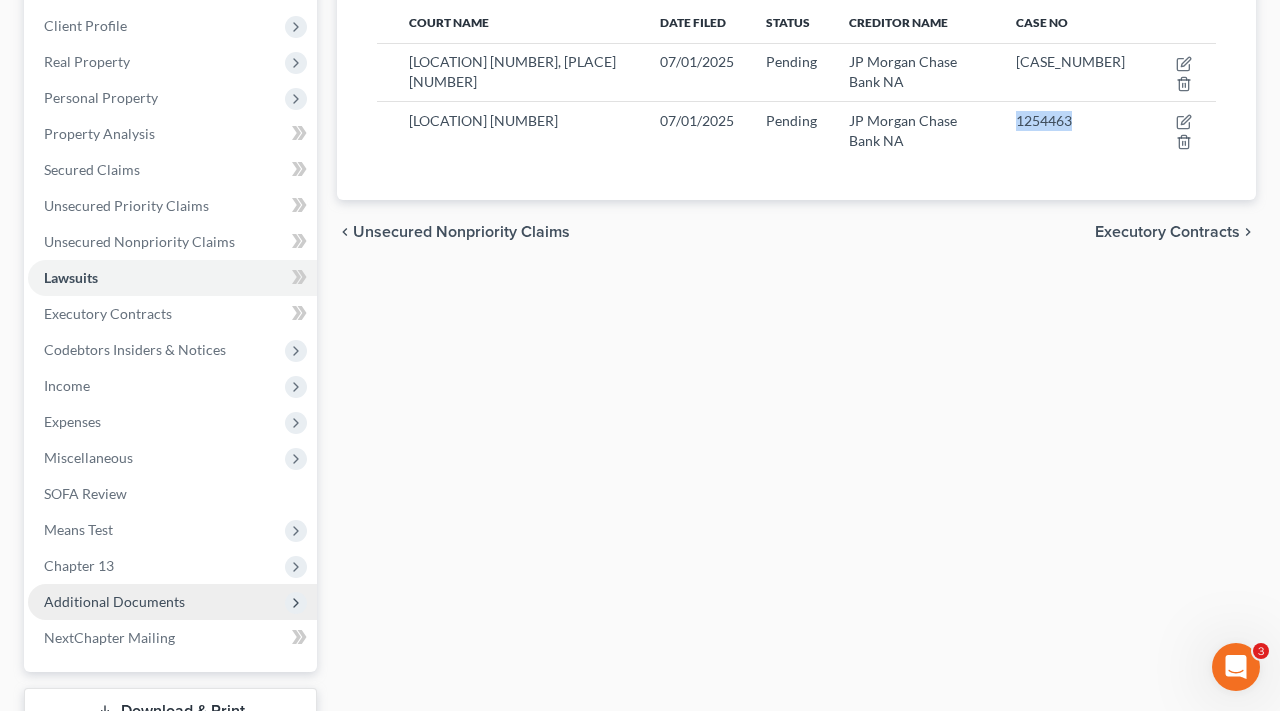 click on "Additional Documents" at bounding box center (114, 601) 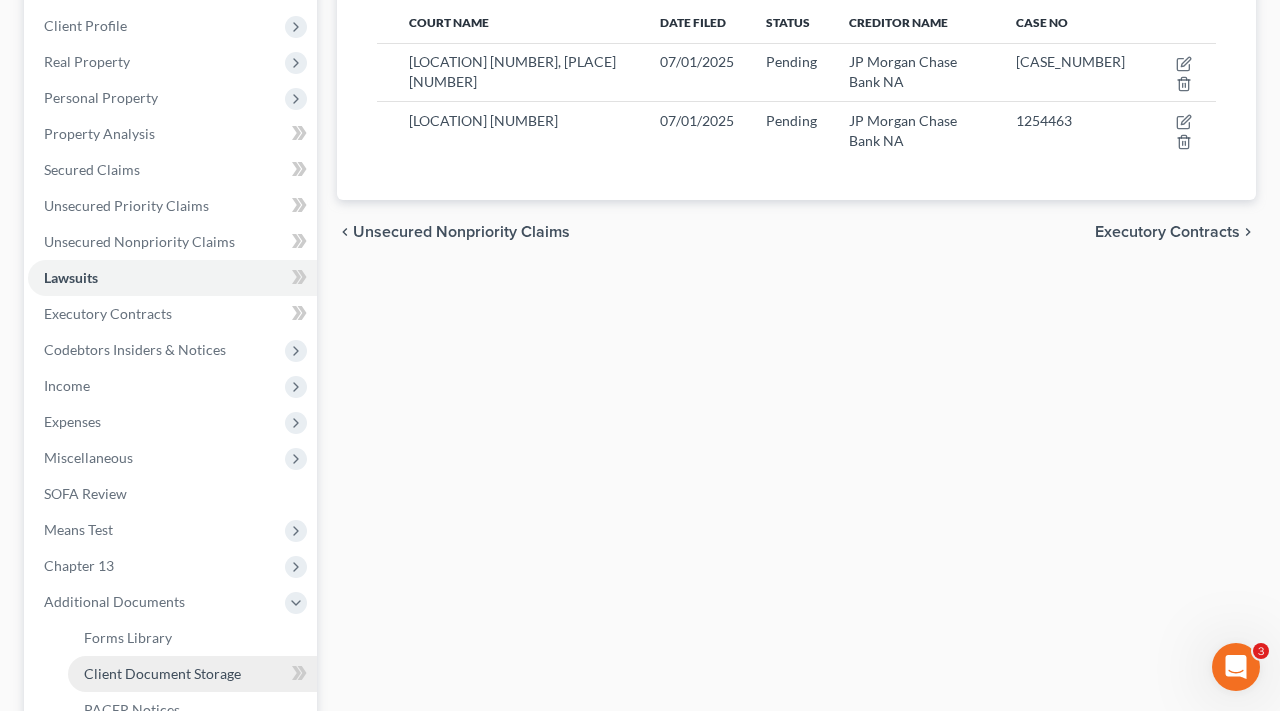 click on "Client Document Storage" at bounding box center (162, 673) 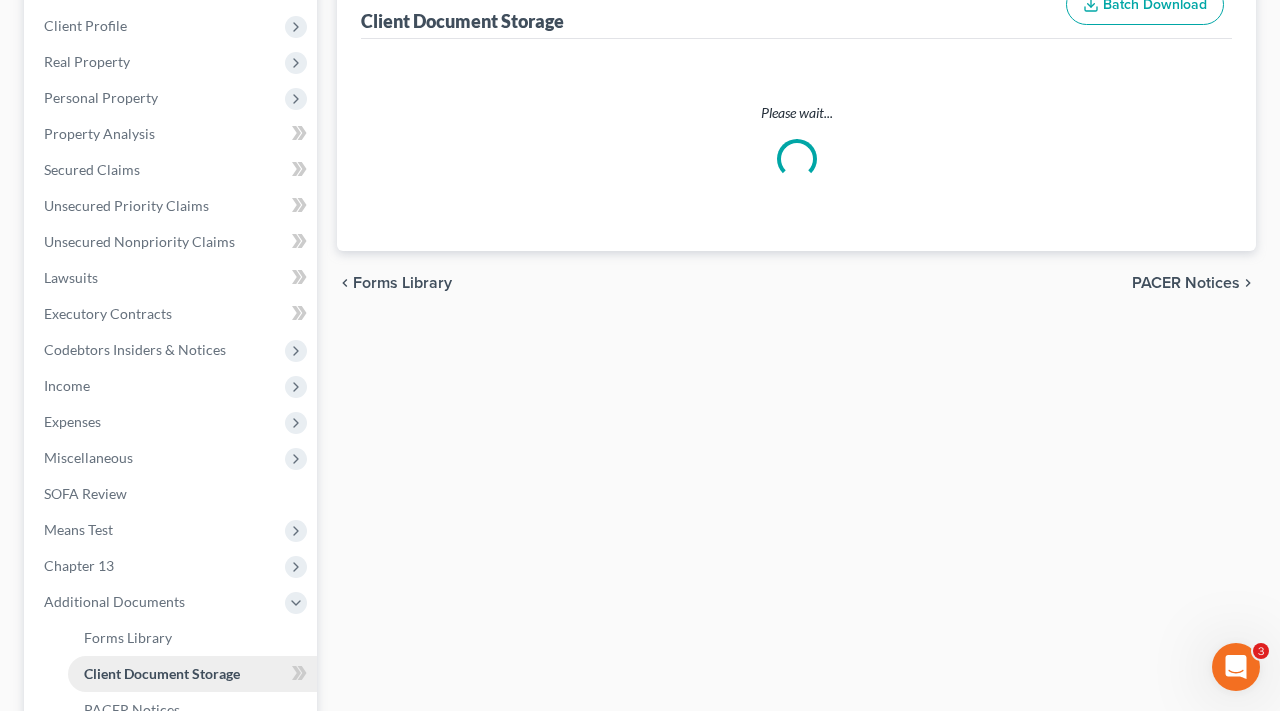 scroll, scrollTop: 2, scrollLeft: 0, axis: vertical 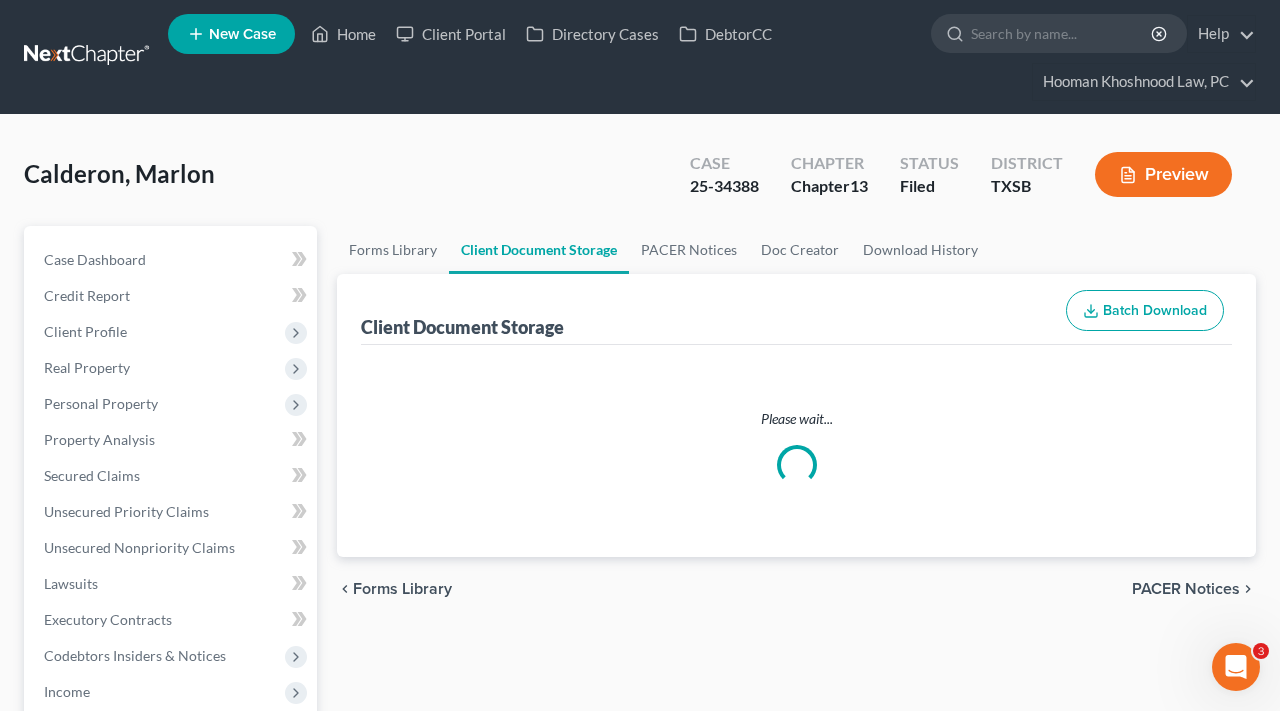 select on "39" 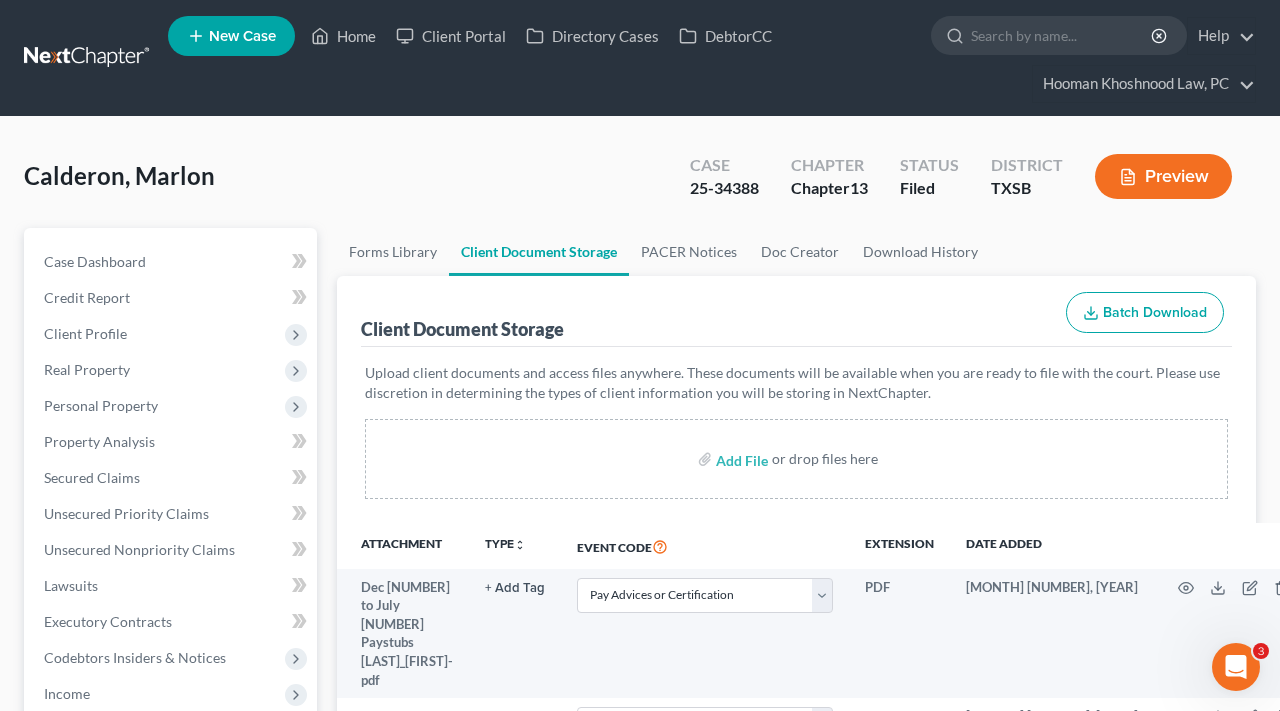 scroll, scrollTop: 0, scrollLeft: 0, axis: both 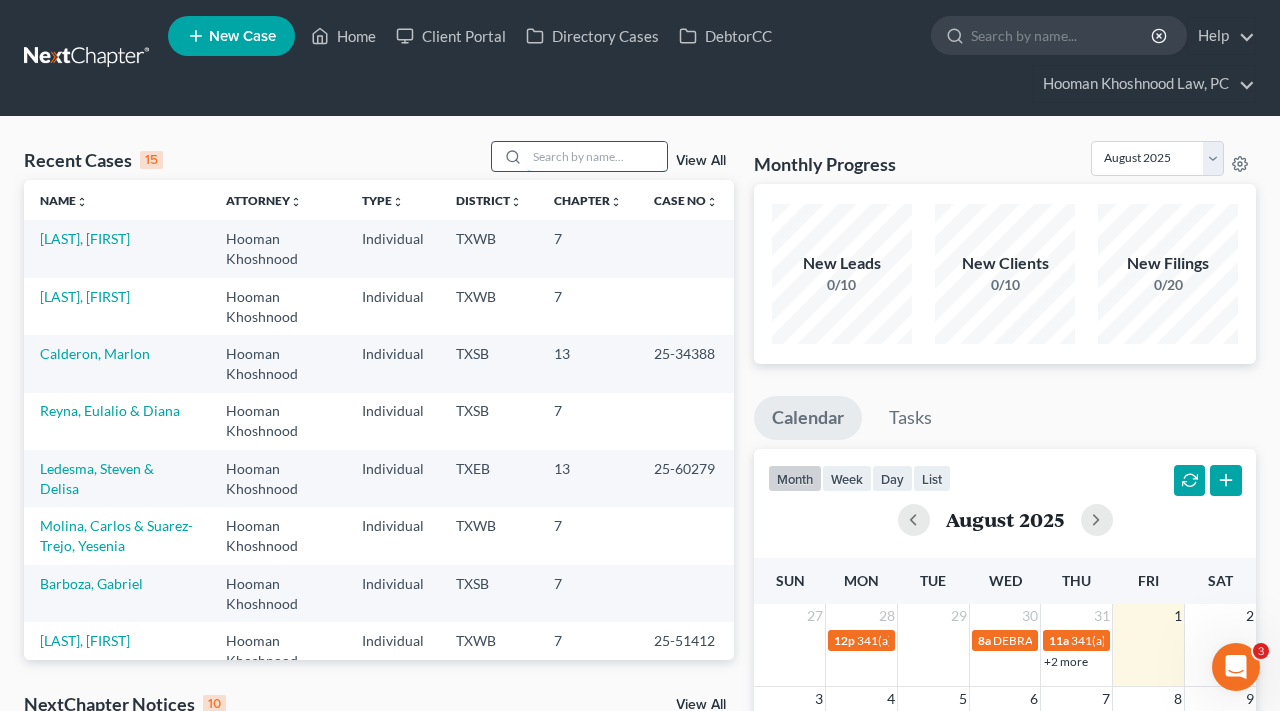 click at bounding box center [597, 156] 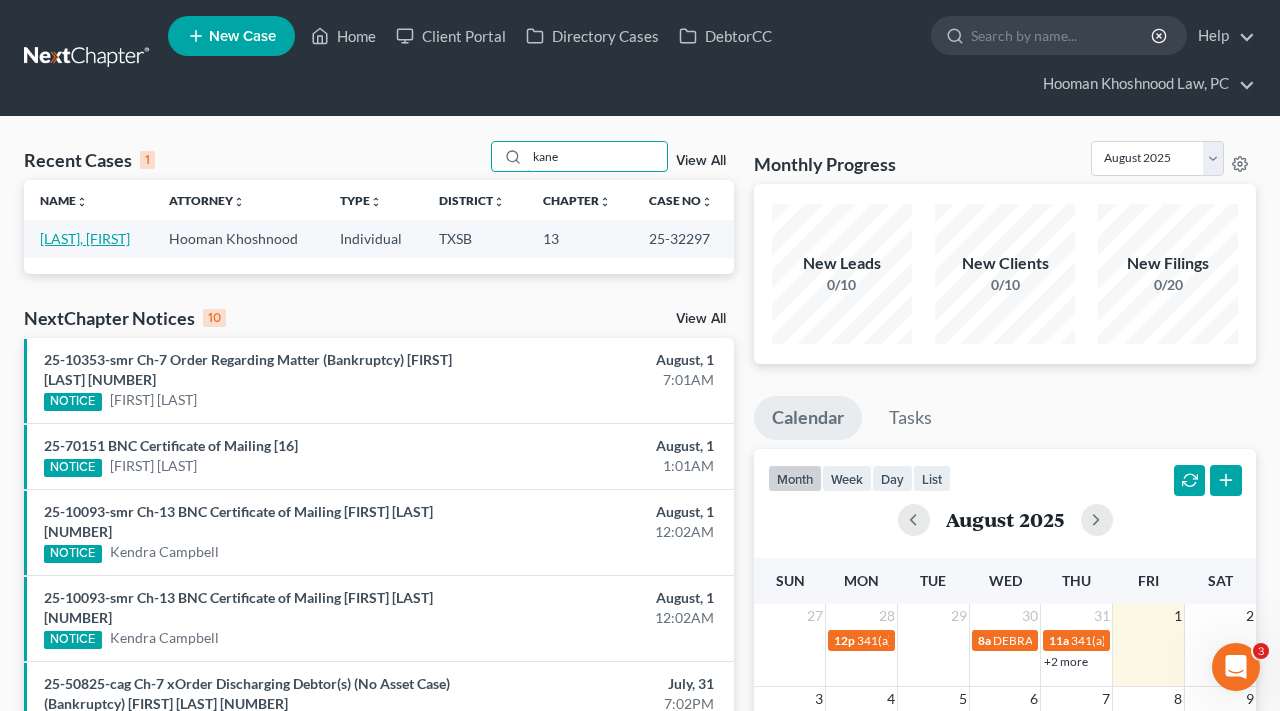 type on "kane" 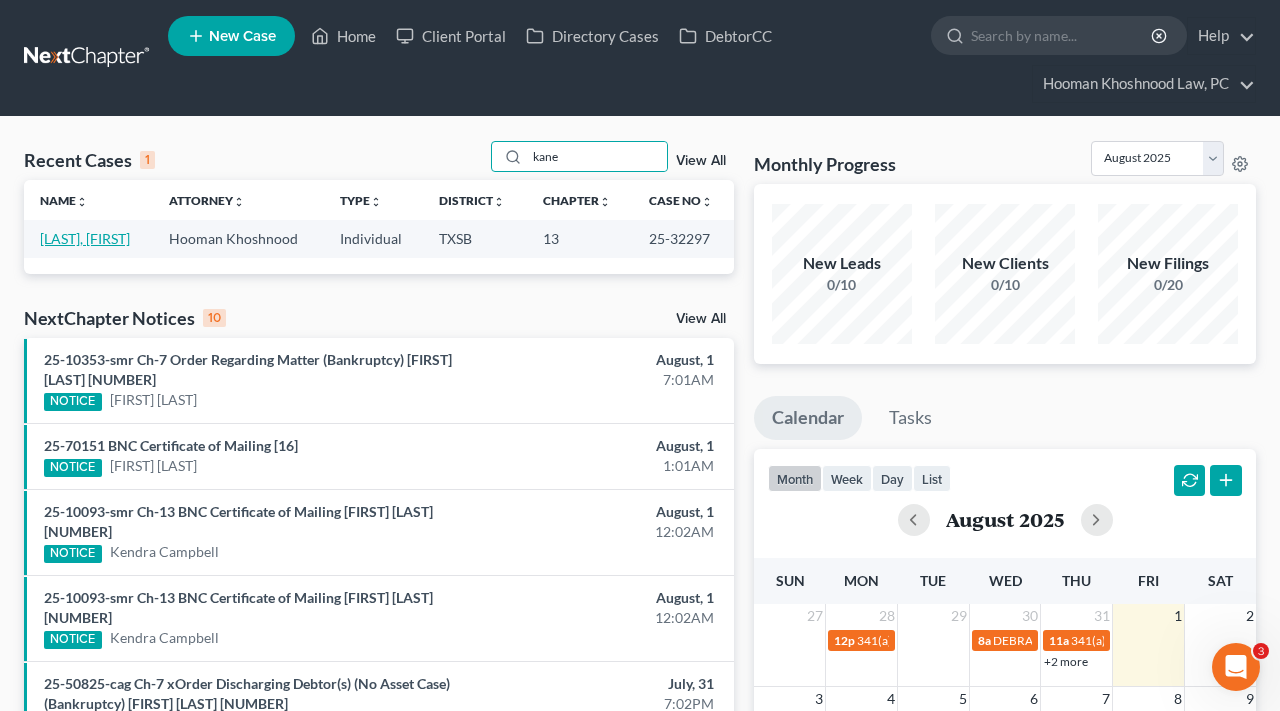click on "Kane, Caroline" at bounding box center (85, 238) 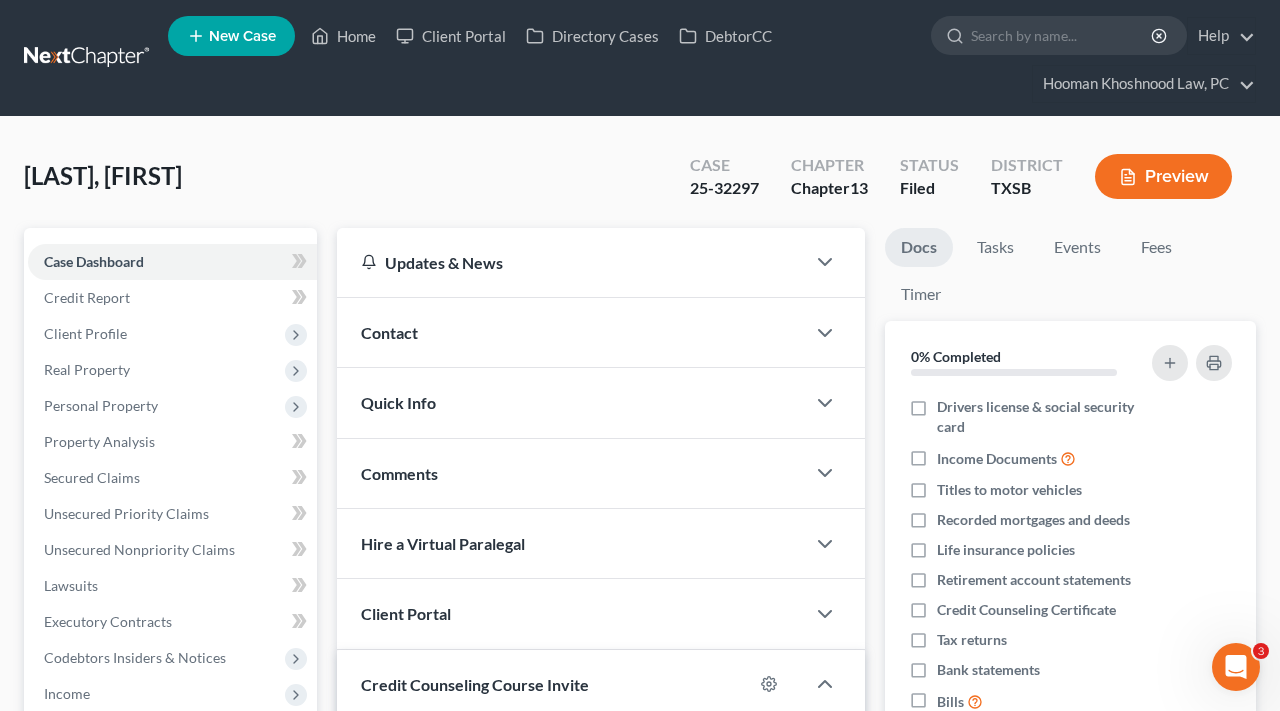 click on "Preview" at bounding box center [1163, 176] 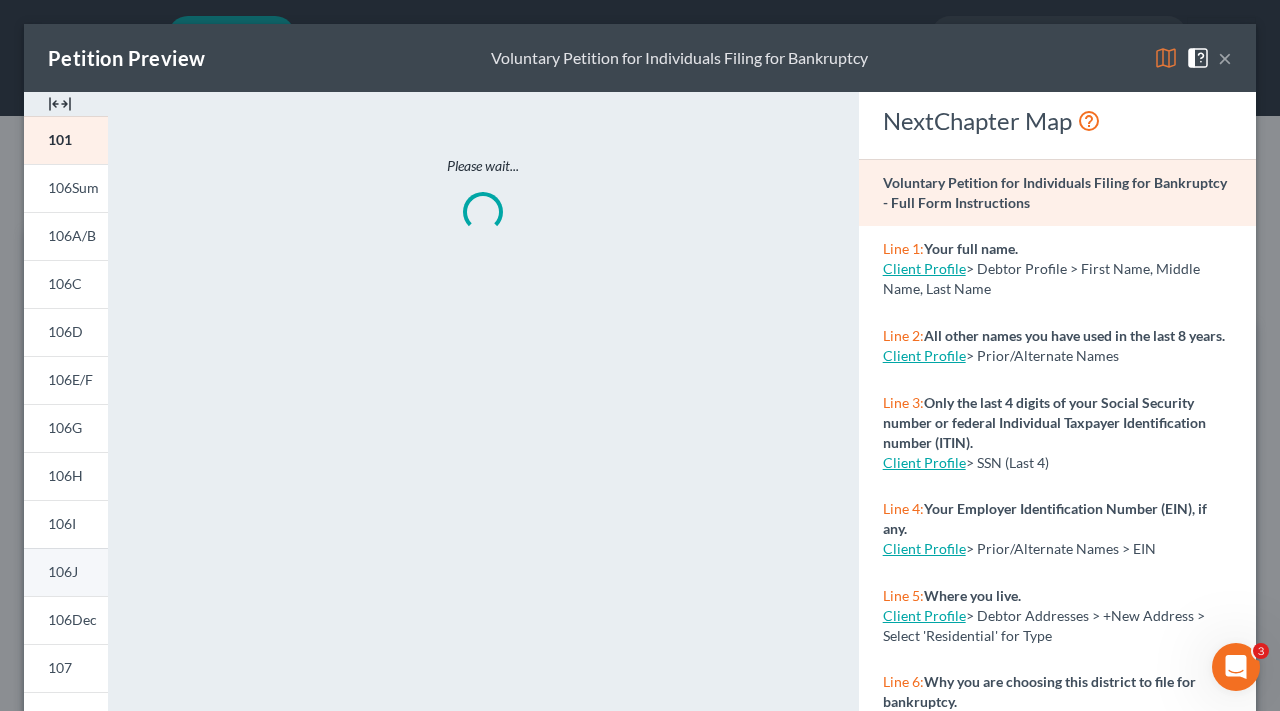 click on "106J" at bounding box center (63, 571) 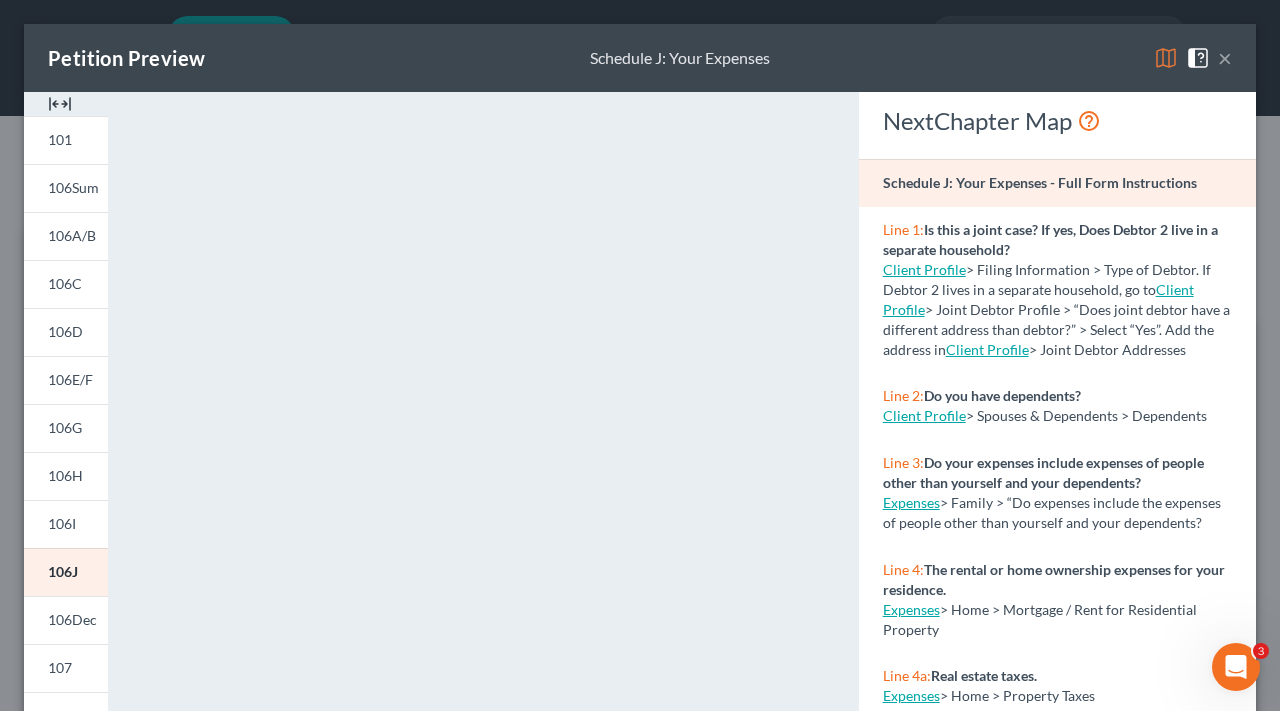scroll, scrollTop: 0, scrollLeft: 0, axis: both 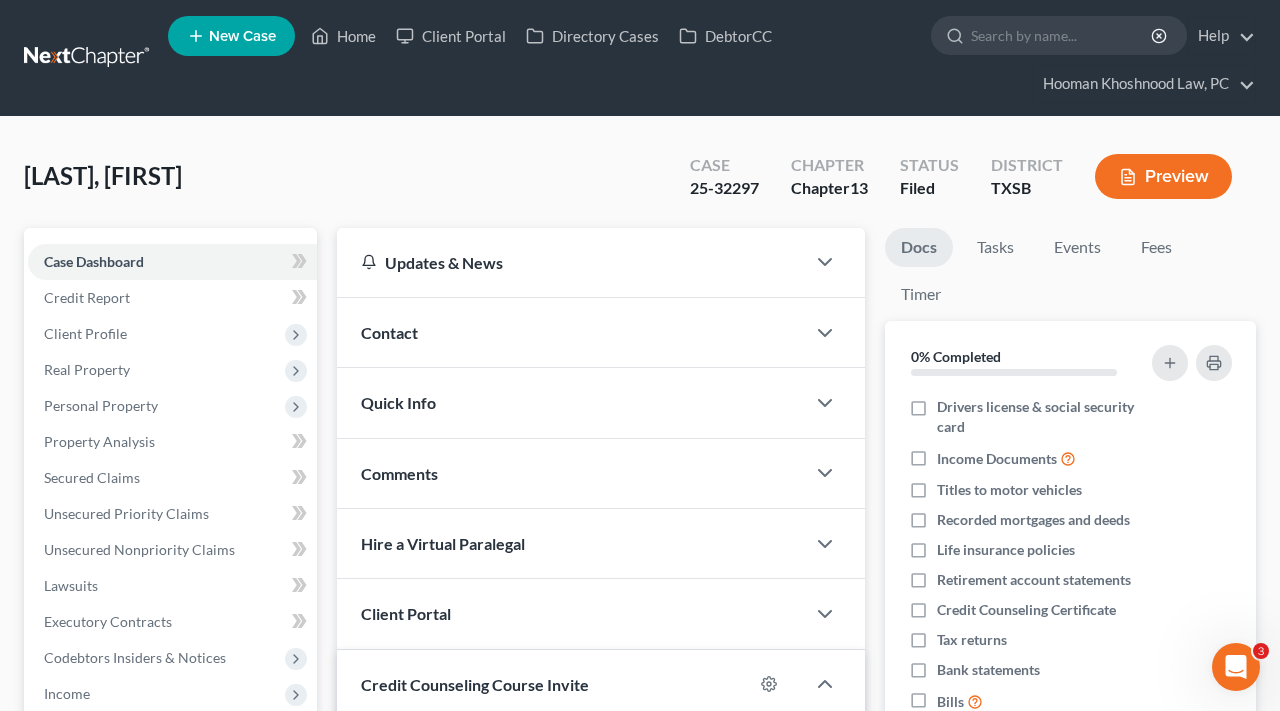 click at bounding box center (88, 58) 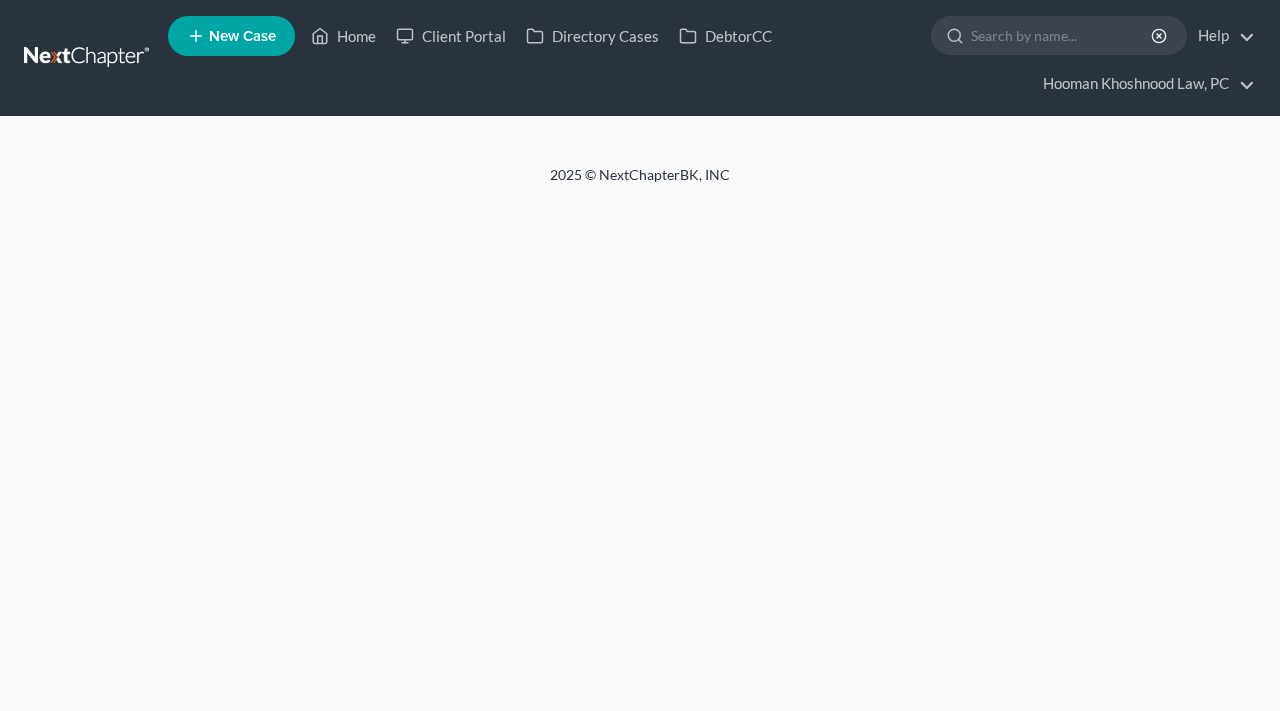 scroll, scrollTop: 0, scrollLeft: 0, axis: both 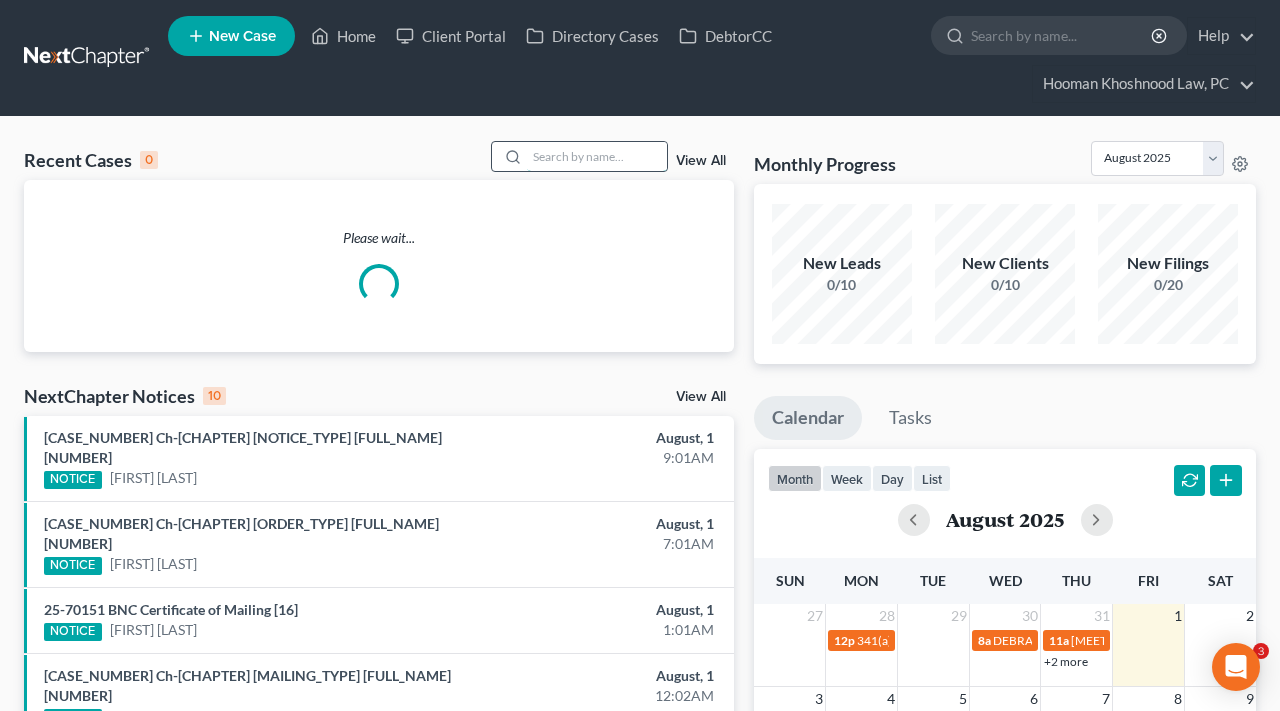 click at bounding box center [597, 156] 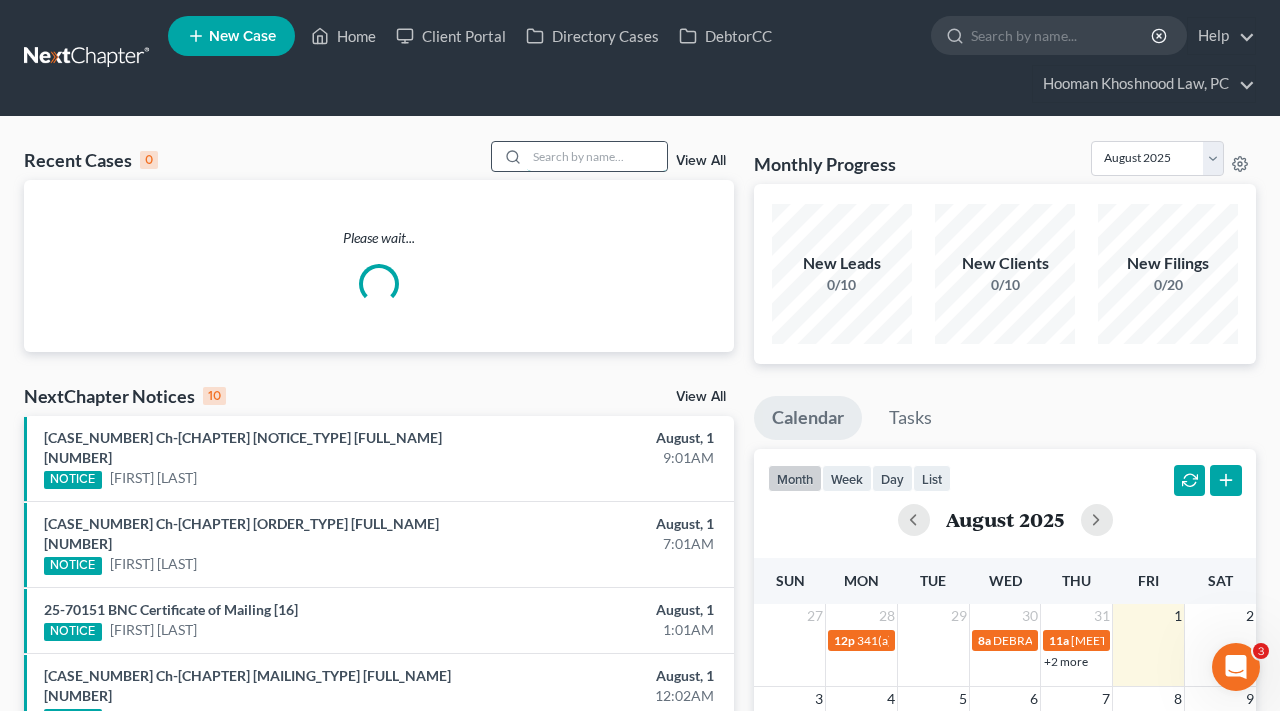 scroll, scrollTop: 0, scrollLeft: 0, axis: both 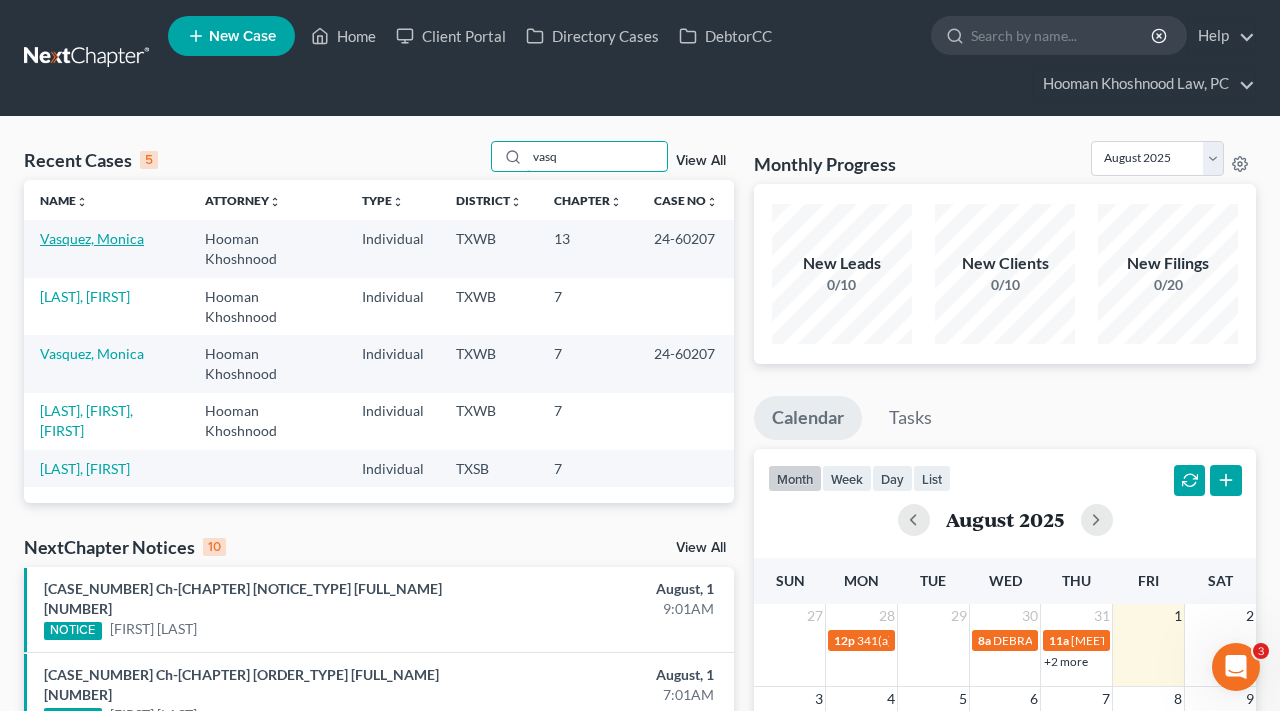 type on "vasq" 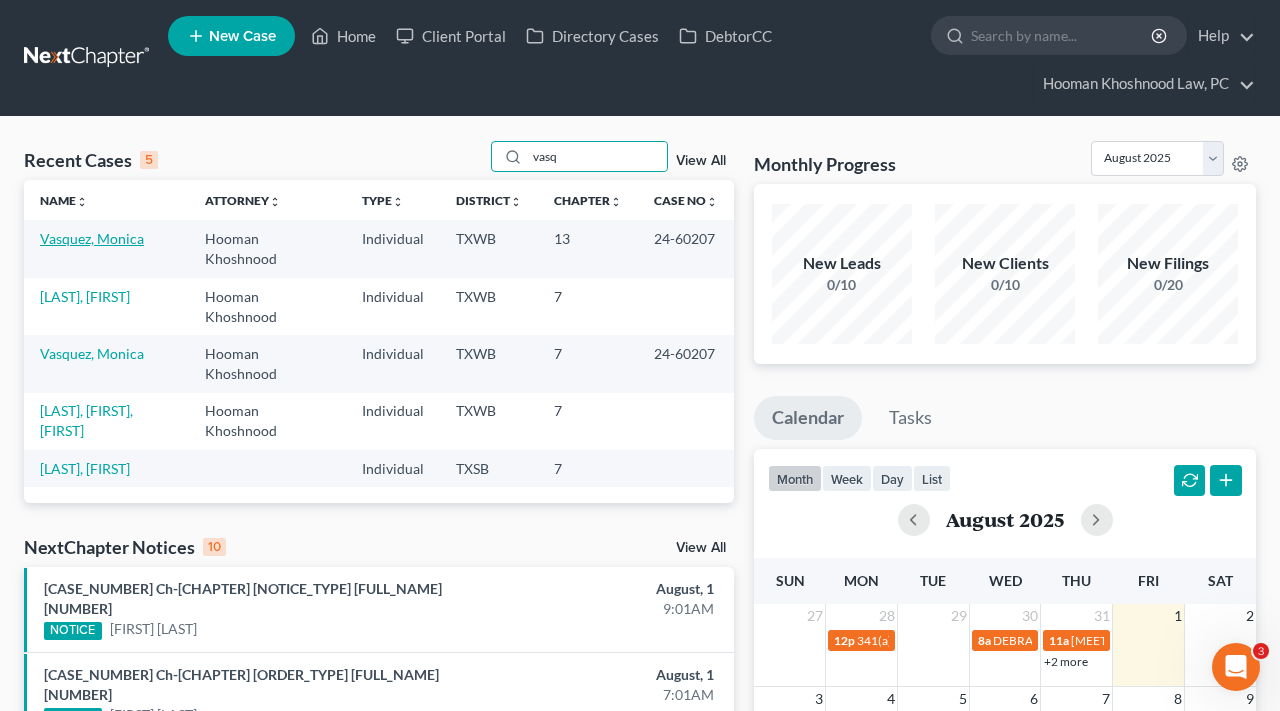 click on "Vasquez, Monica" at bounding box center (92, 238) 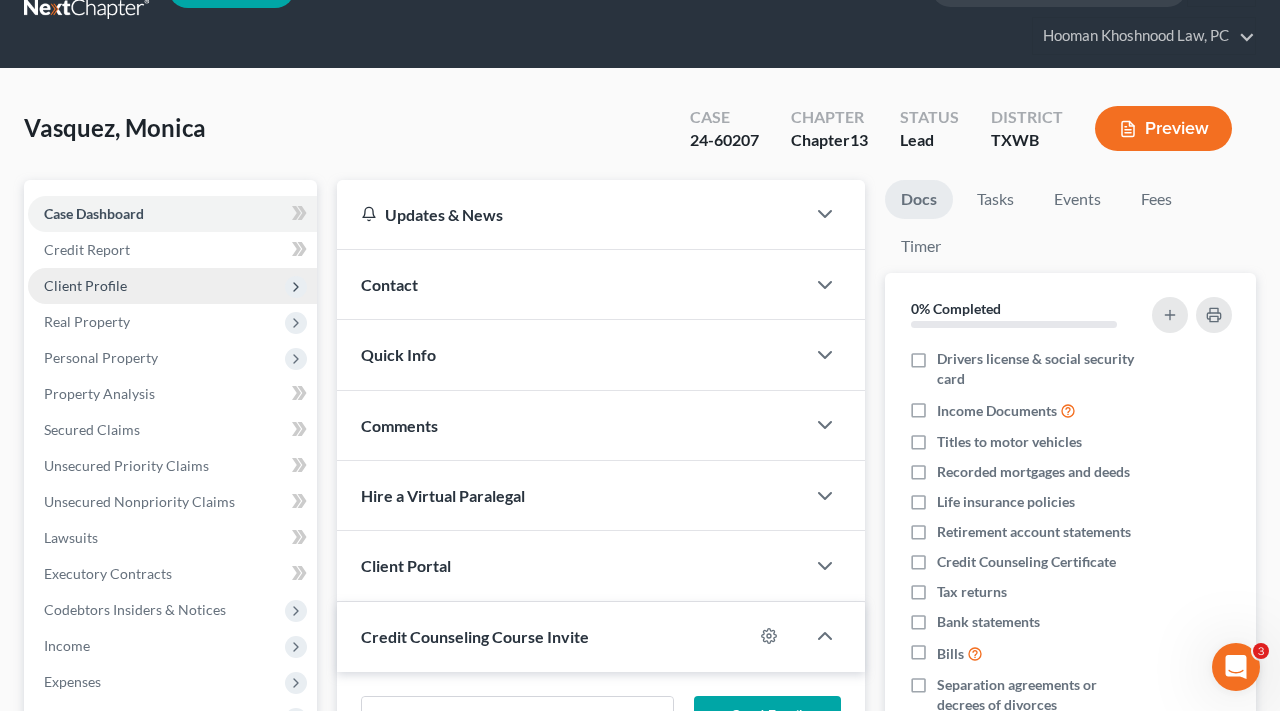scroll, scrollTop: 52, scrollLeft: 0, axis: vertical 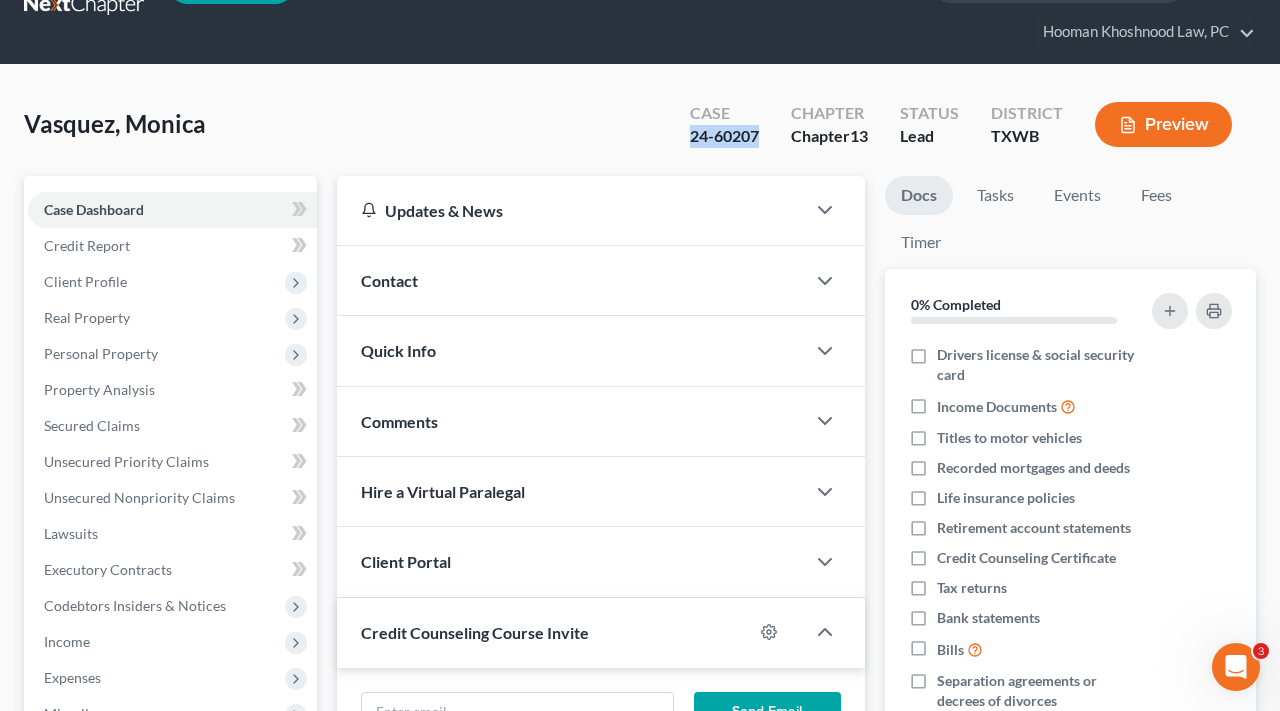 drag, startPoint x: 759, startPoint y: 131, endPoint x: 691, endPoint y: 135, distance: 68.117546 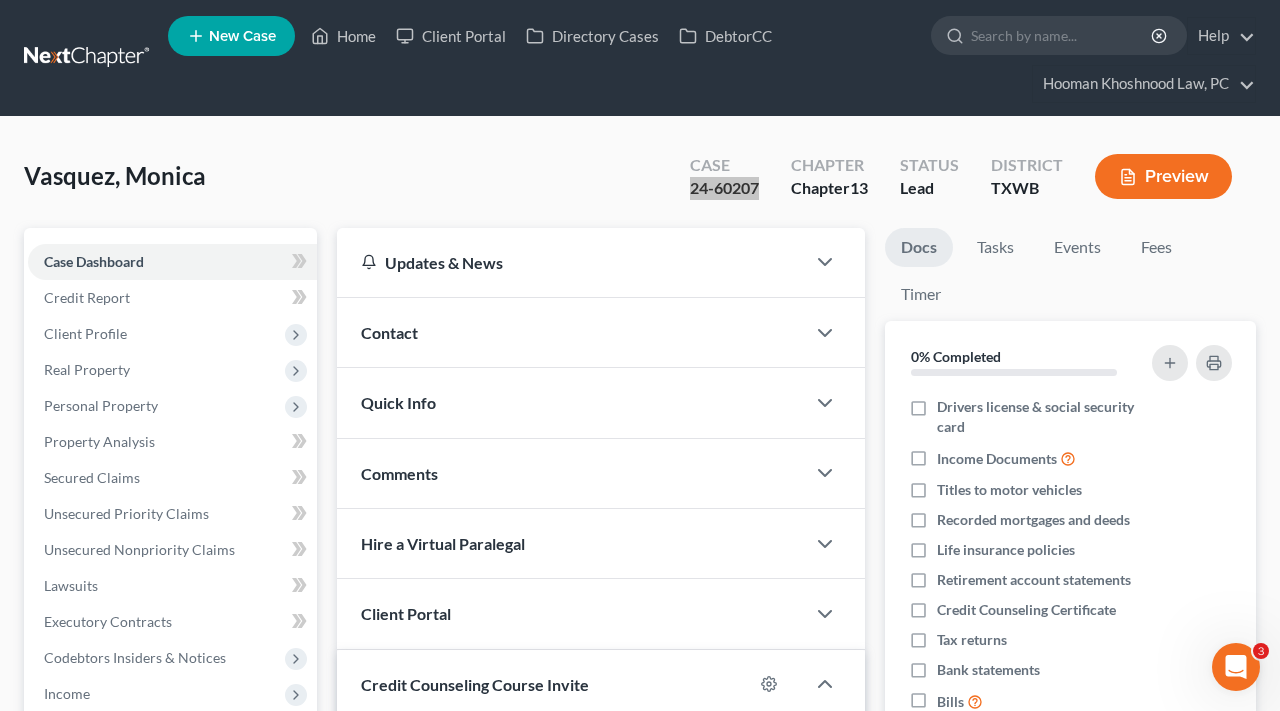 scroll, scrollTop: 0, scrollLeft: 0, axis: both 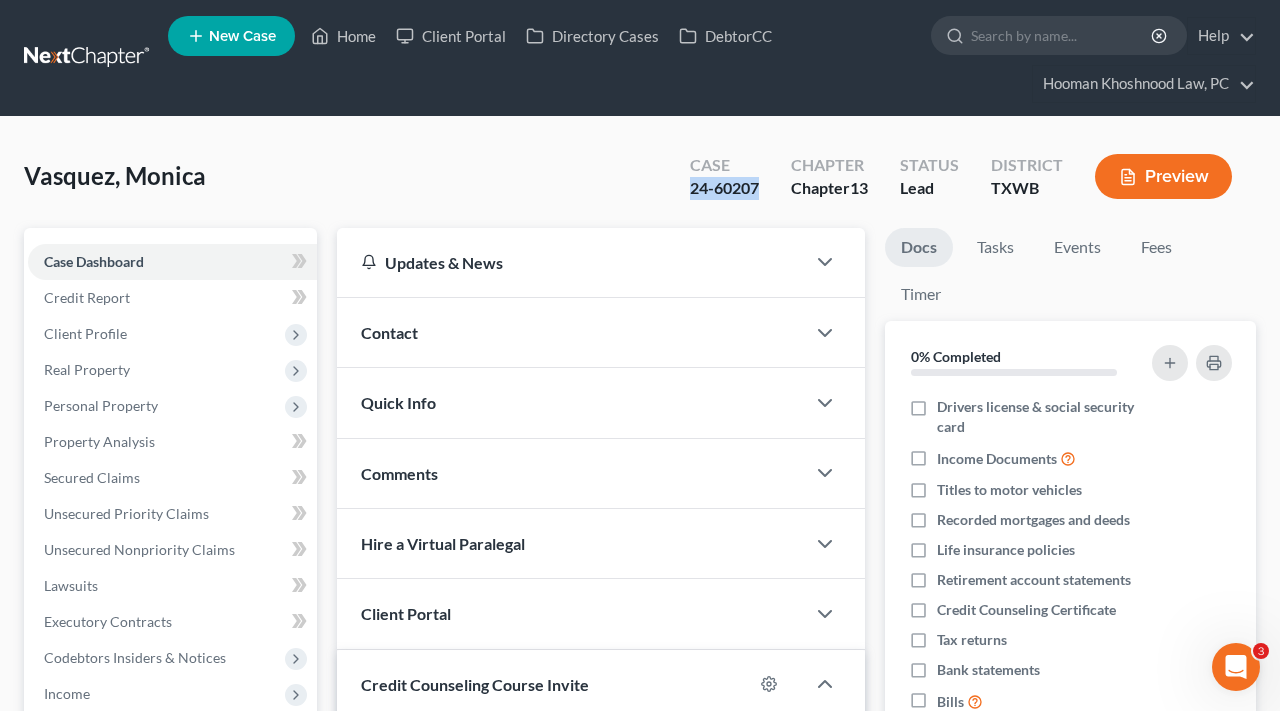 click at bounding box center [88, 58] 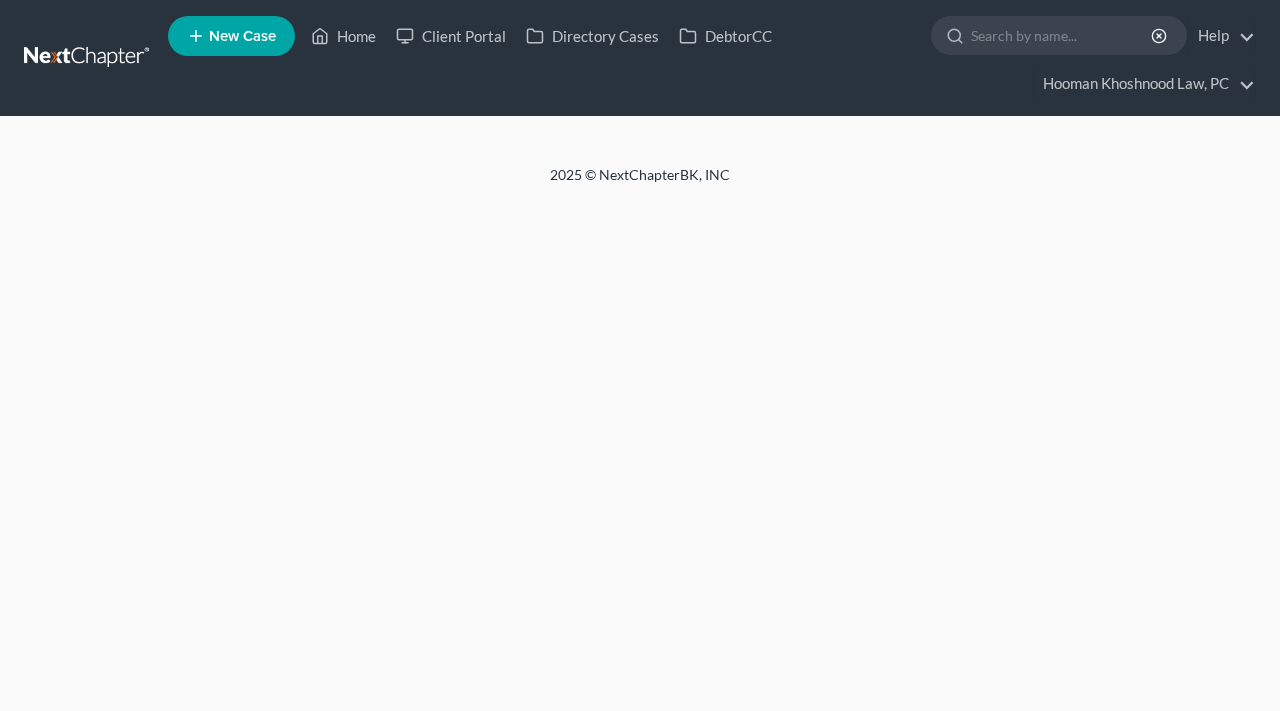 scroll, scrollTop: 0, scrollLeft: 0, axis: both 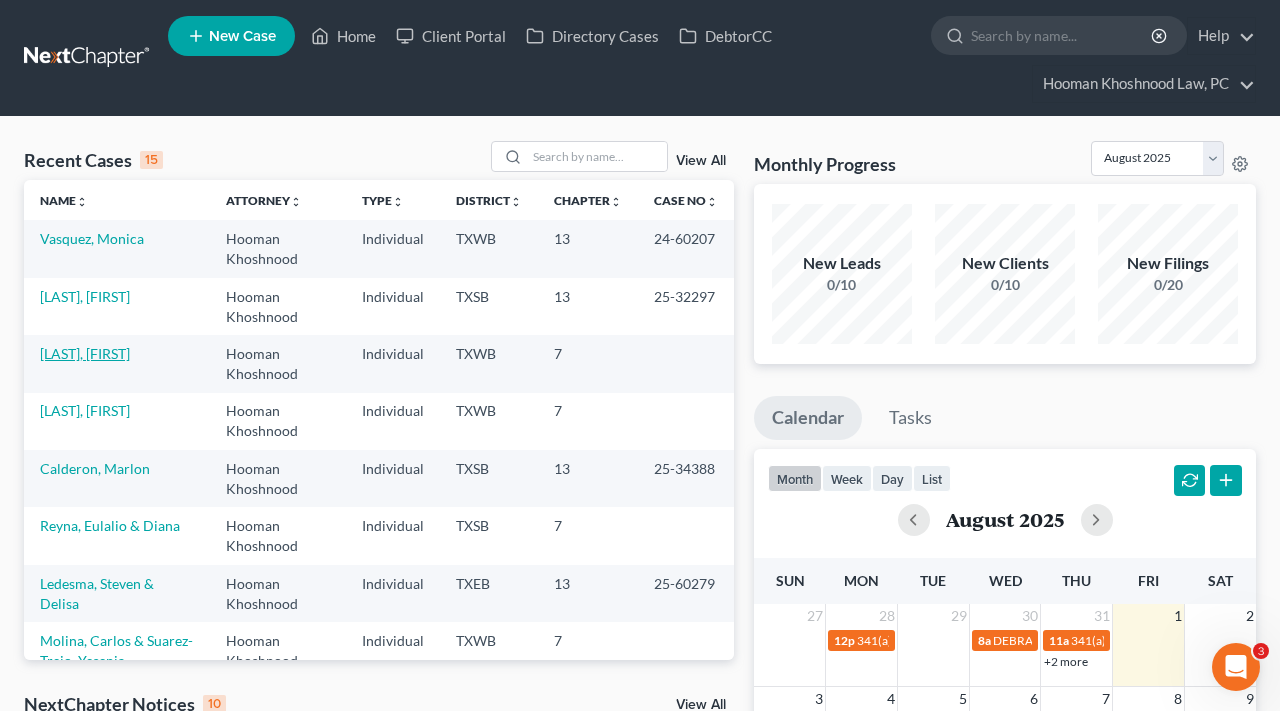 click on "[LAST], [FIRST]" at bounding box center [85, 353] 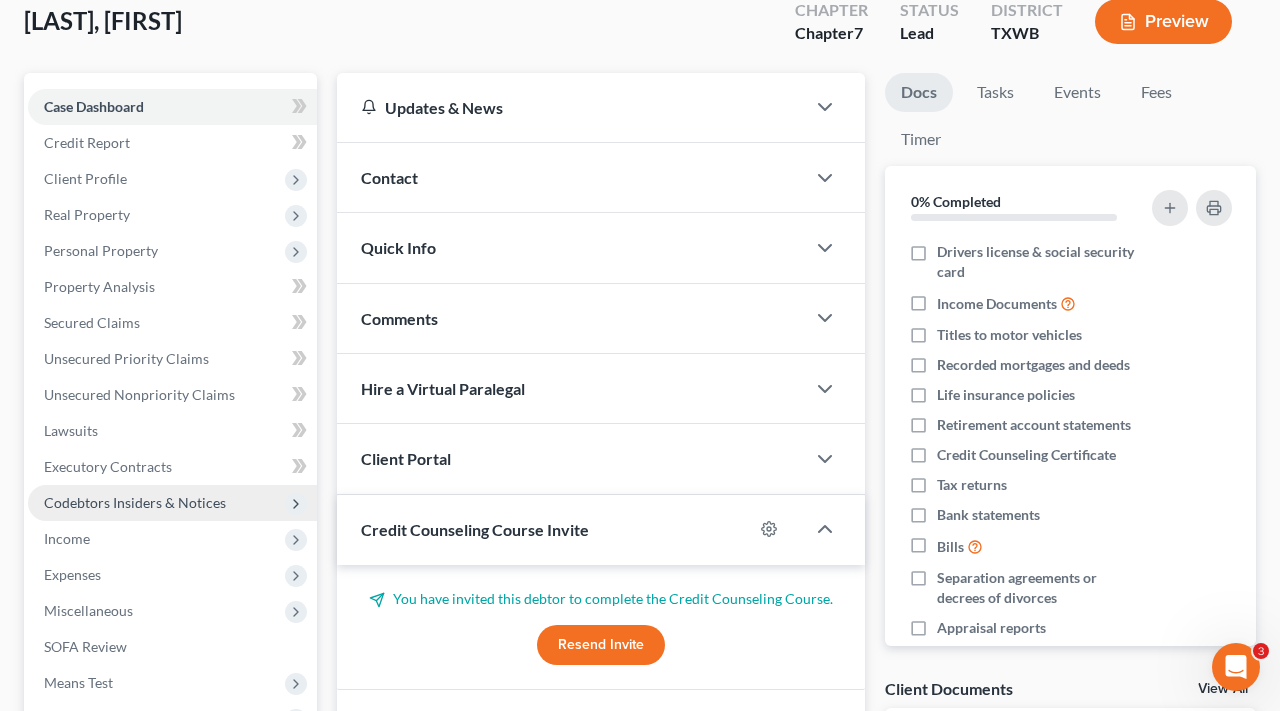 scroll, scrollTop: 169, scrollLeft: 0, axis: vertical 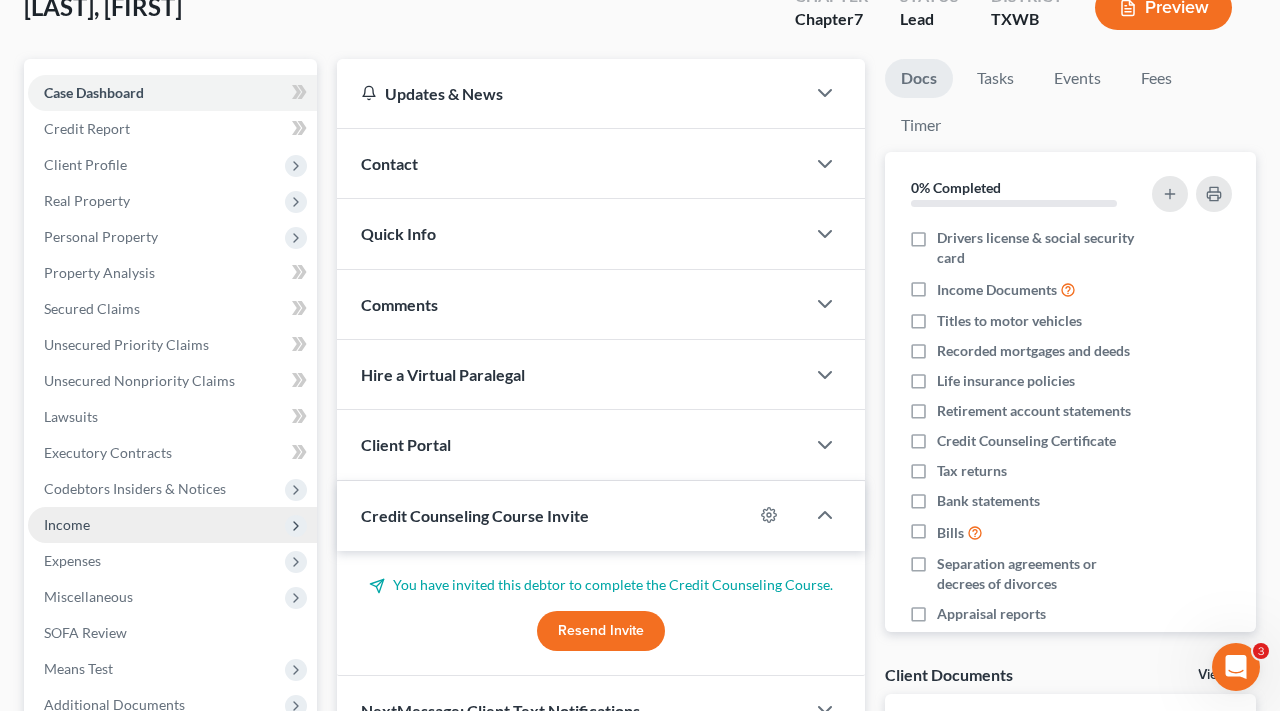 click on "Income" at bounding box center [67, 524] 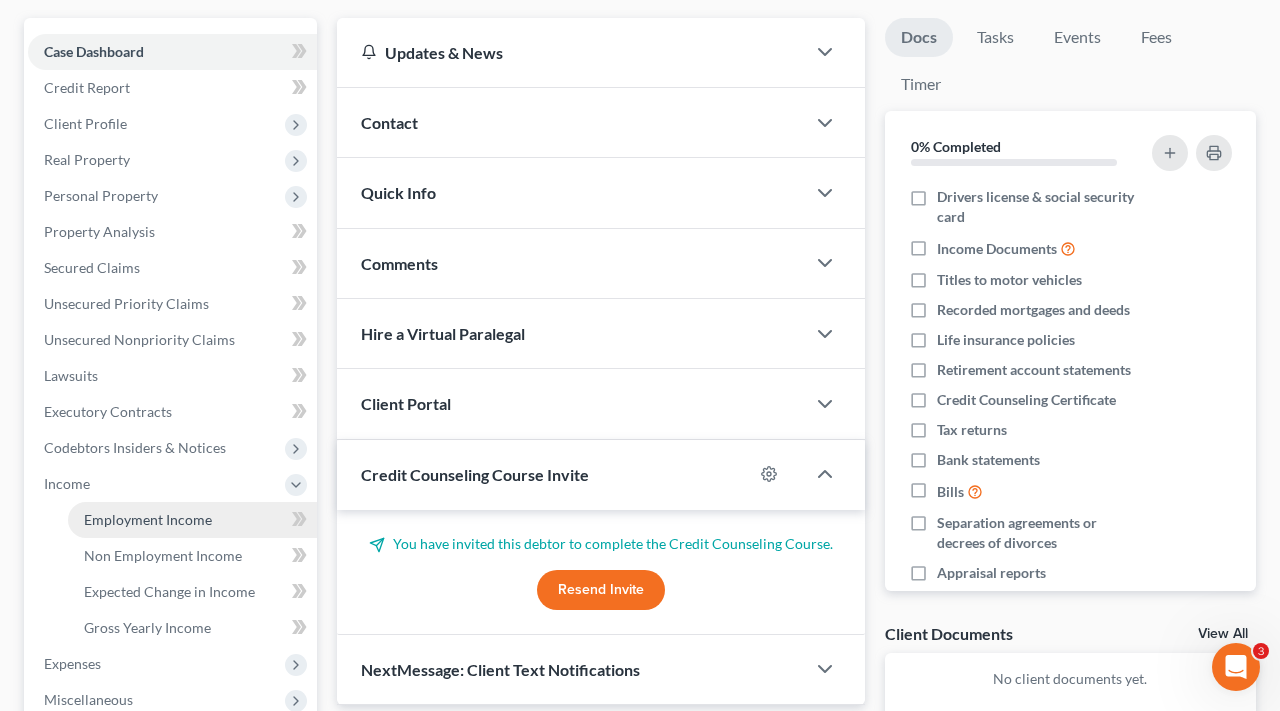 click on "Employment Income" at bounding box center (148, 519) 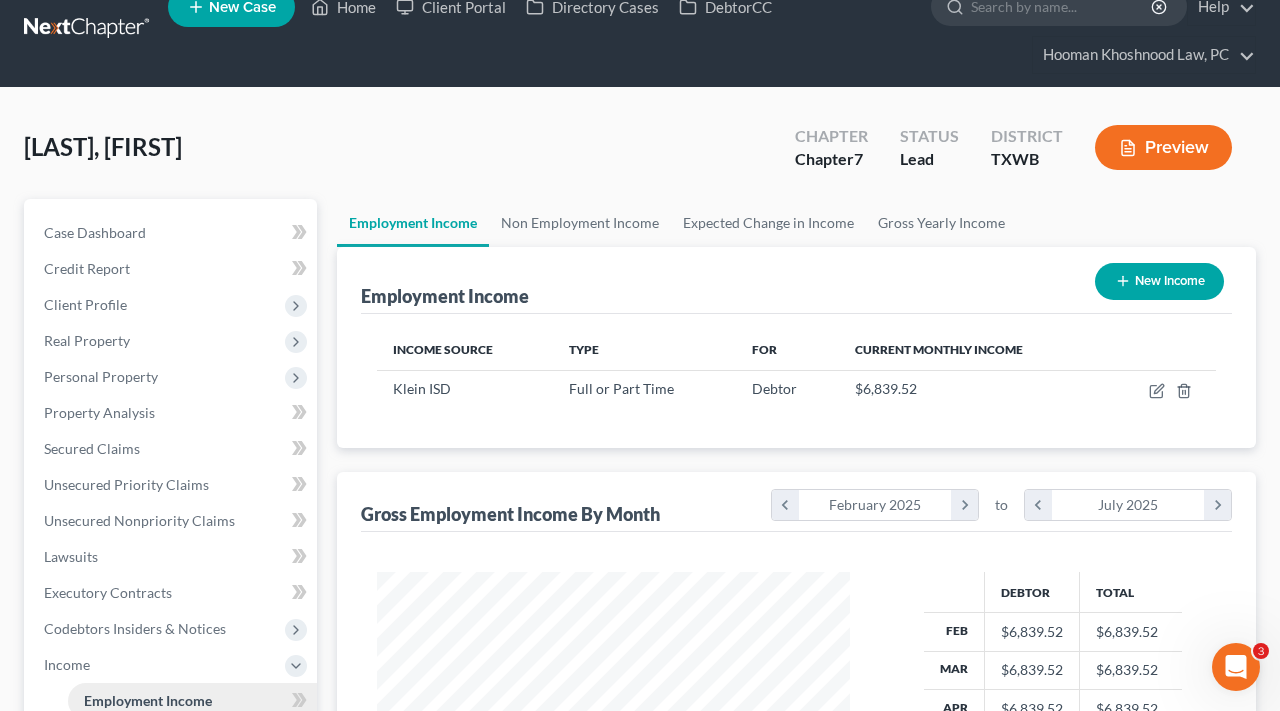 scroll, scrollTop: 0, scrollLeft: 0, axis: both 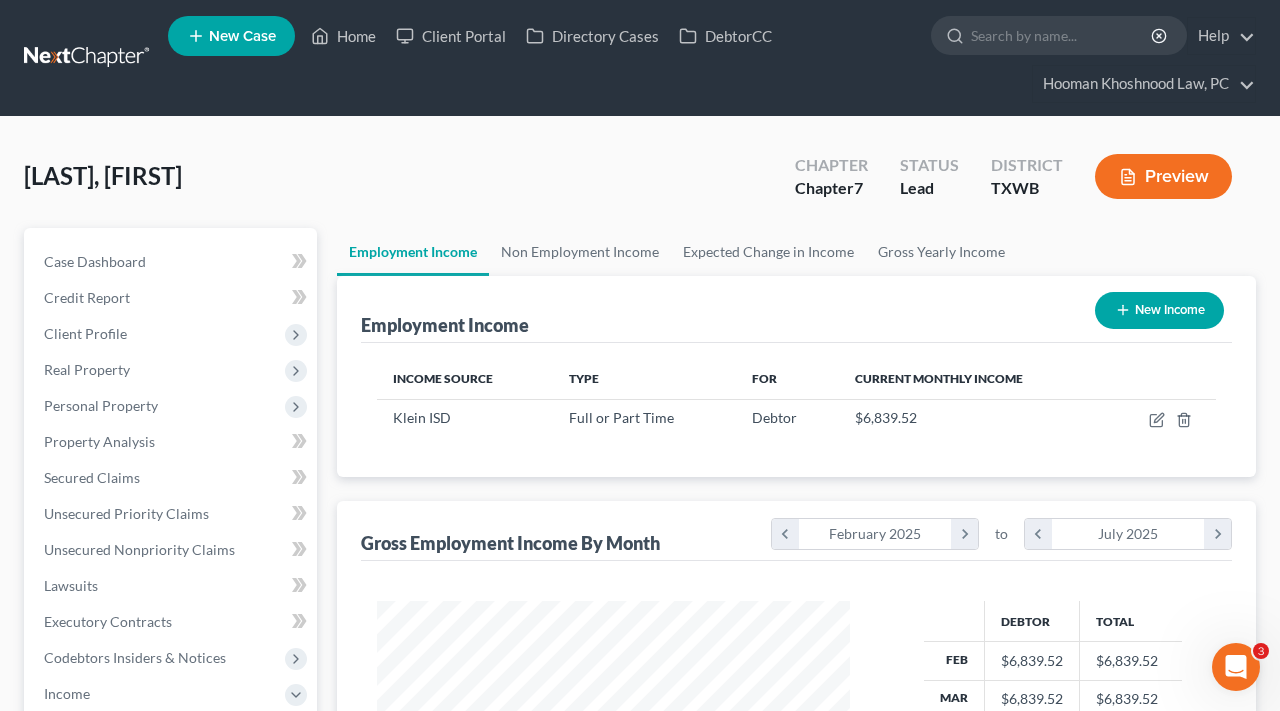 click at bounding box center [88, 58] 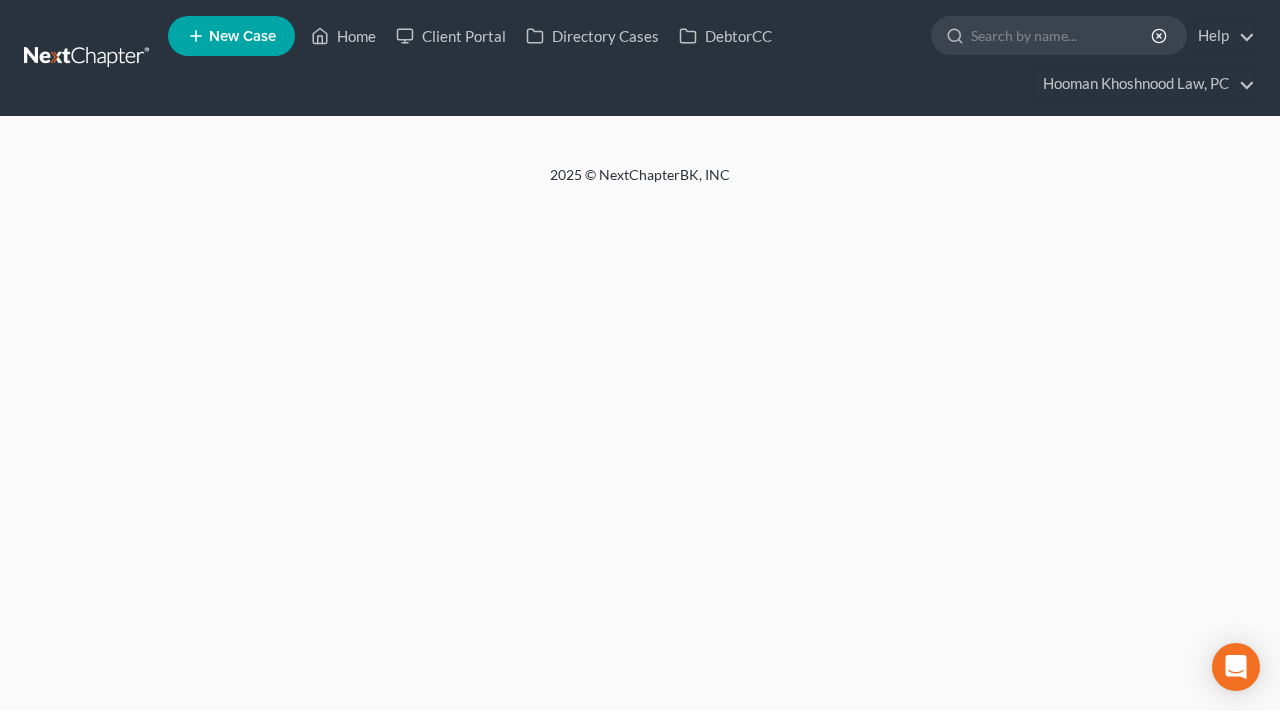 scroll, scrollTop: 0, scrollLeft: 0, axis: both 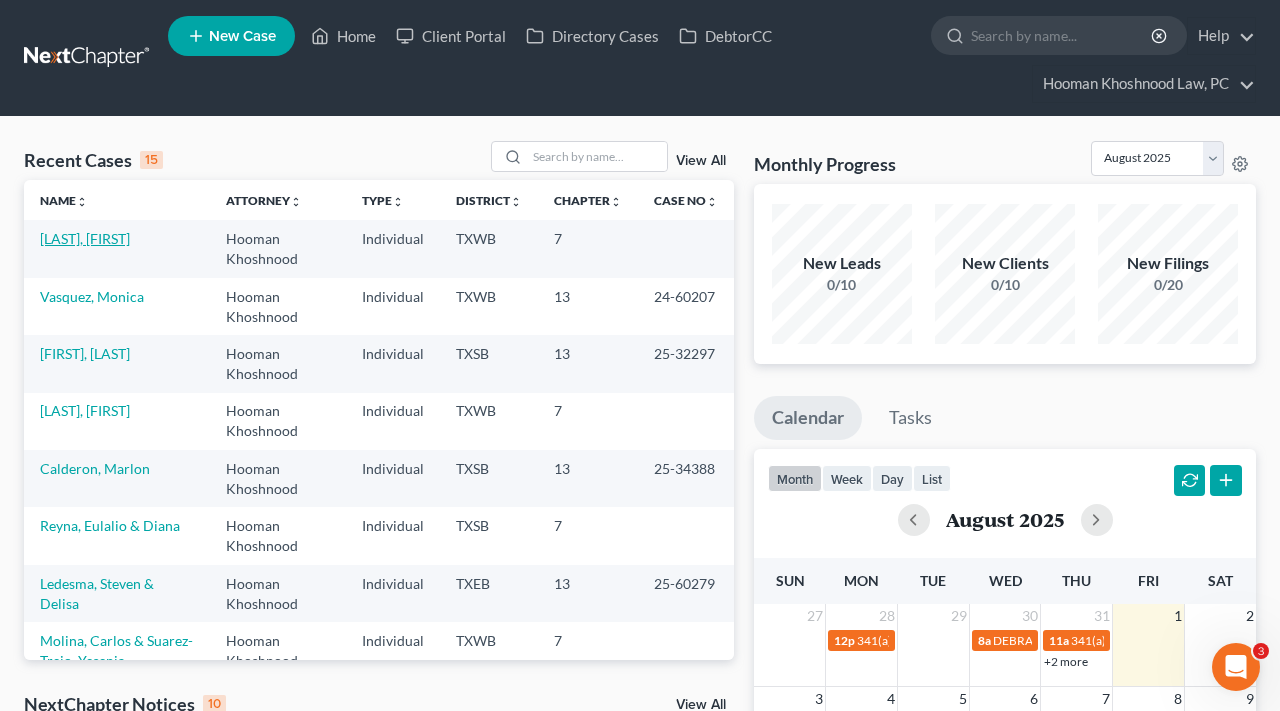 click on "[LAST], [FIRST]" at bounding box center [85, 238] 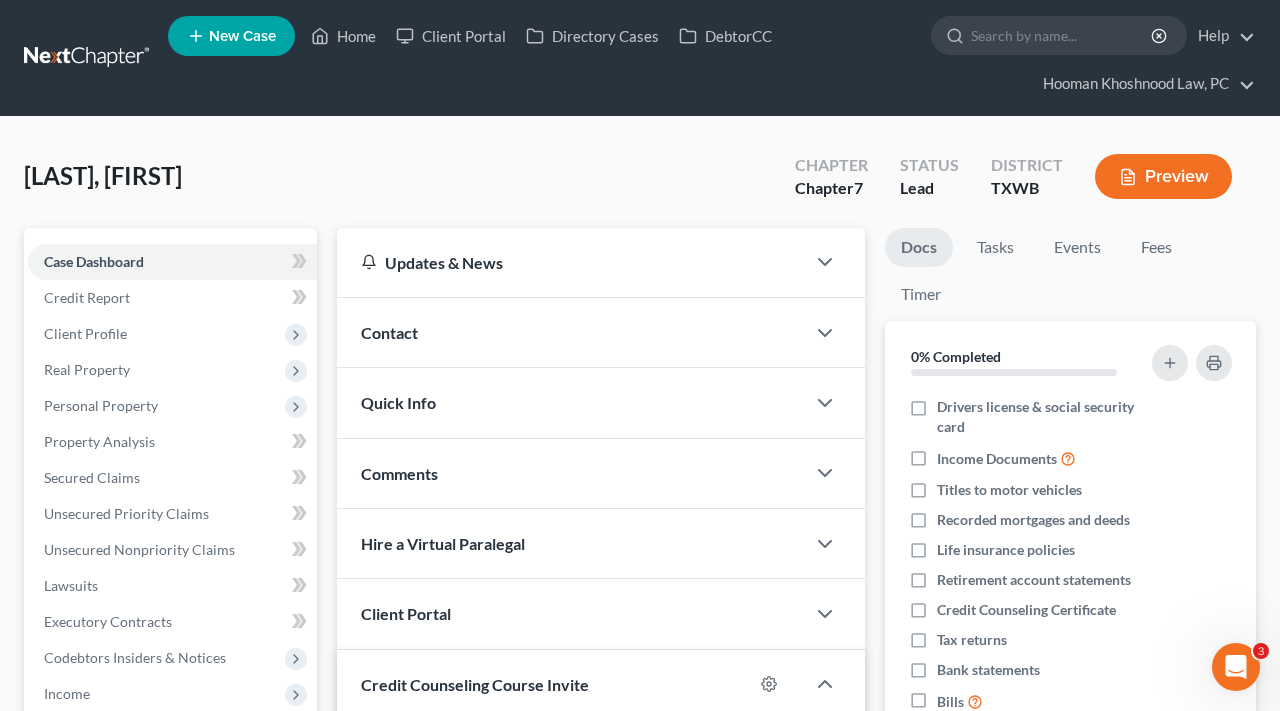 click at bounding box center (88, 58) 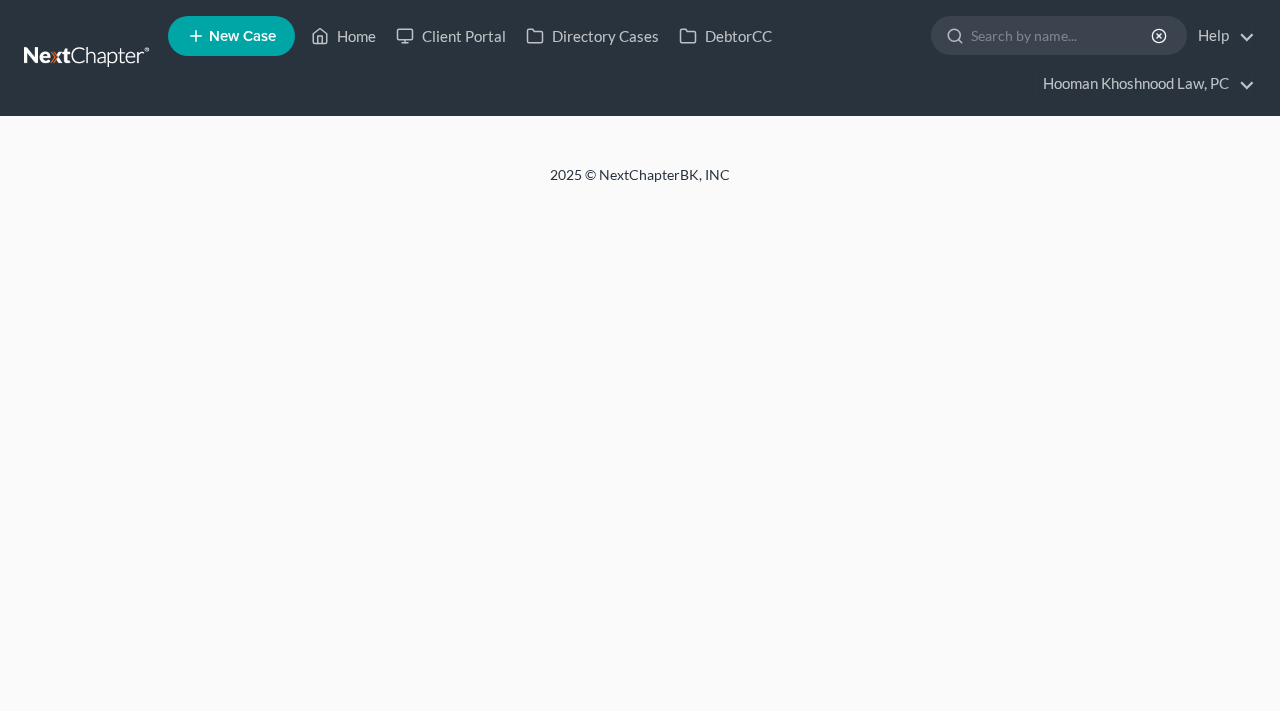 scroll, scrollTop: 0, scrollLeft: 0, axis: both 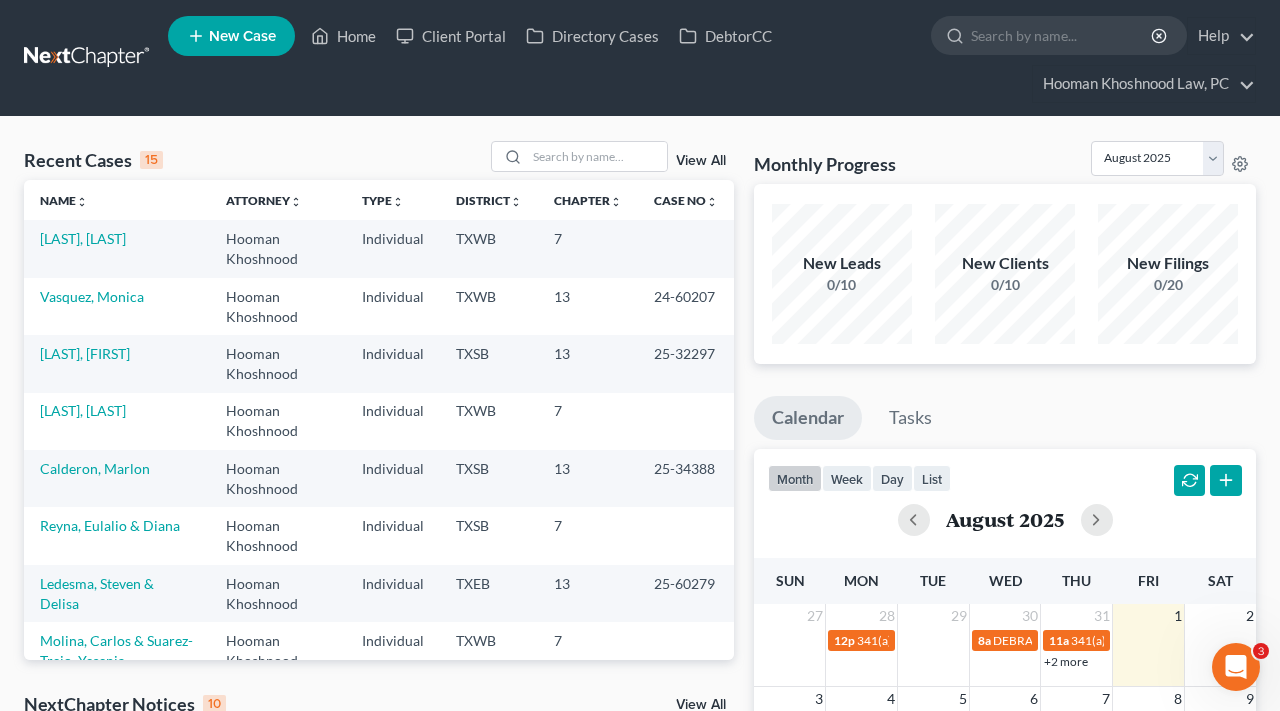 click at bounding box center (88, 58) 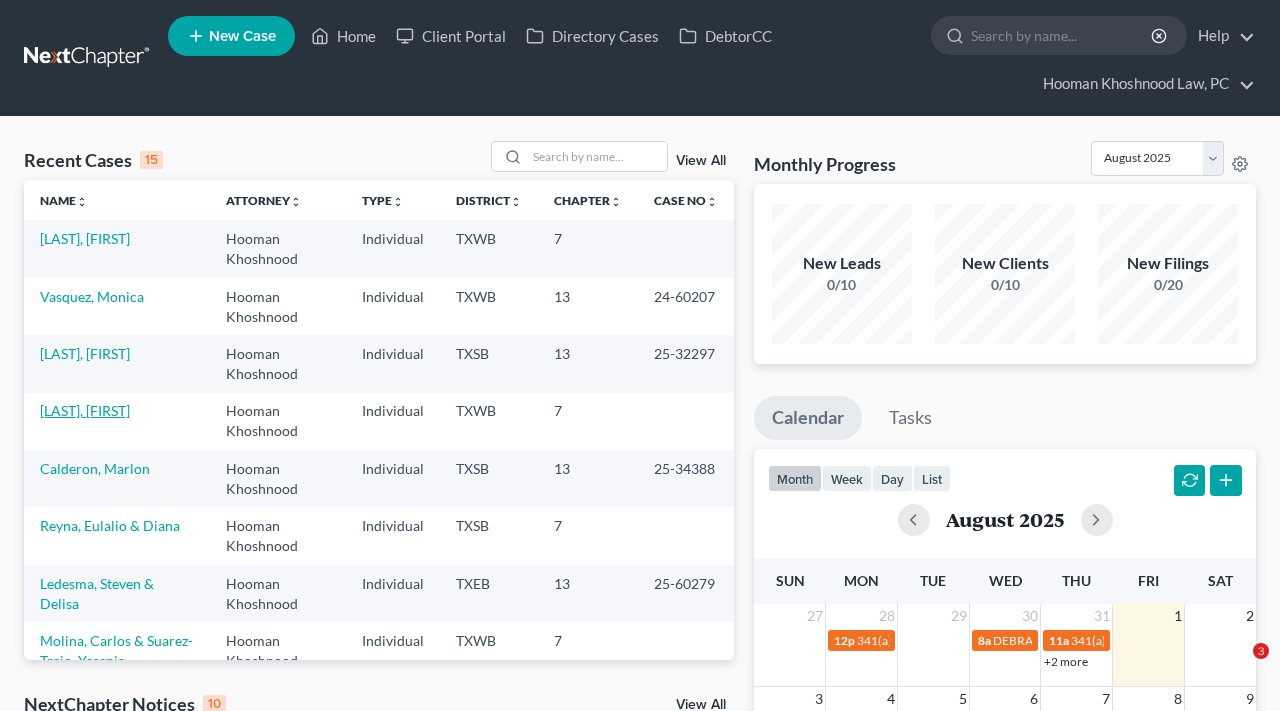 scroll, scrollTop: 0, scrollLeft: 0, axis: both 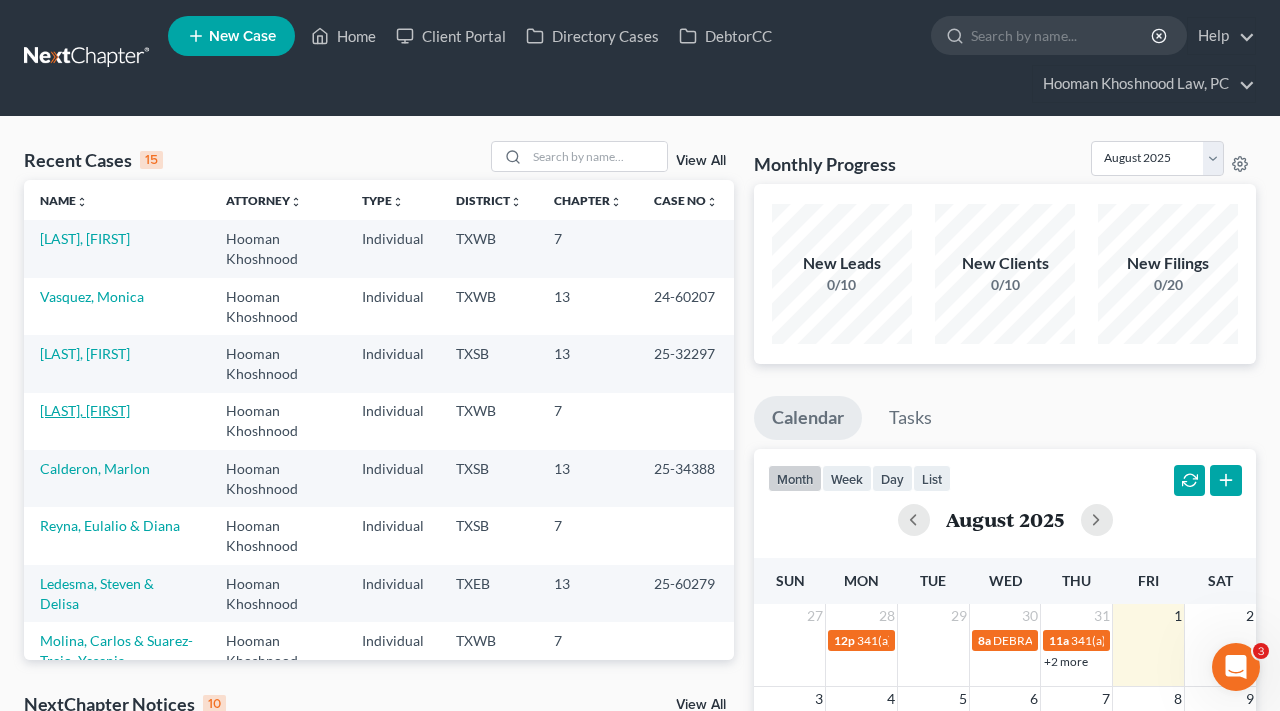 click on "Carnie, Kuria" at bounding box center [85, 410] 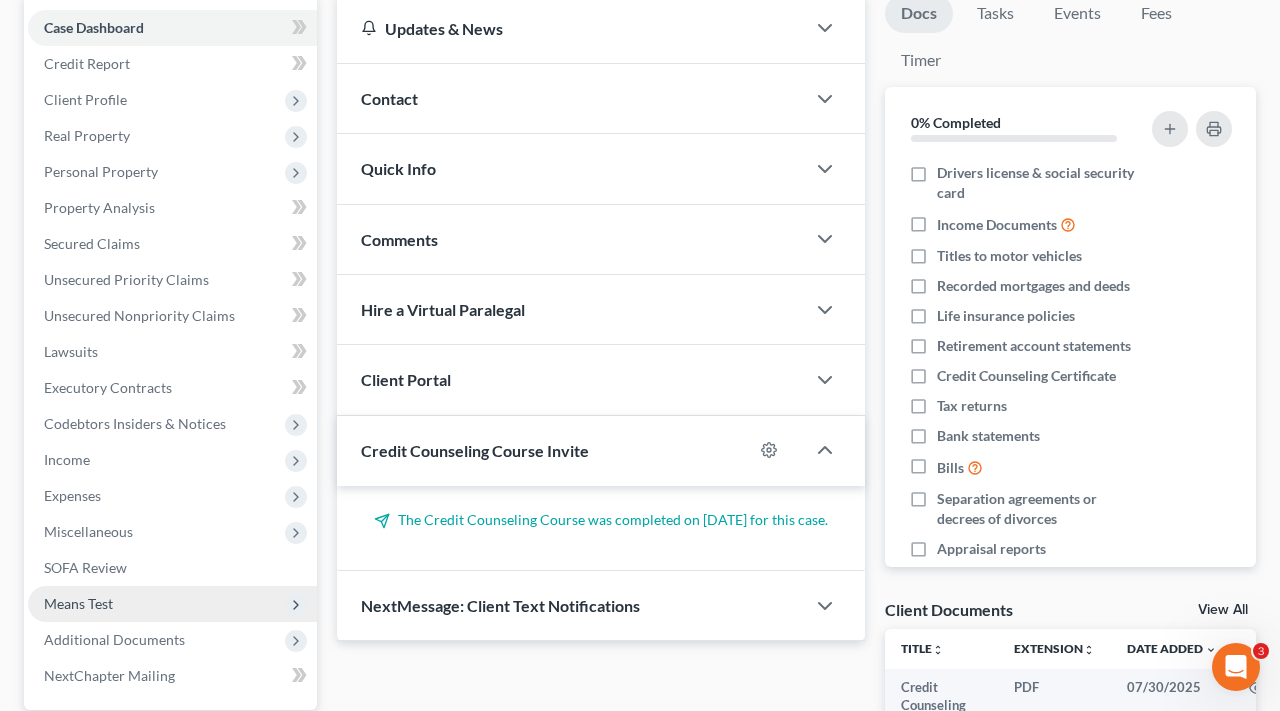scroll, scrollTop: 281, scrollLeft: 0, axis: vertical 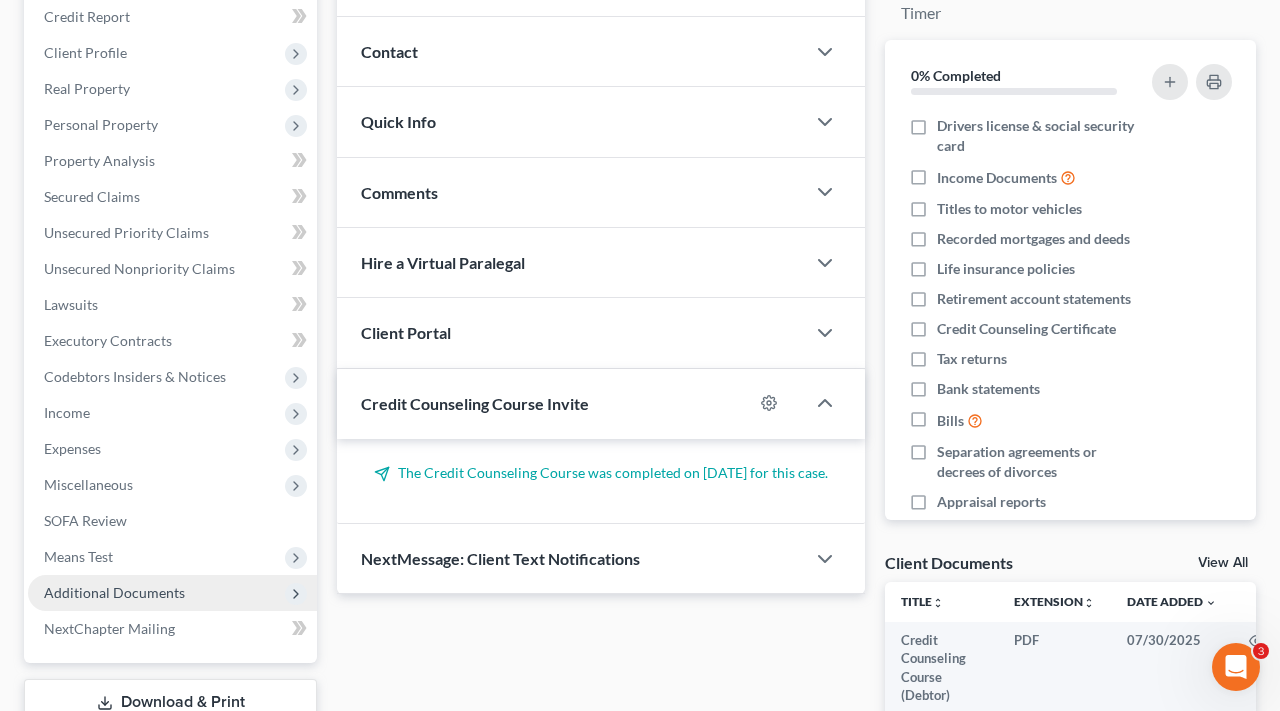 click on "Additional Documents" at bounding box center (114, 592) 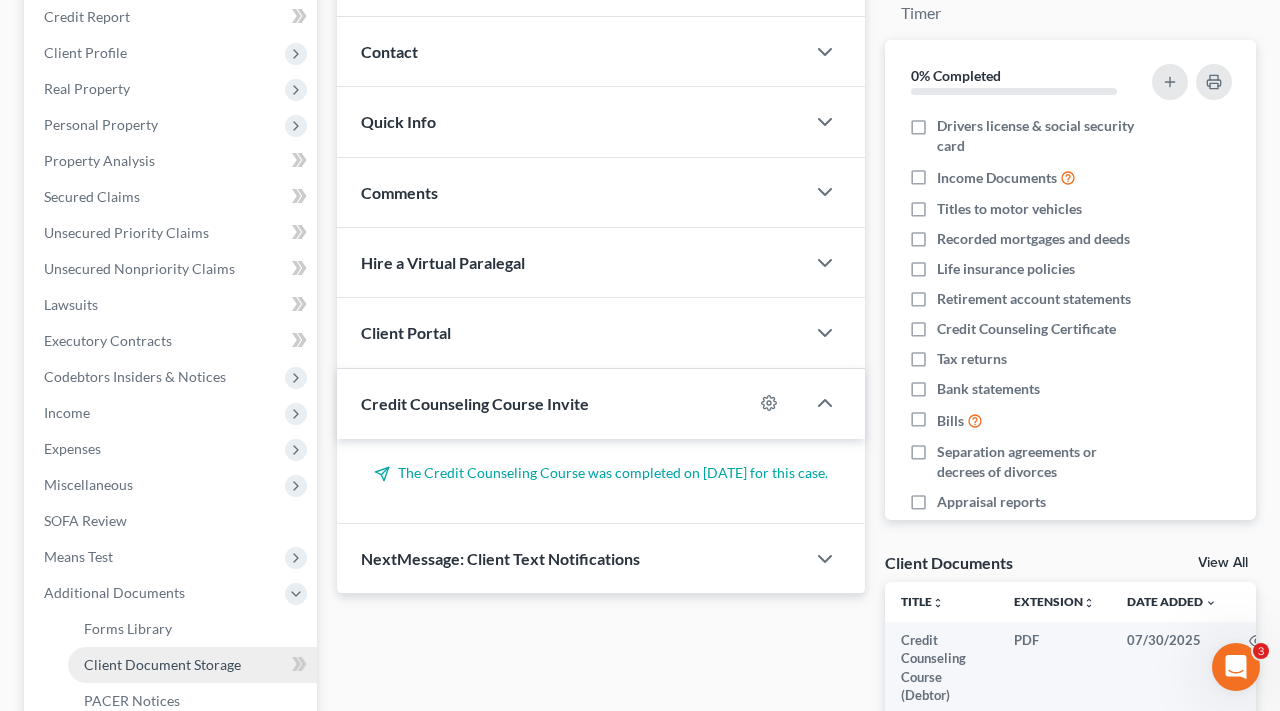 click on "Client Document Storage" at bounding box center [162, 664] 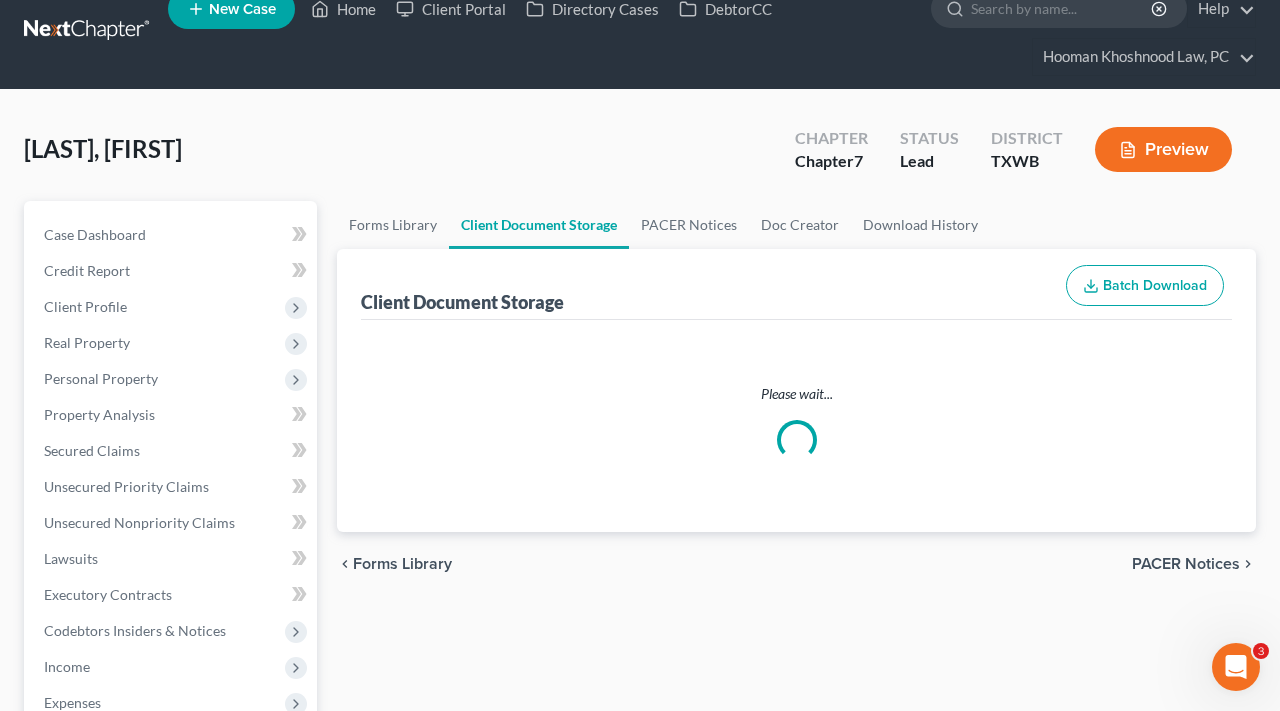 scroll, scrollTop: 0, scrollLeft: 0, axis: both 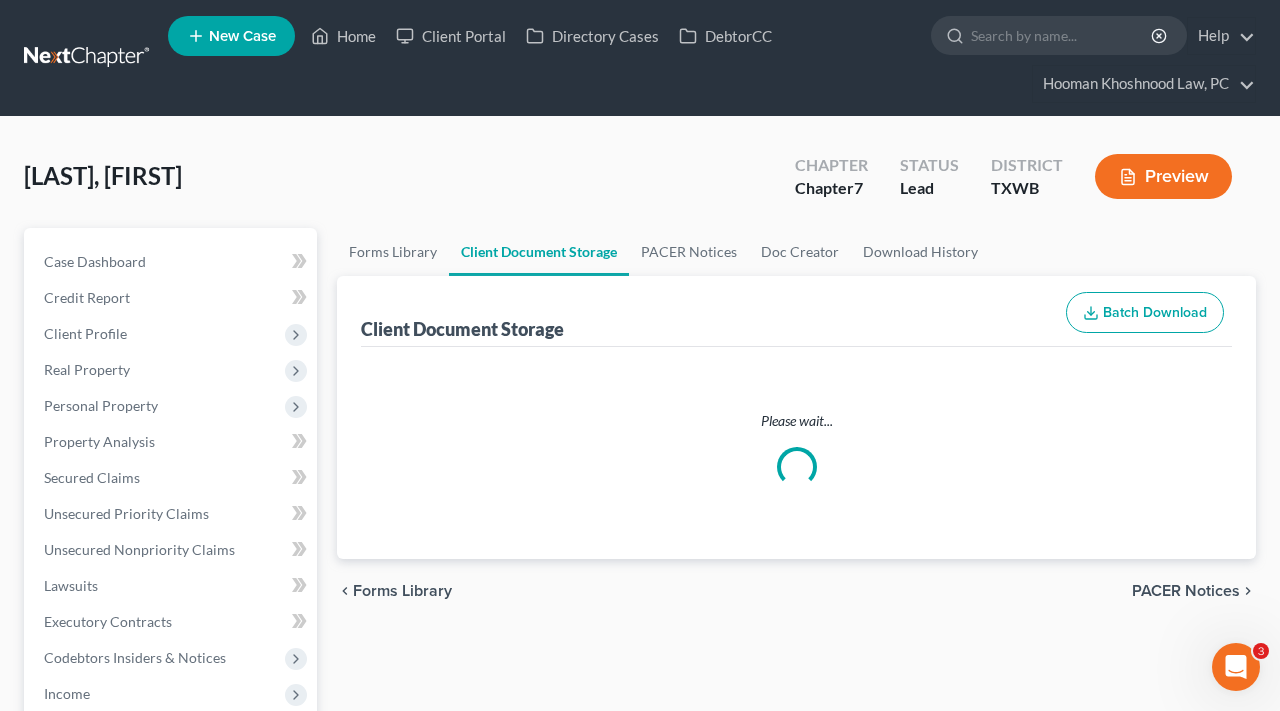 select on "0" 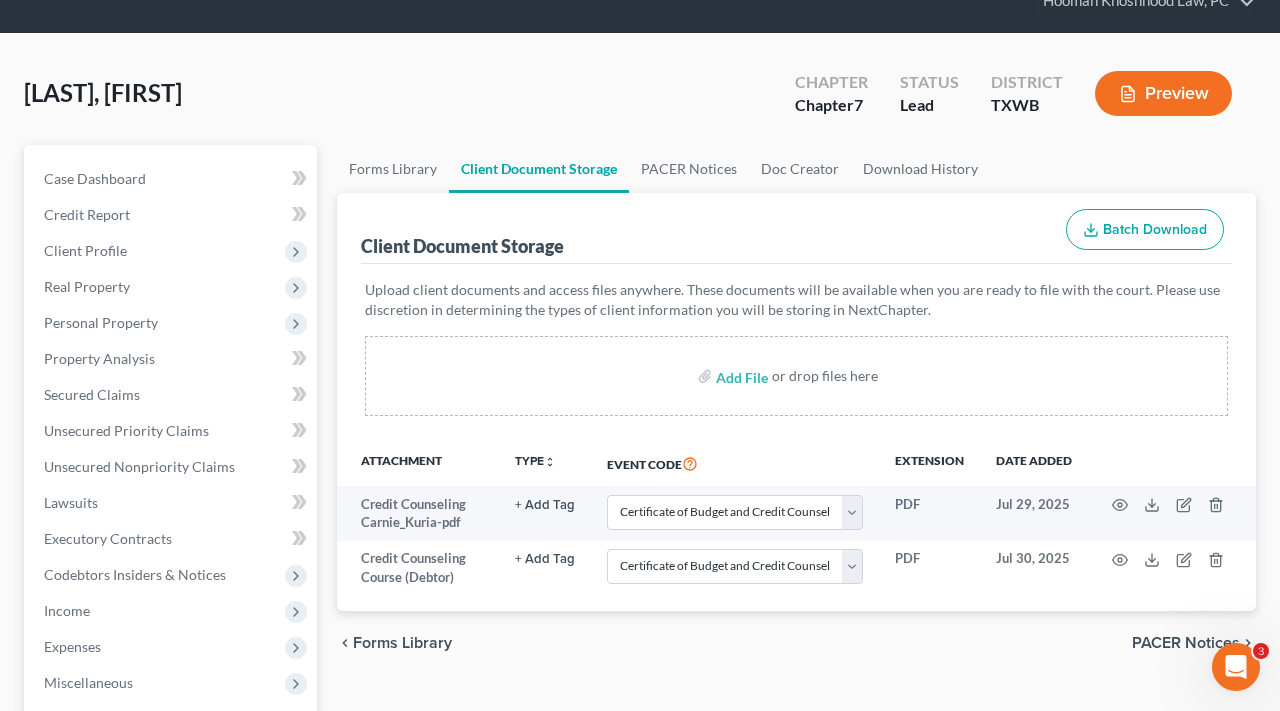 scroll, scrollTop: 109, scrollLeft: 0, axis: vertical 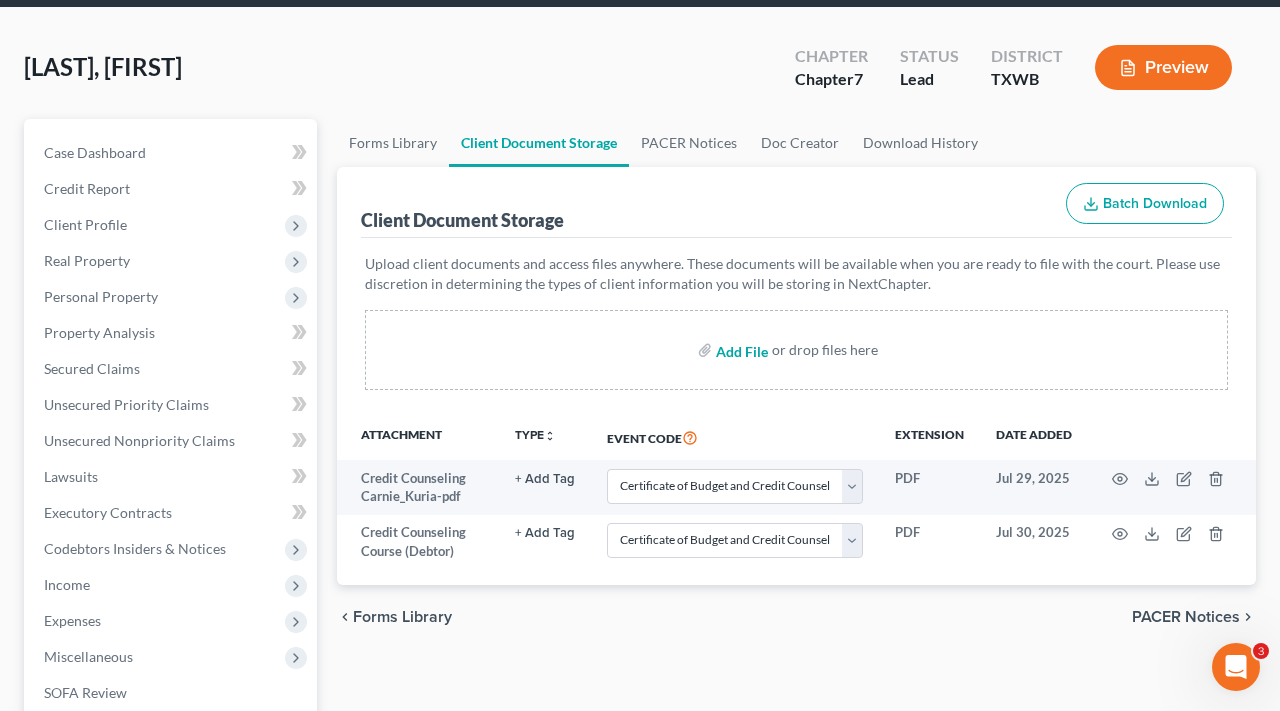 click at bounding box center [740, 350] 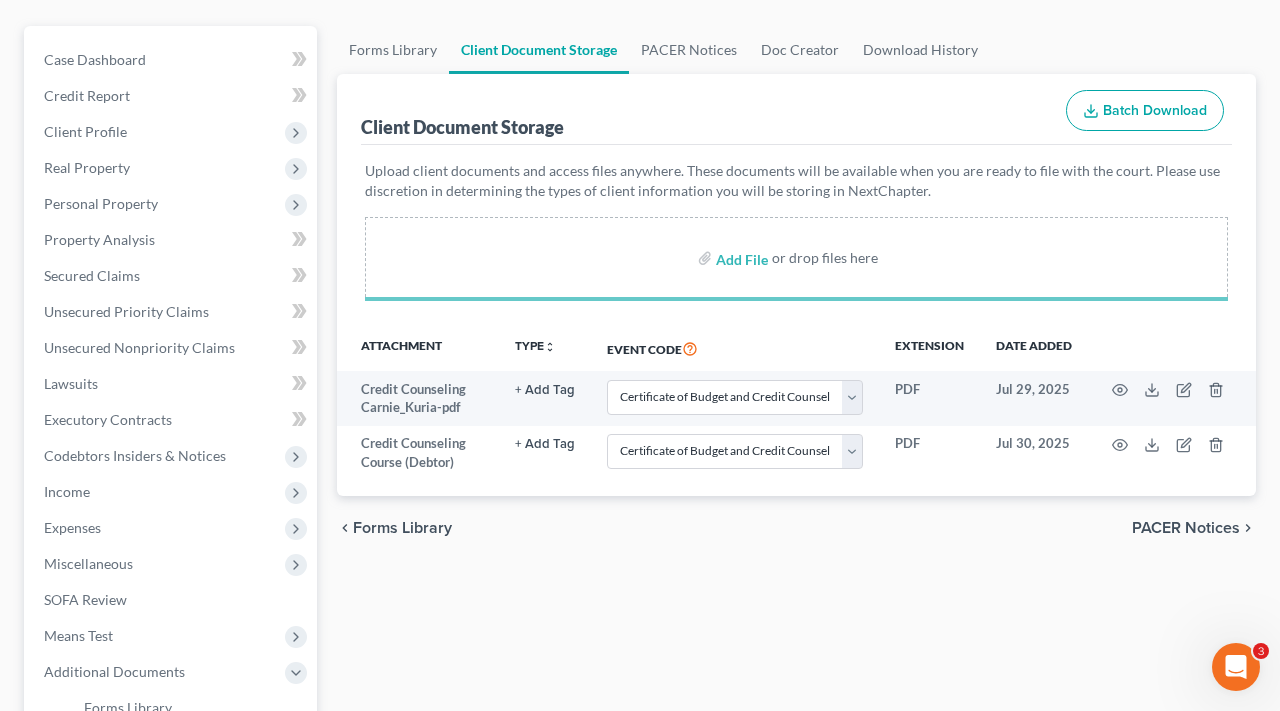 scroll, scrollTop: 248, scrollLeft: 0, axis: vertical 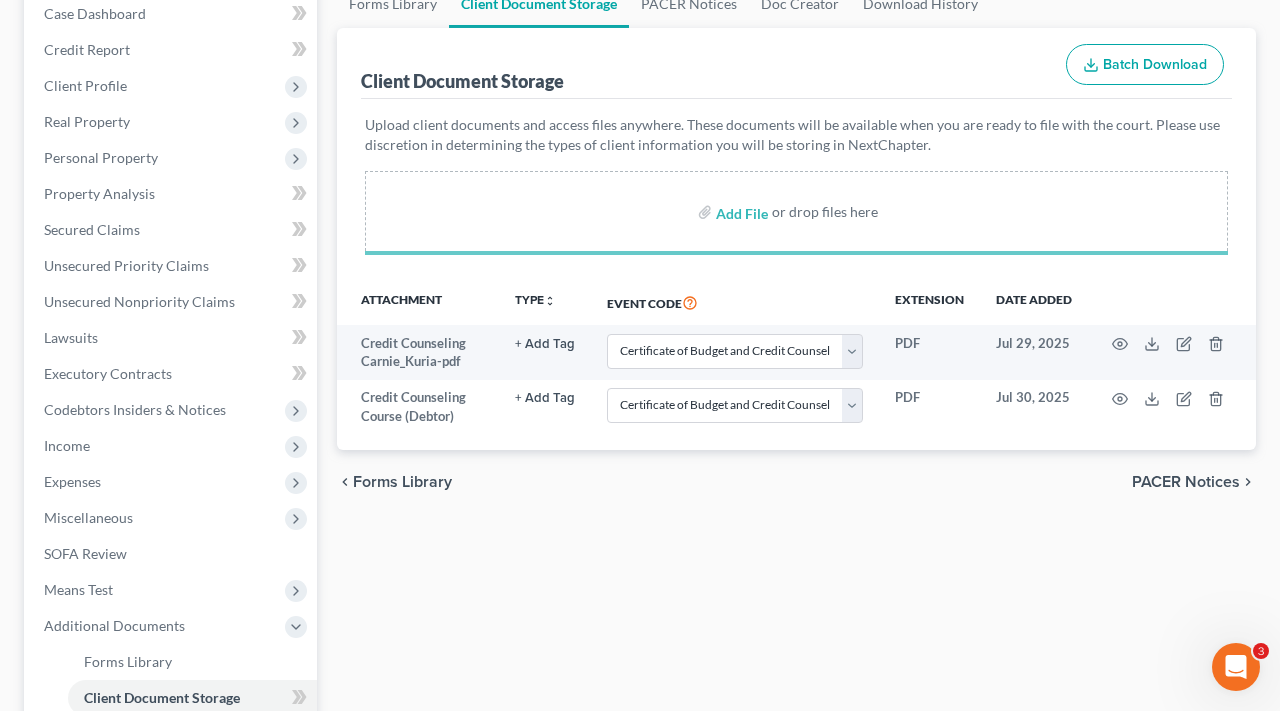 select on "0" 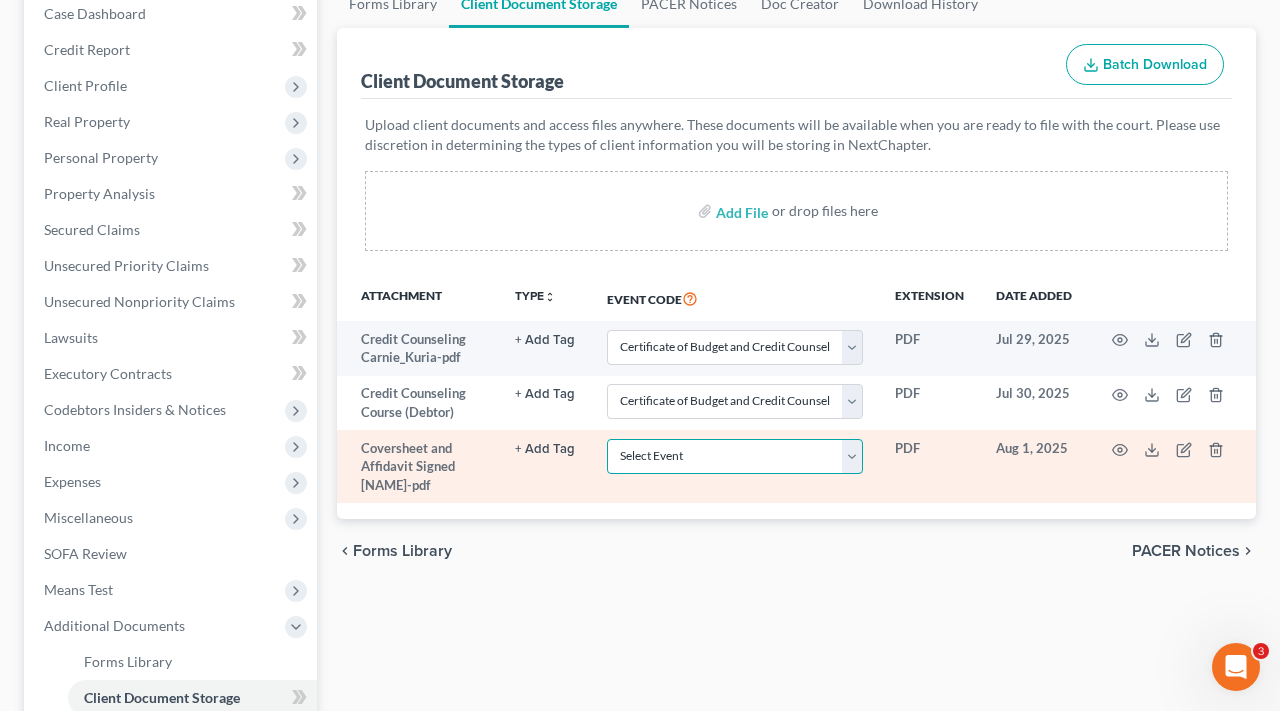 select on "10" 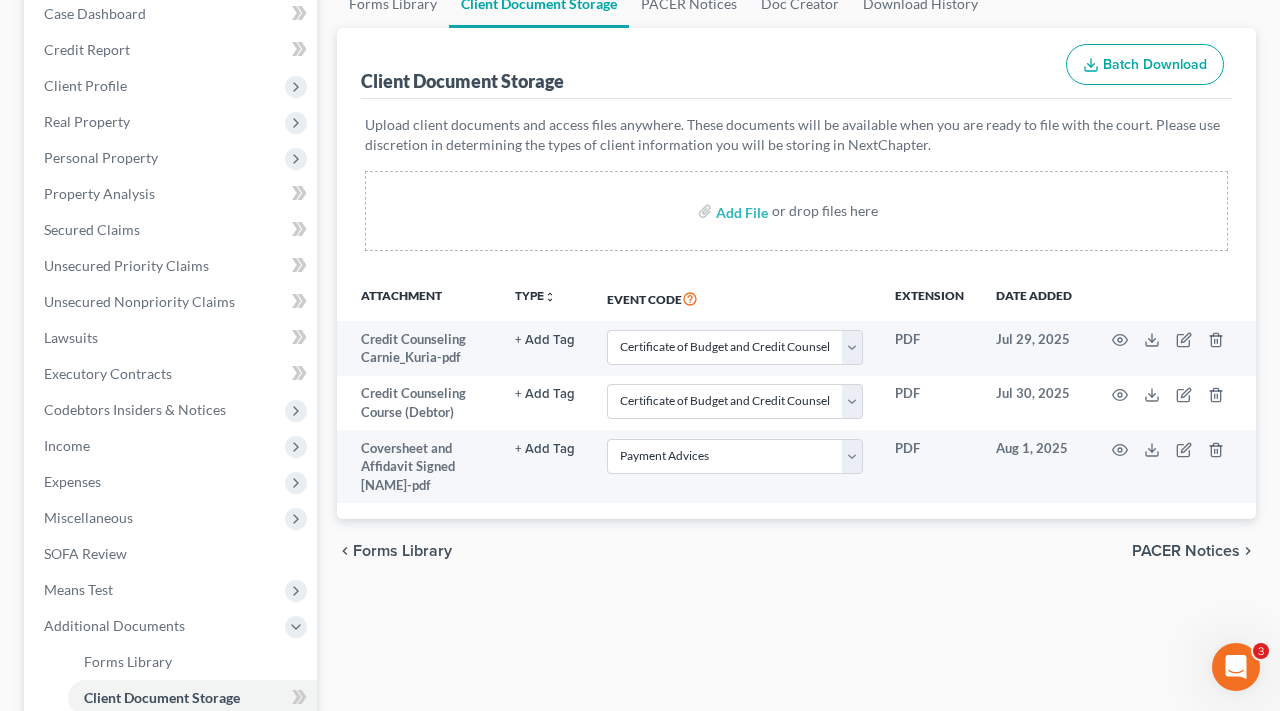 click on "Forms Library
Client Document Storage
PACER Notices
Doc Creator
Download History
Client Document Storage
Batch Download
Upload client documents and access files anywhere. These documents will be available when you are ready to file with the court. Please use discretion in determining the types of client information you will be storing in NextChapter.
Add File
or drop files here
Attachment TYPE unfold_more NONE 341 Questions All Taxes Bank Statement Hearing ID lawsuit info Notice PPmailout Proof of Claim Signed DecRE SSN Proof Tax returns 2 years ago Tax returns last year Vehicle Bill of Sale Event Code  Extension Date added Credit Counseling Carnie_Kuria-pdf + Add Tag Select an option or create one 341 Questions All Taxes Bank Statement Hearing ID lawsuit info Notice PPmailout Proof of Claim Signed DecRE SSN Proof Tax returns 2 years ago Tax returns last year Vehicle Bill of Sale PDF ID" at bounding box center (796, 485) 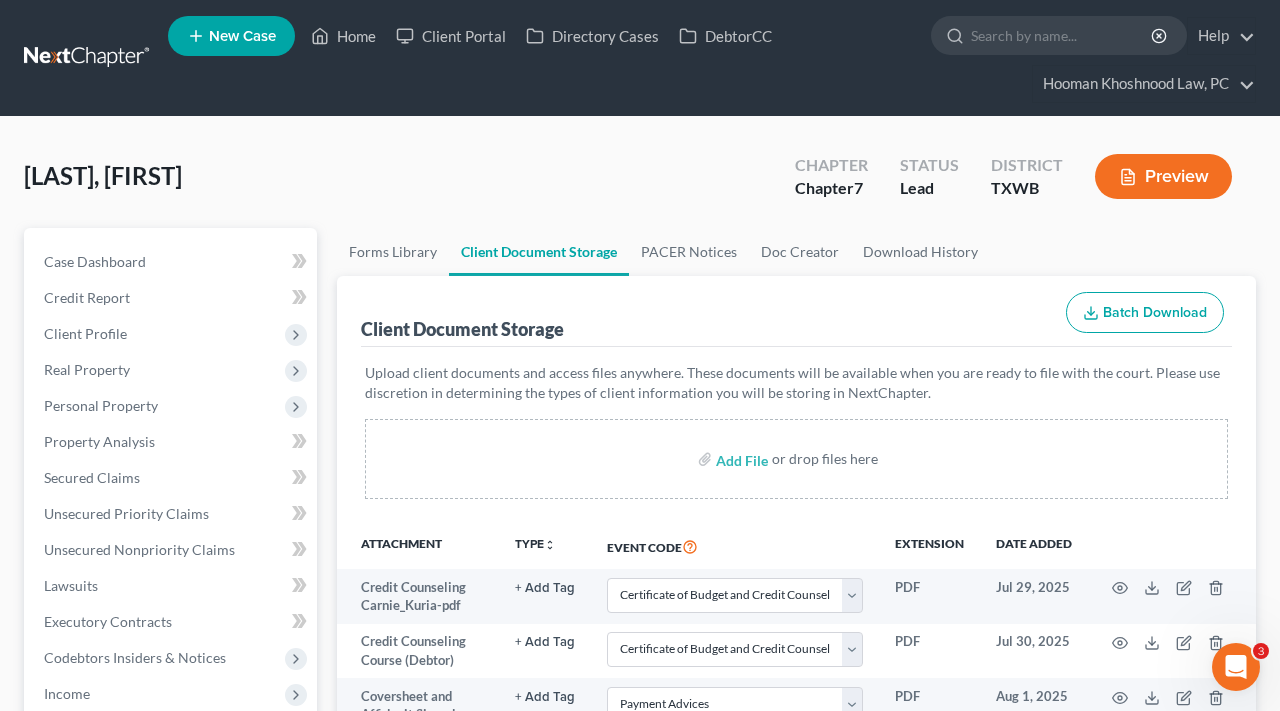 scroll, scrollTop: 0, scrollLeft: 0, axis: both 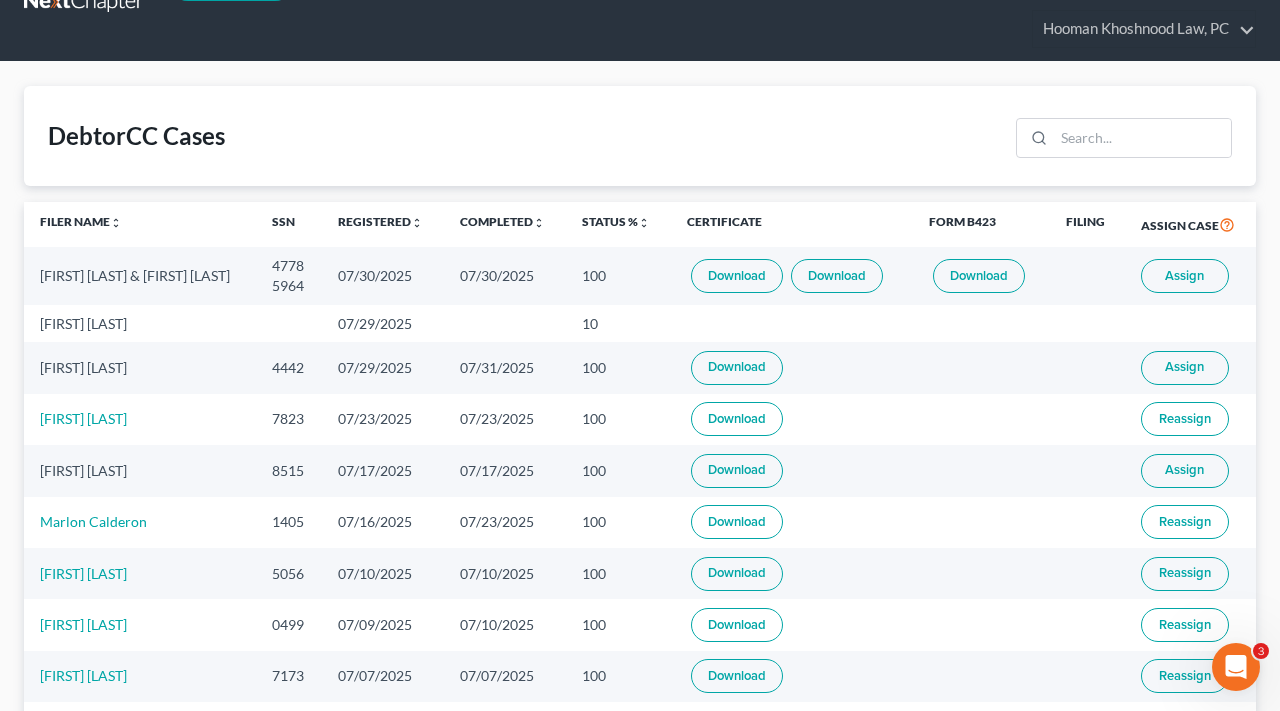 click on "Download" at bounding box center [737, 368] 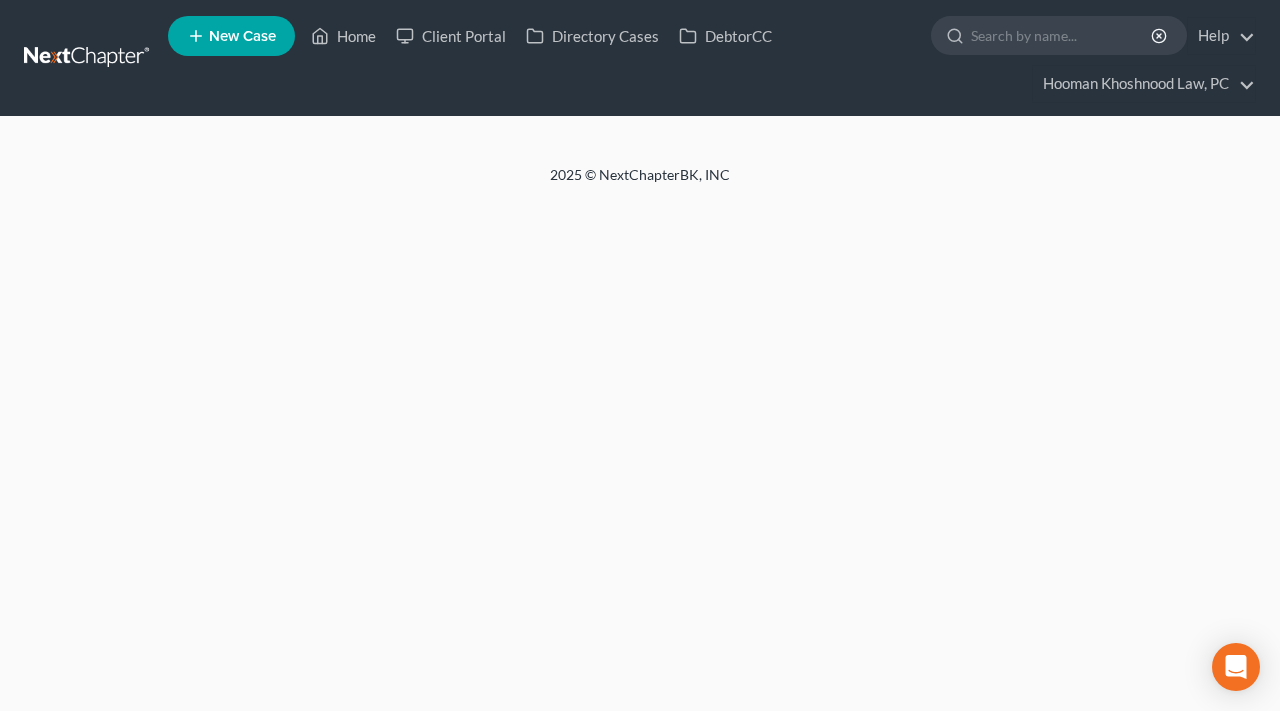 scroll, scrollTop: 0, scrollLeft: 0, axis: both 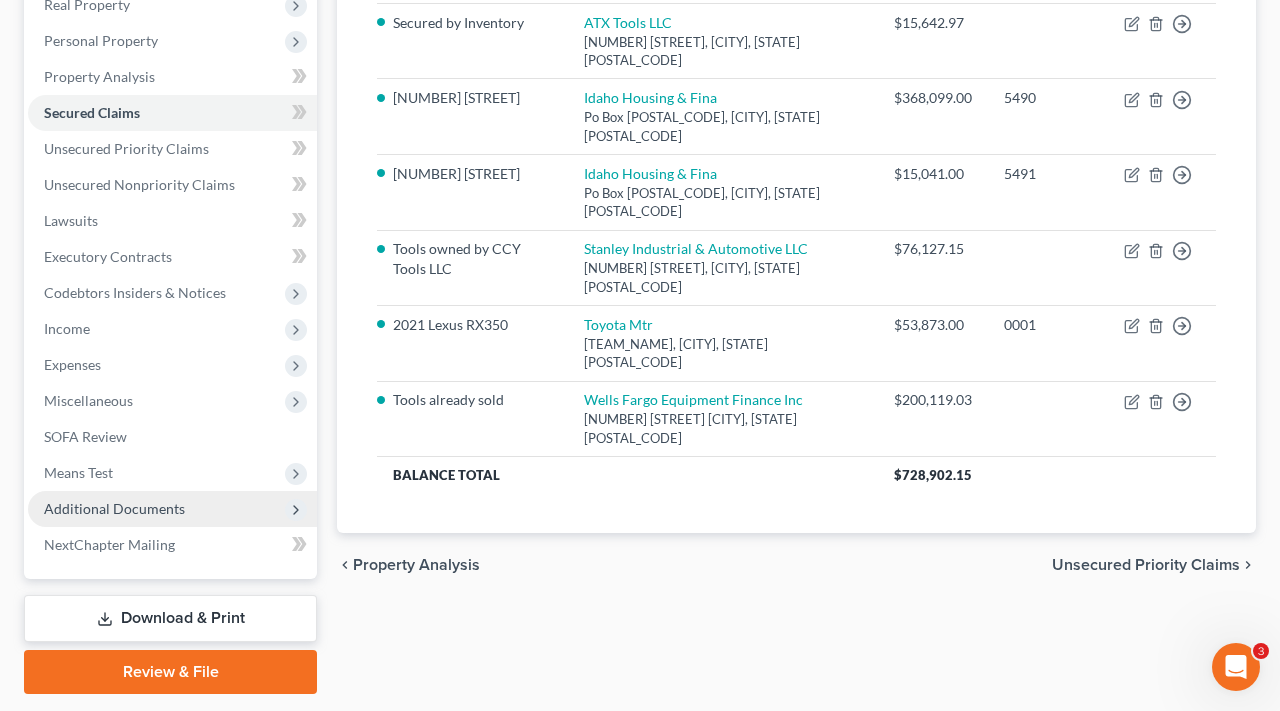 click on "Additional Documents" at bounding box center (114, 508) 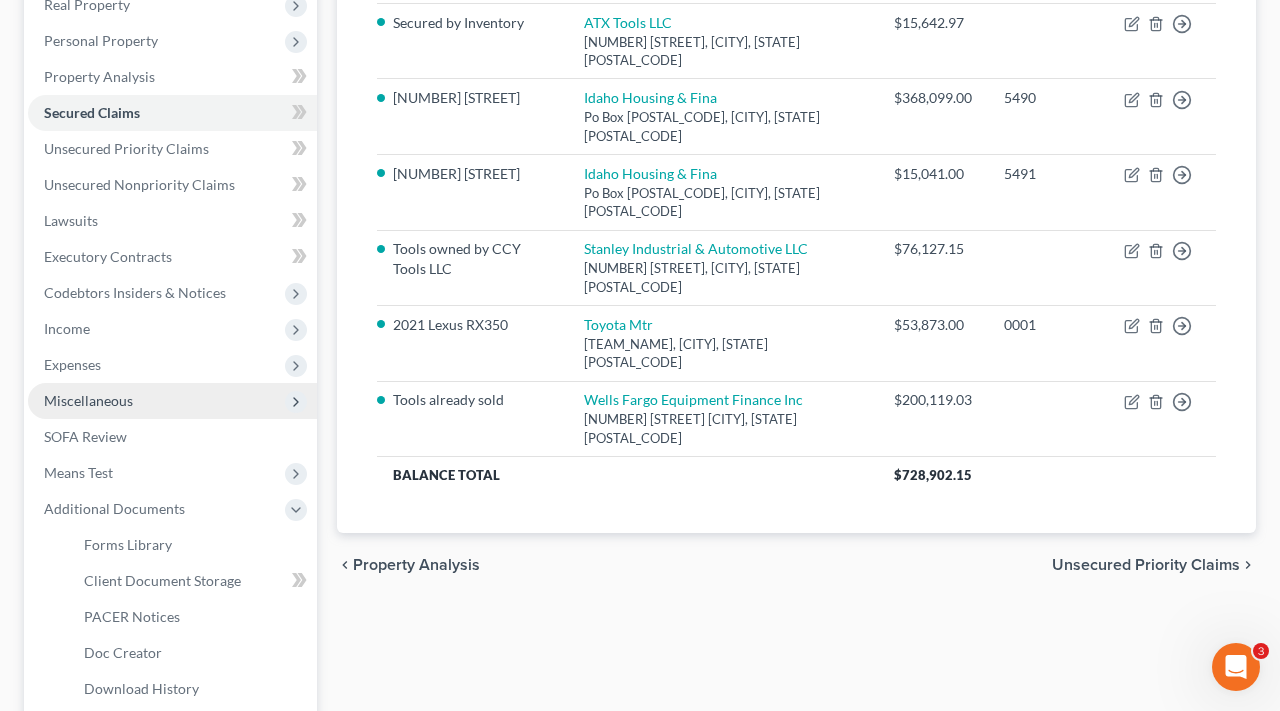 click on "Client Document Storage" at bounding box center [162, 580] 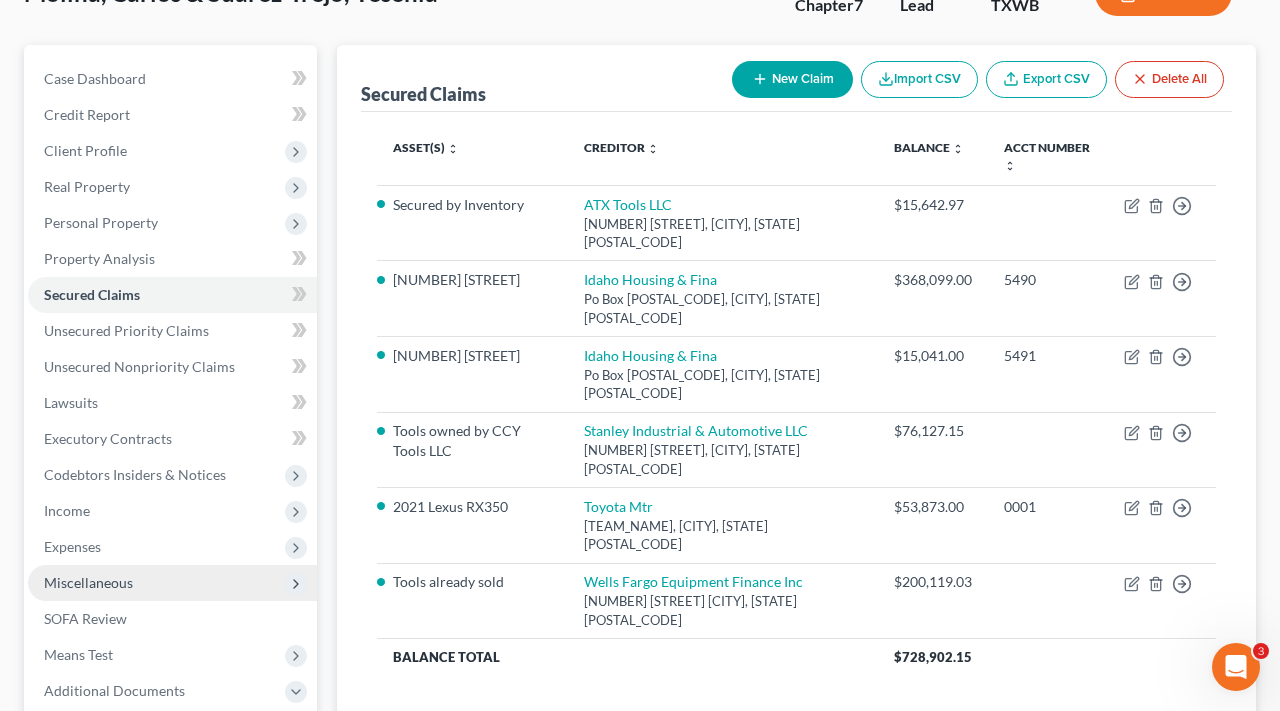 select on "0" 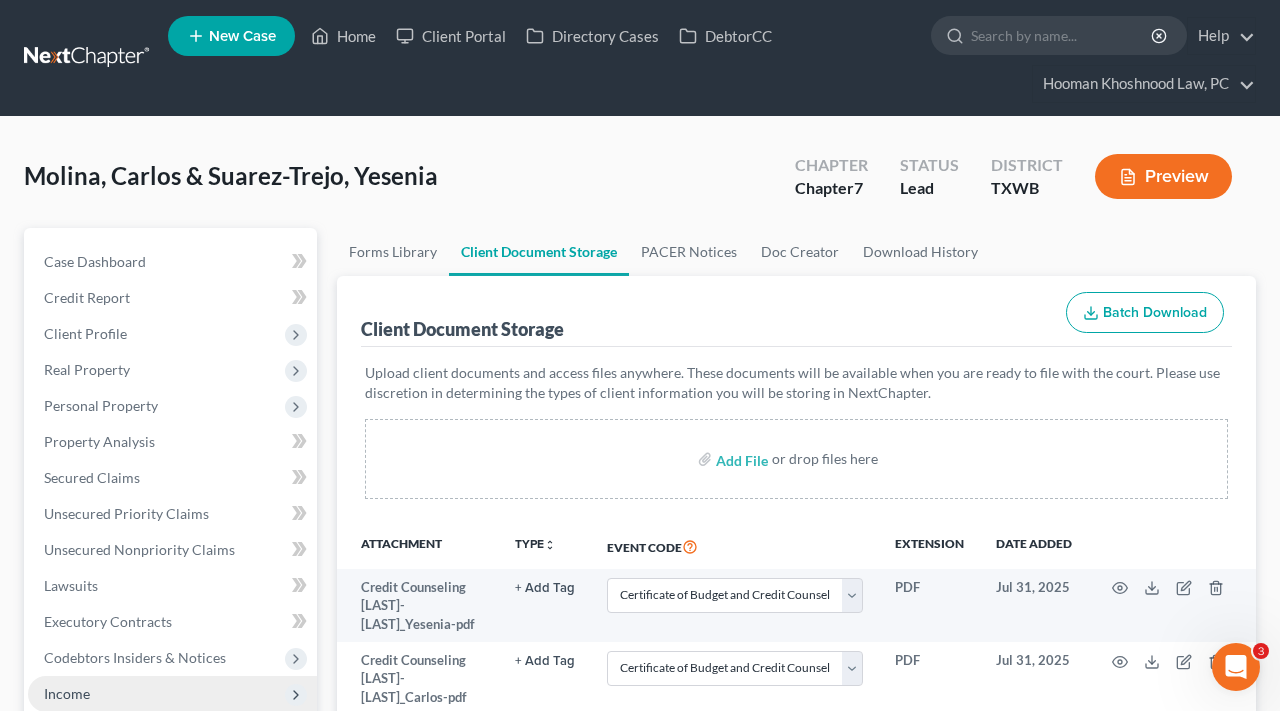 scroll, scrollTop: 0, scrollLeft: 0, axis: both 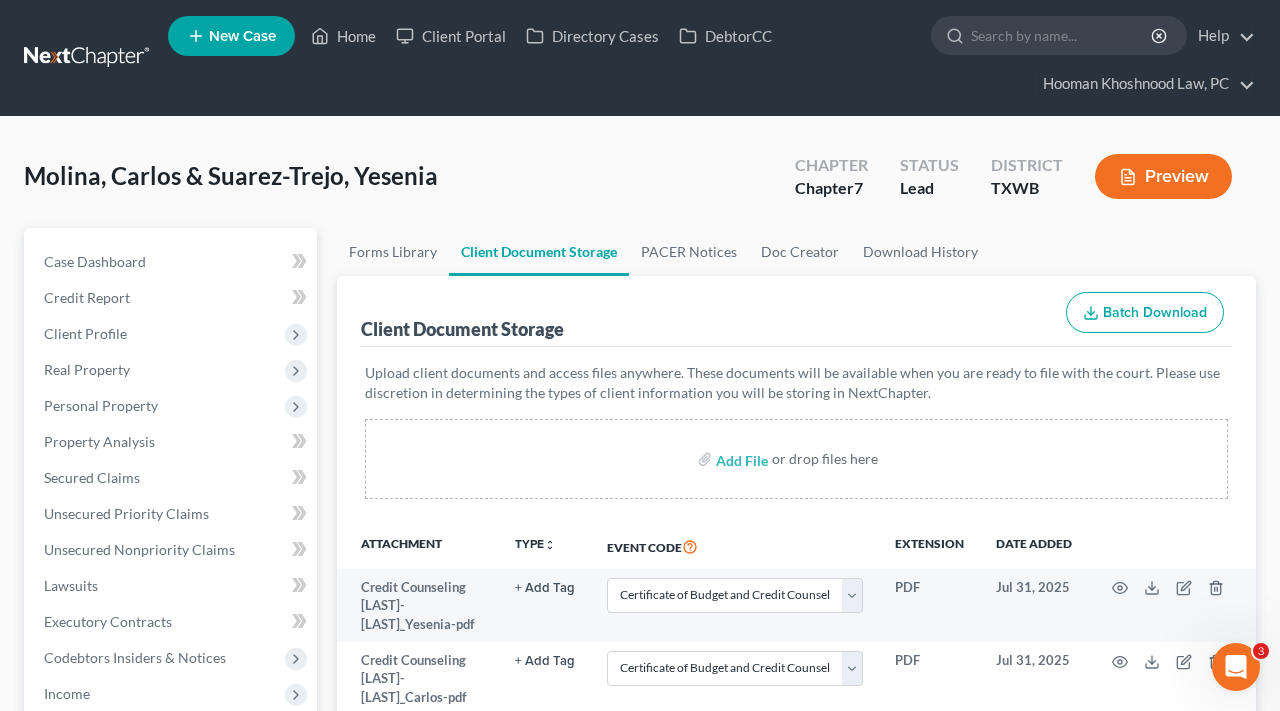 click at bounding box center [88, 58] 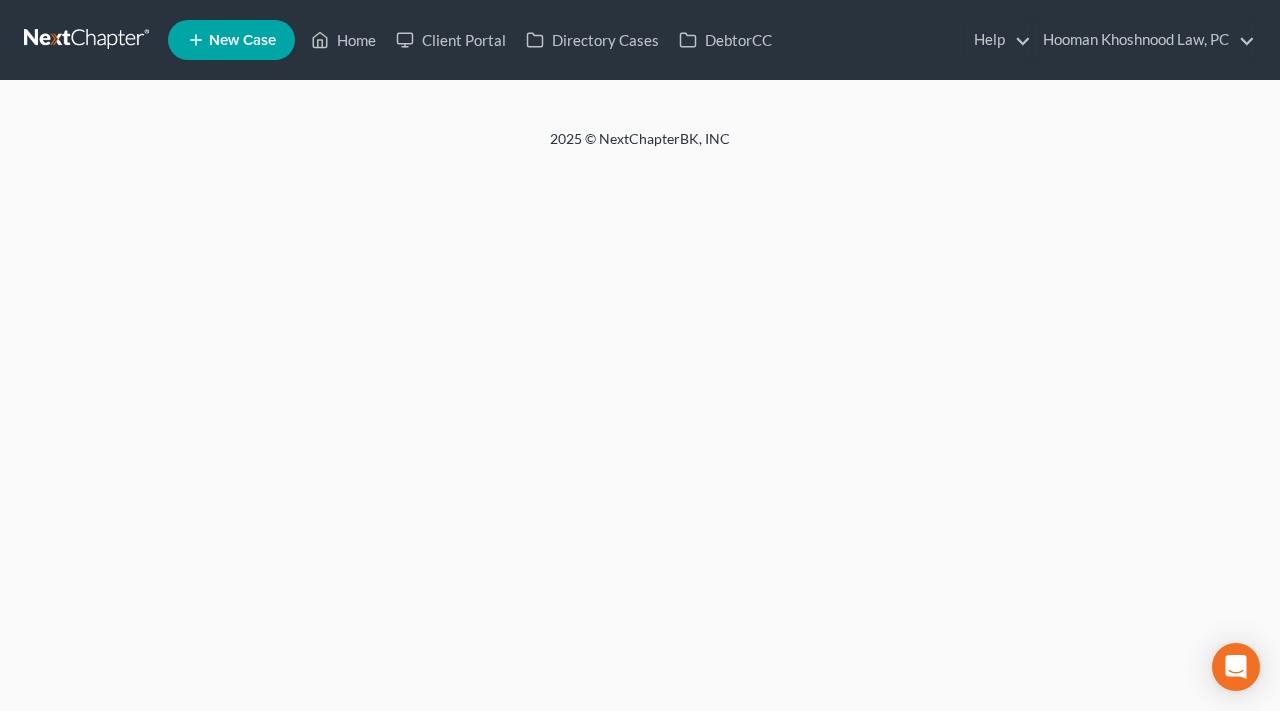 scroll, scrollTop: 0, scrollLeft: 0, axis: both 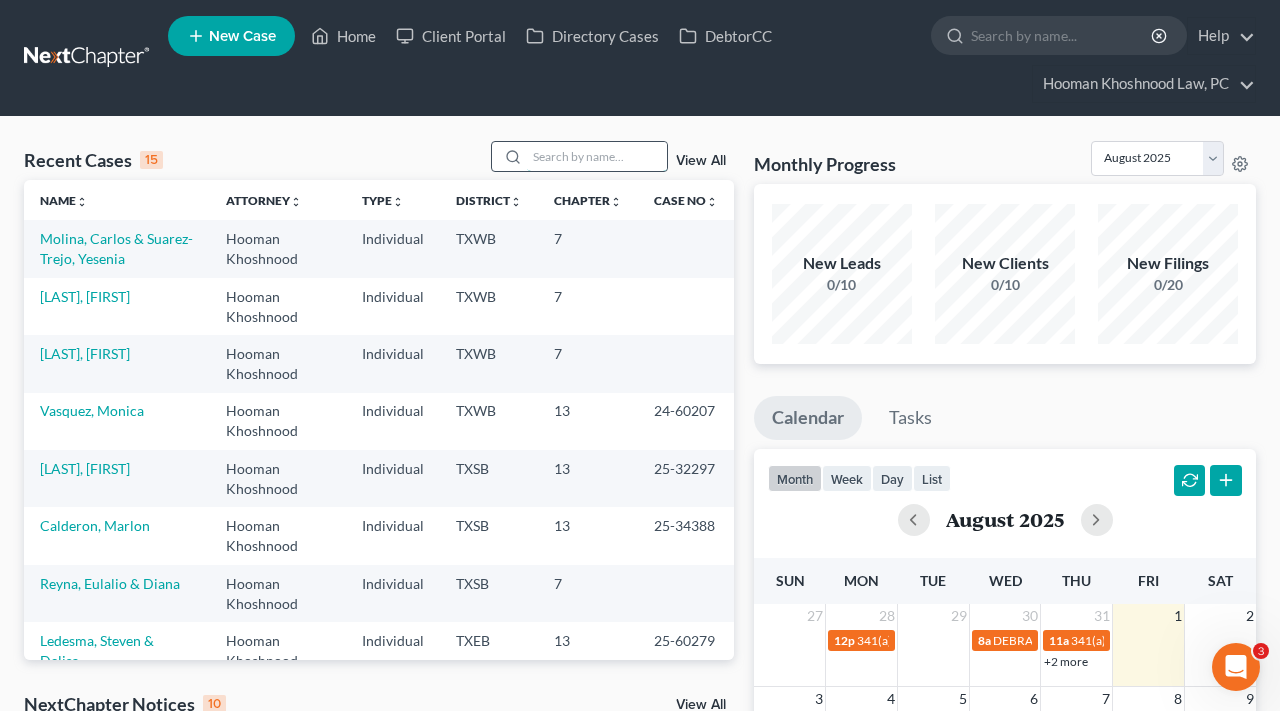 click at bounding box center (597, 156) 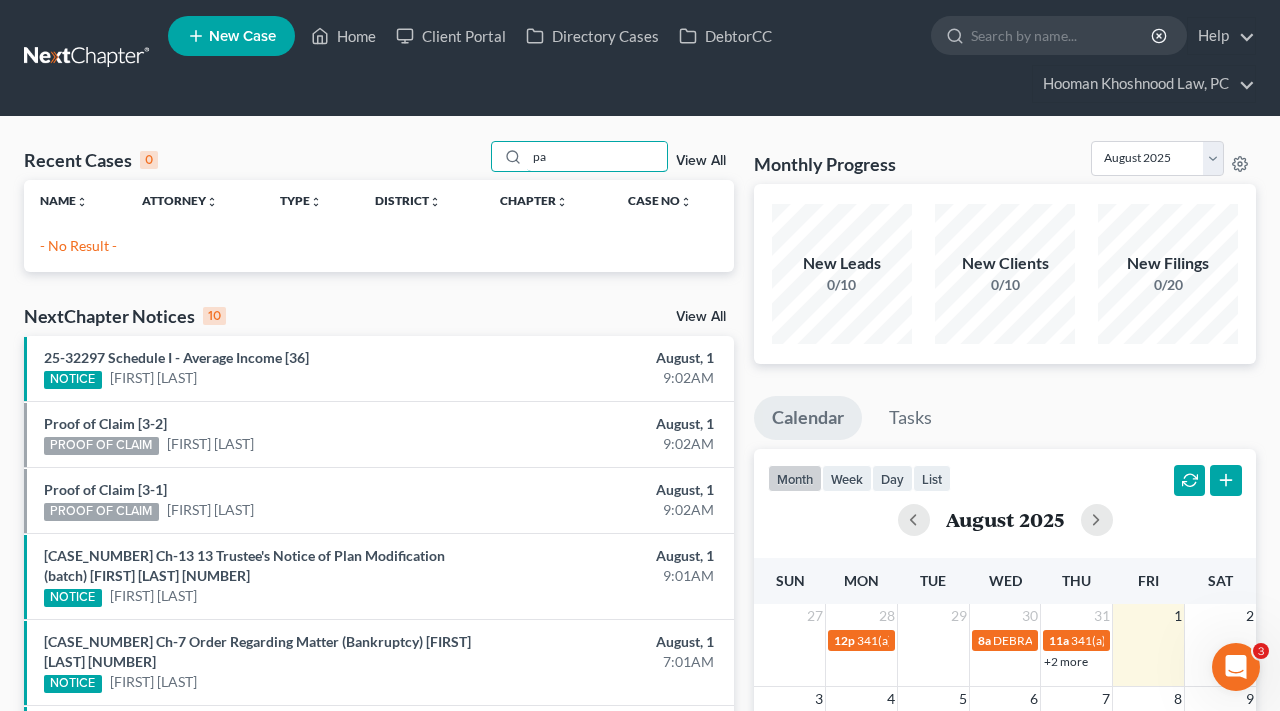 type on "p" 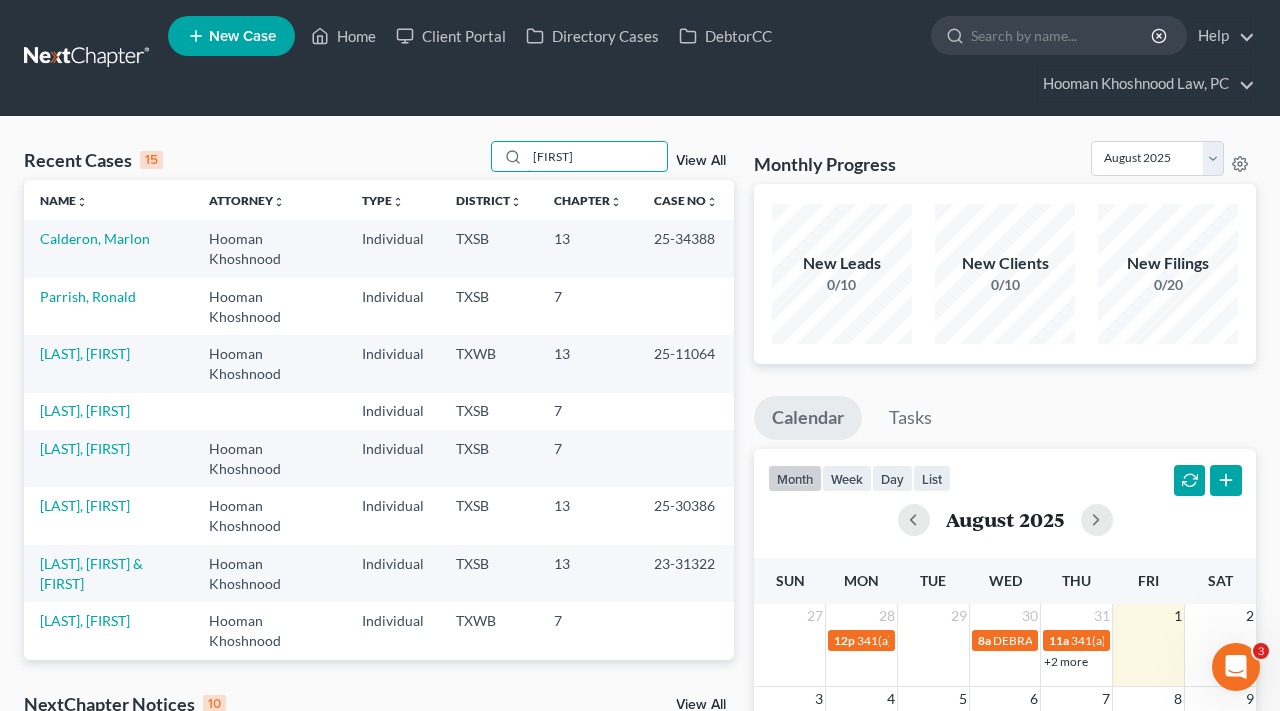 type on "Ron" 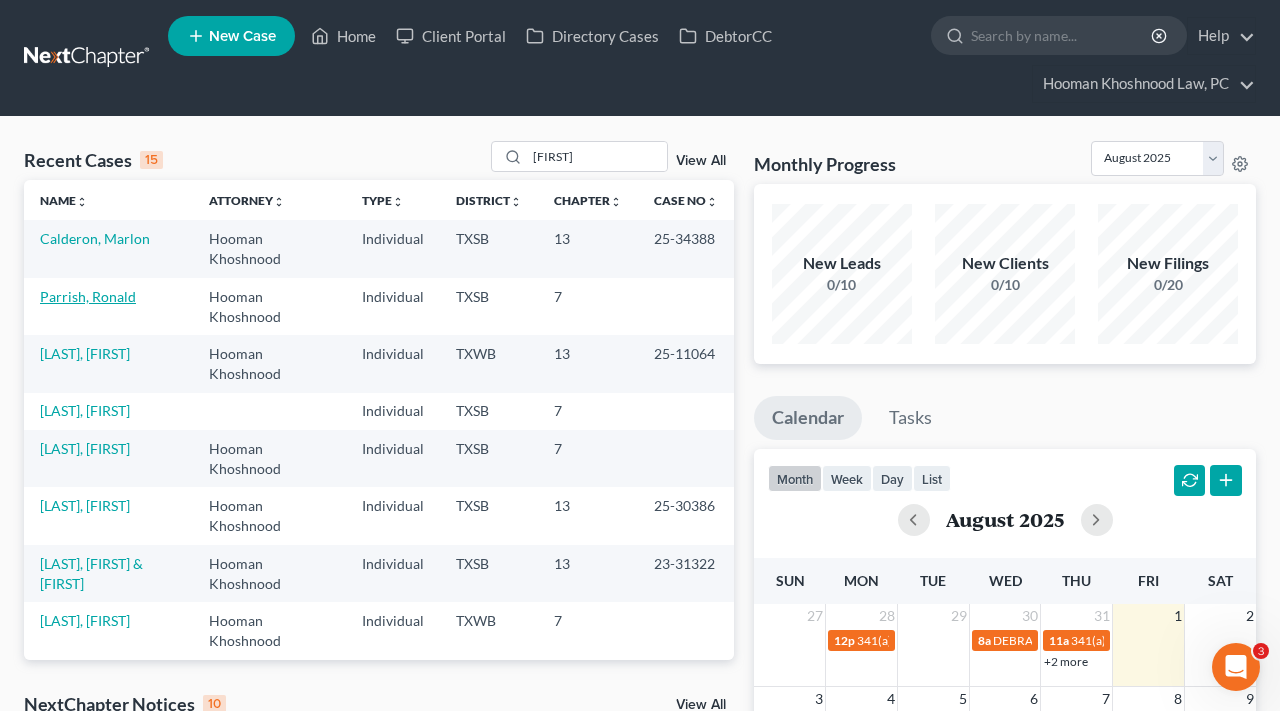 drag, startPoint x: 471, startPoint y: 224, endPoint x: 104, endPoint y: 299, distance: 374.5851 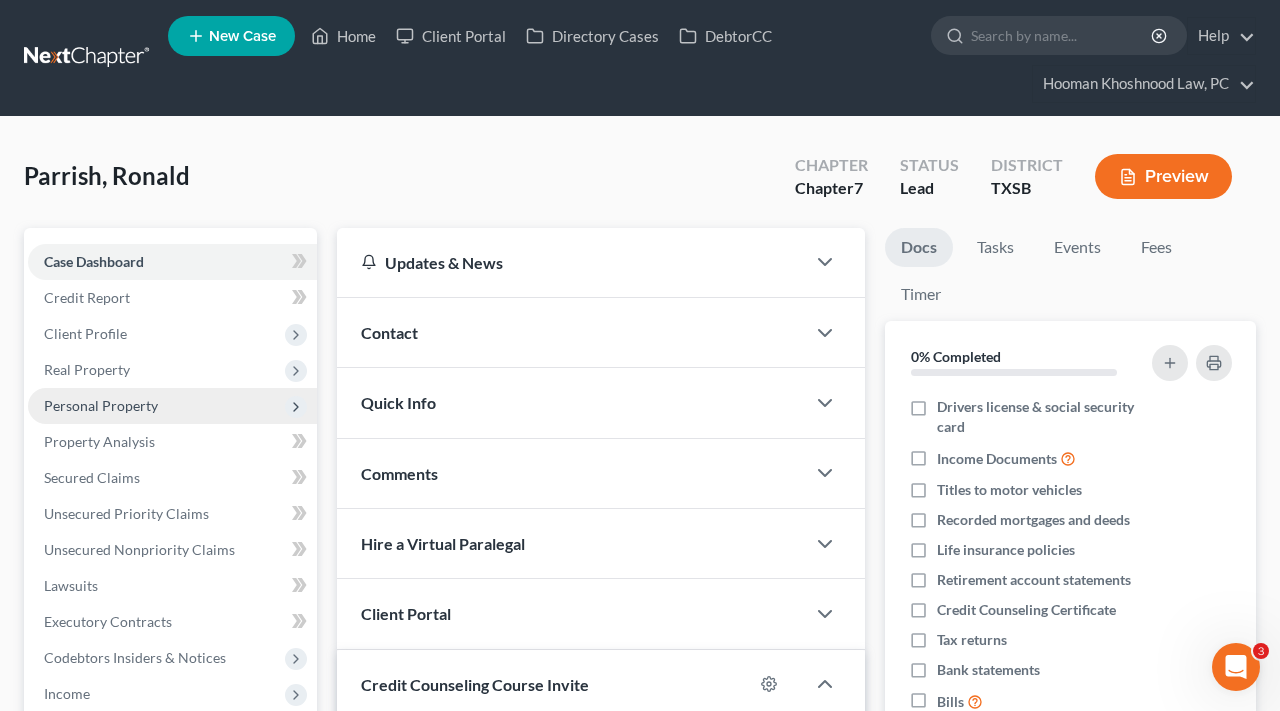 scroll, scrollTop: 192, scrollLeft: 0, axis: vertical 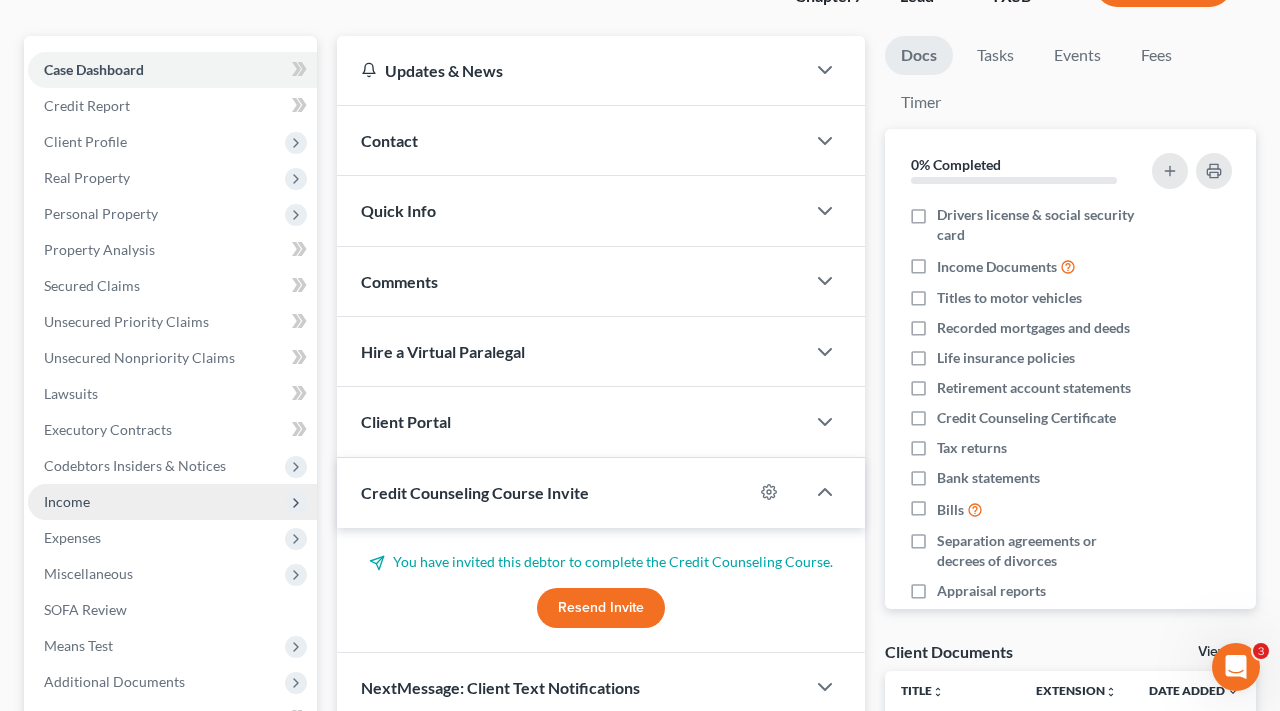 click on "Income" at bounding box center (67, 501) 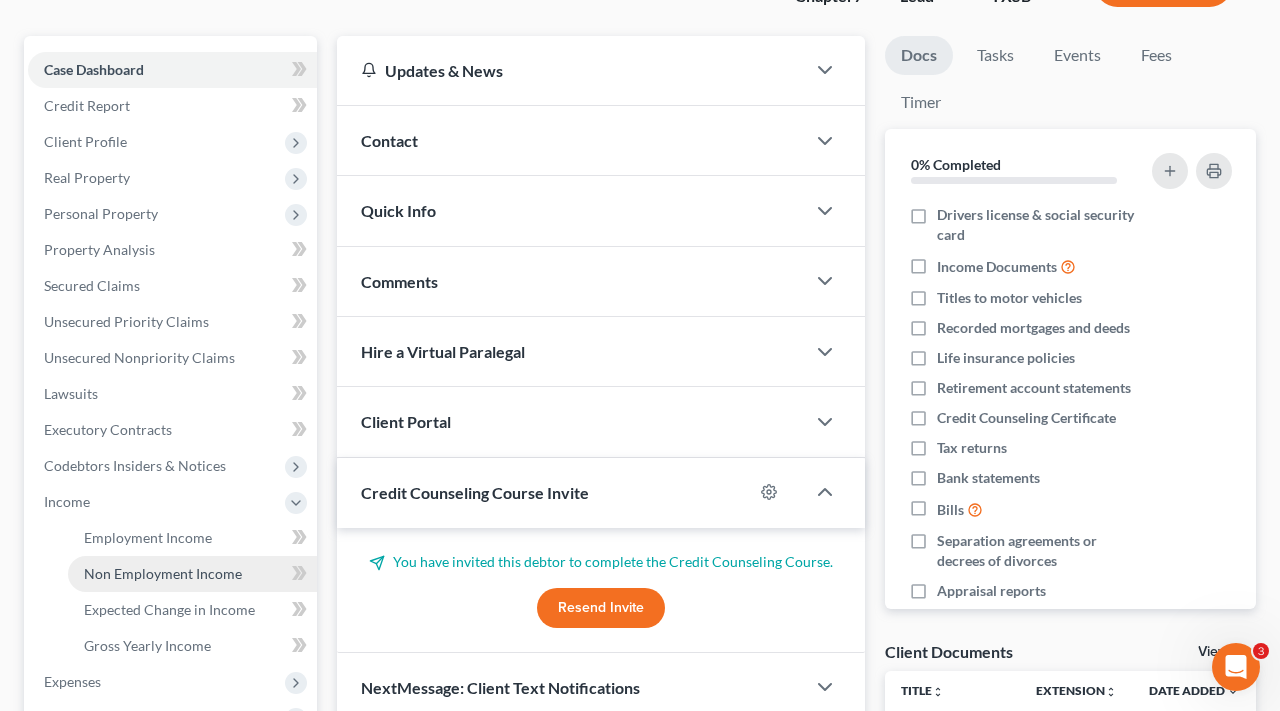 click on "Non Employment Income" at bounding box center [163, 573] 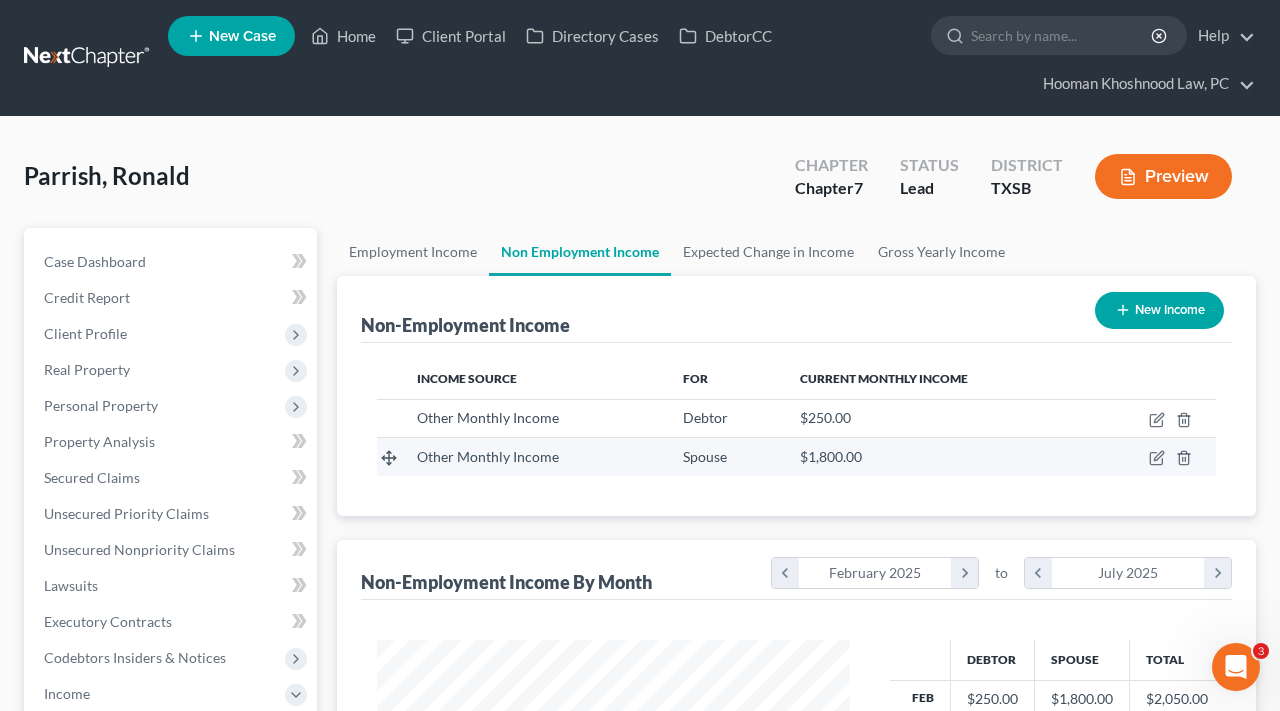 scroll, scrollTop: 999642, scrollLeft: 999487, axis: both 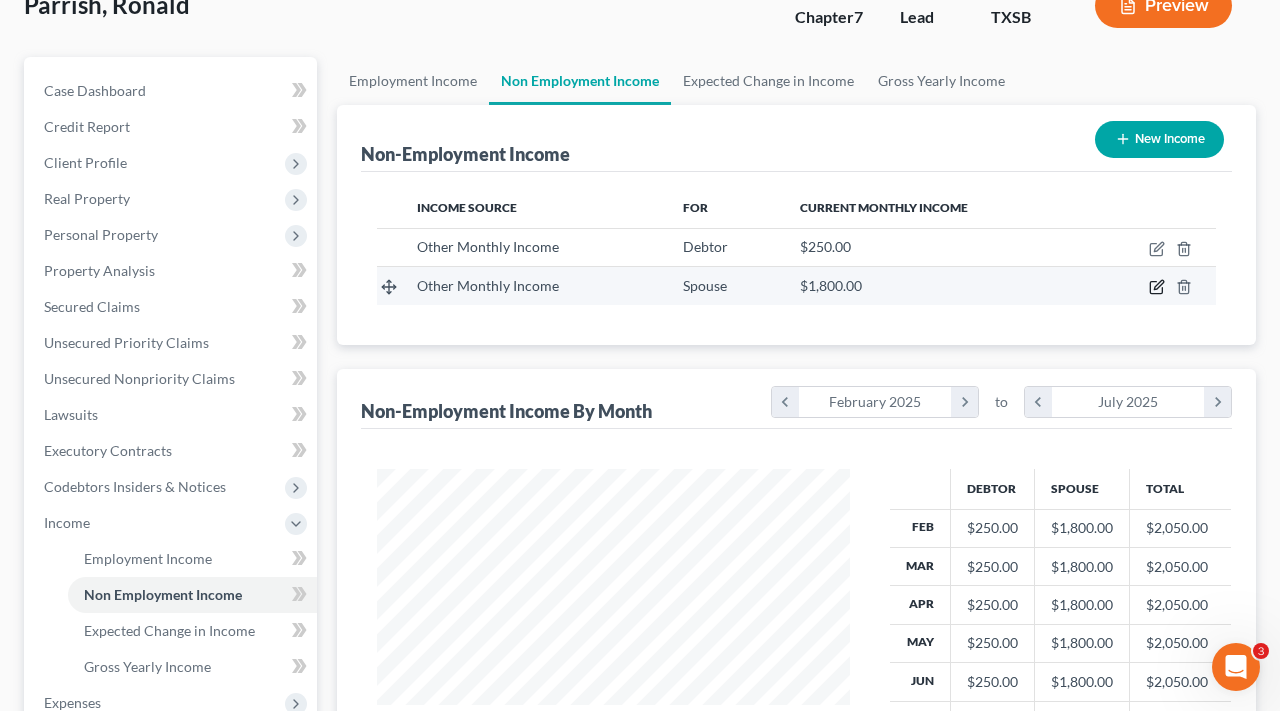 click 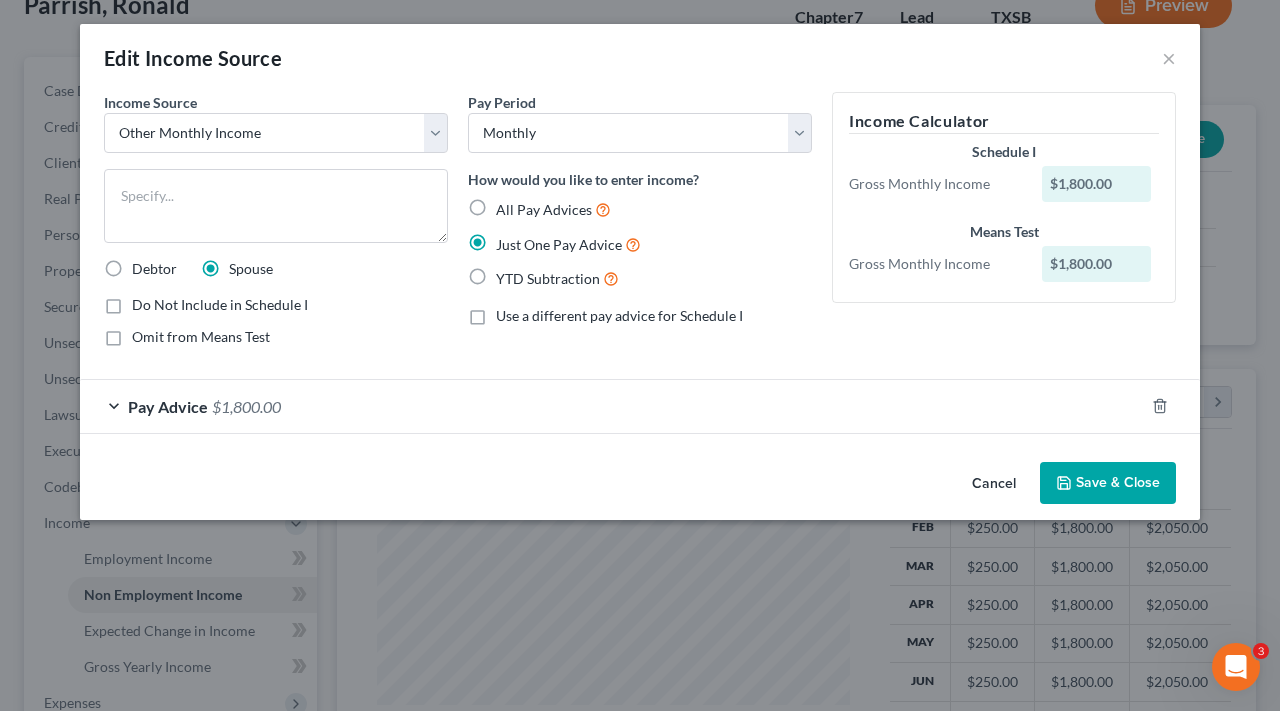 click on "Pay Advice $1,800.00" at bounding box center (612, 406) 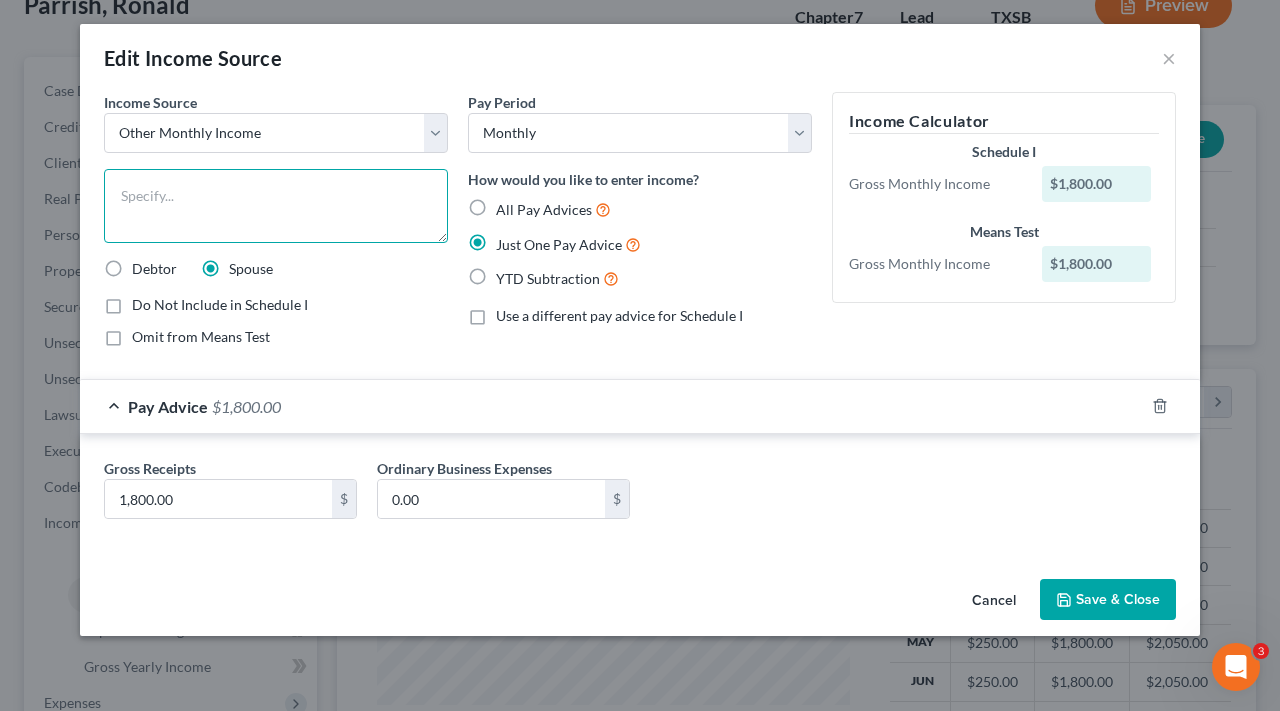 click at bounding box center [276, 206] 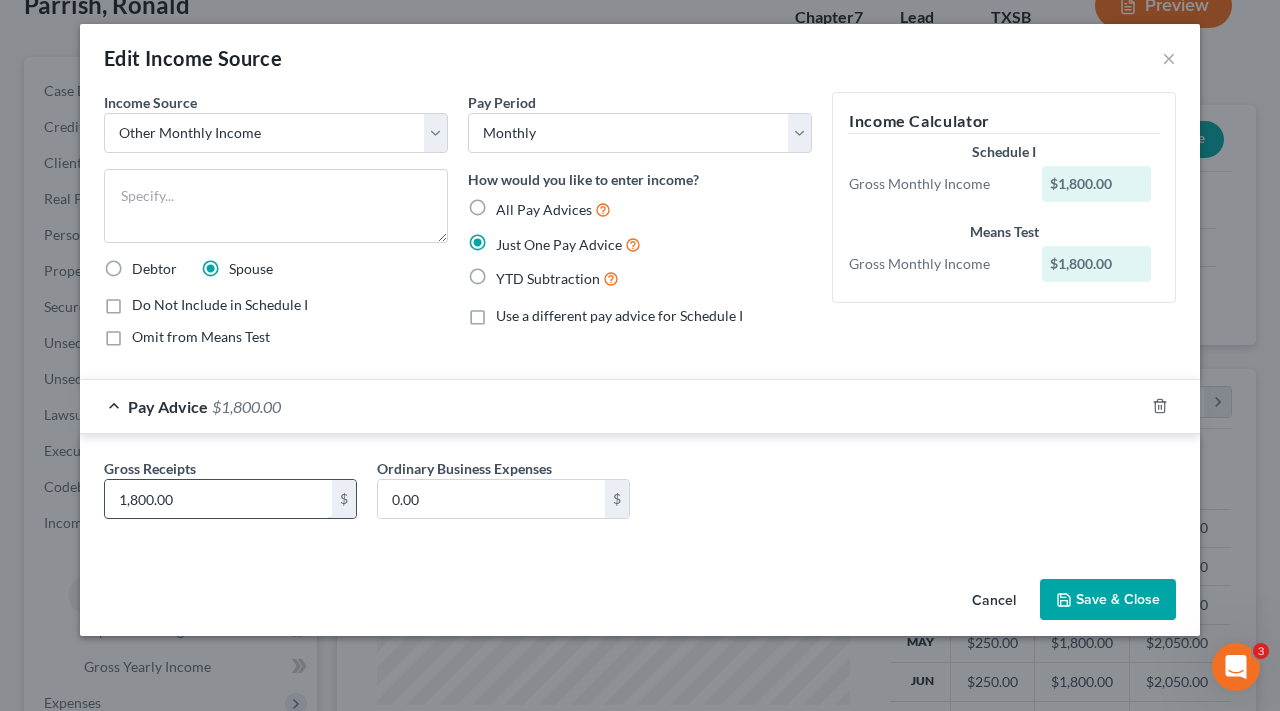 drag, startPoint x: 197, startPoint y: 492, endPoint x: 109, endPoint y: 492, distance: 88 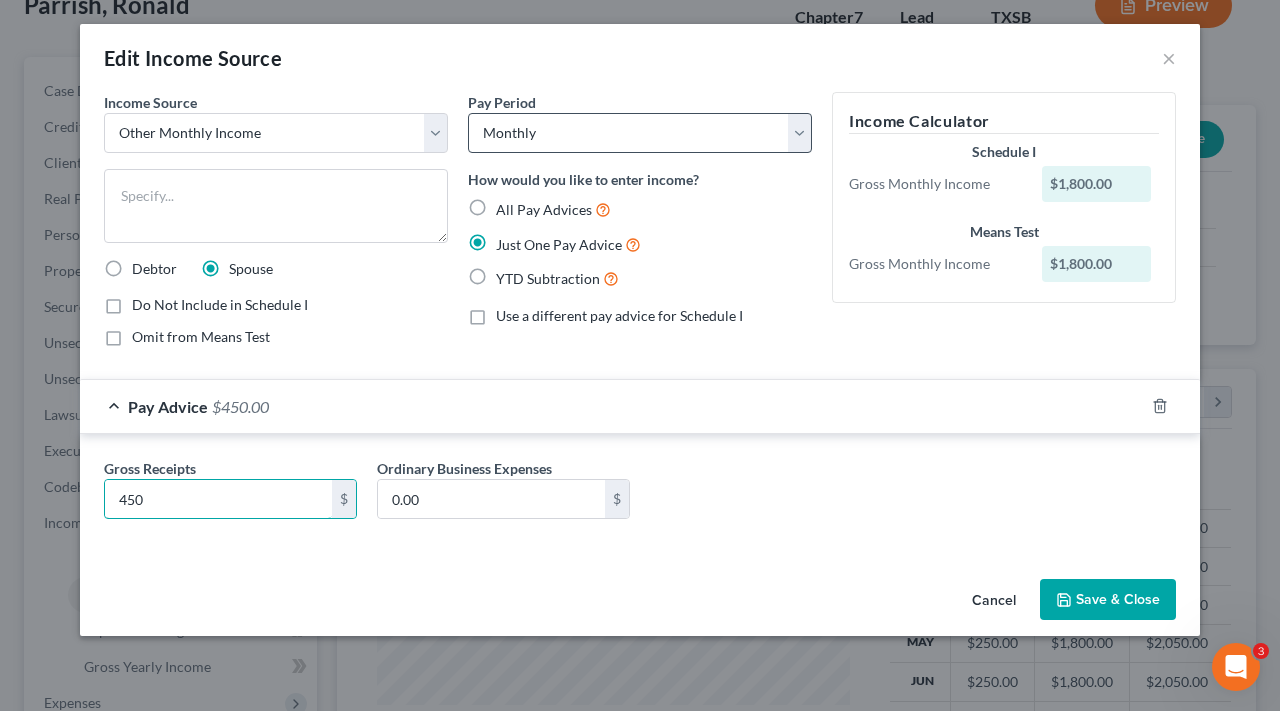 type on "450" 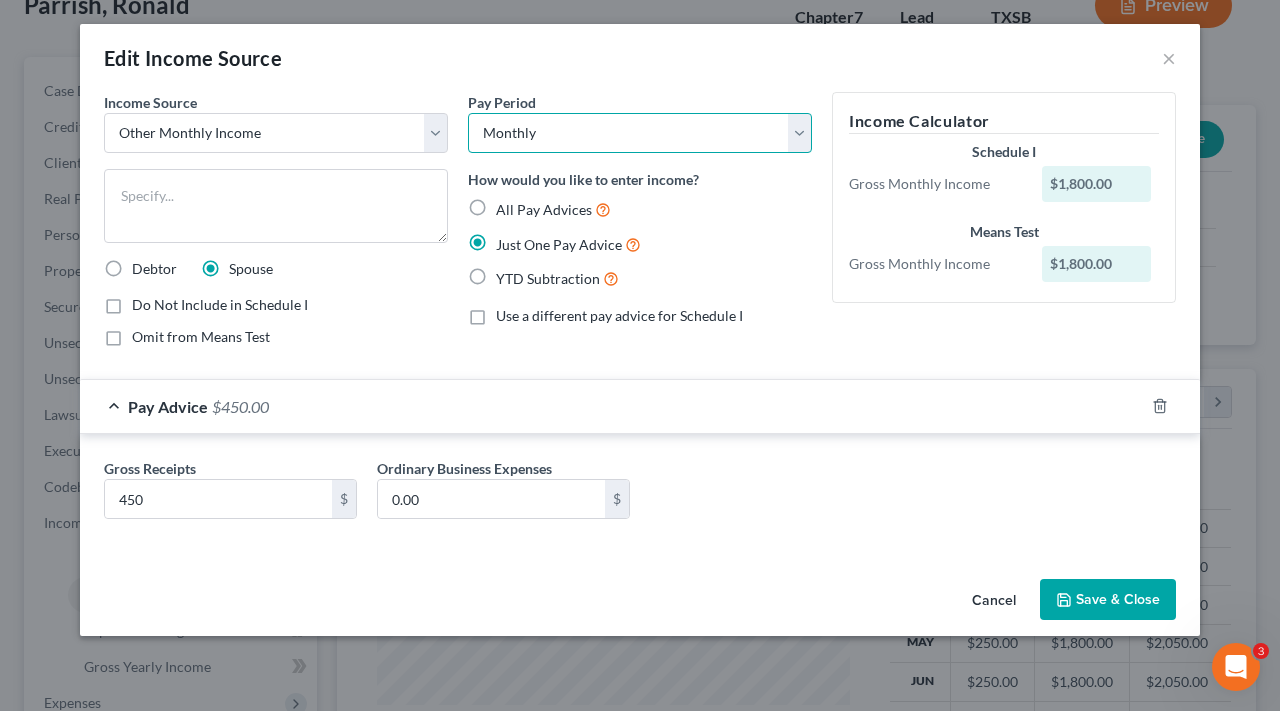 select on "3" 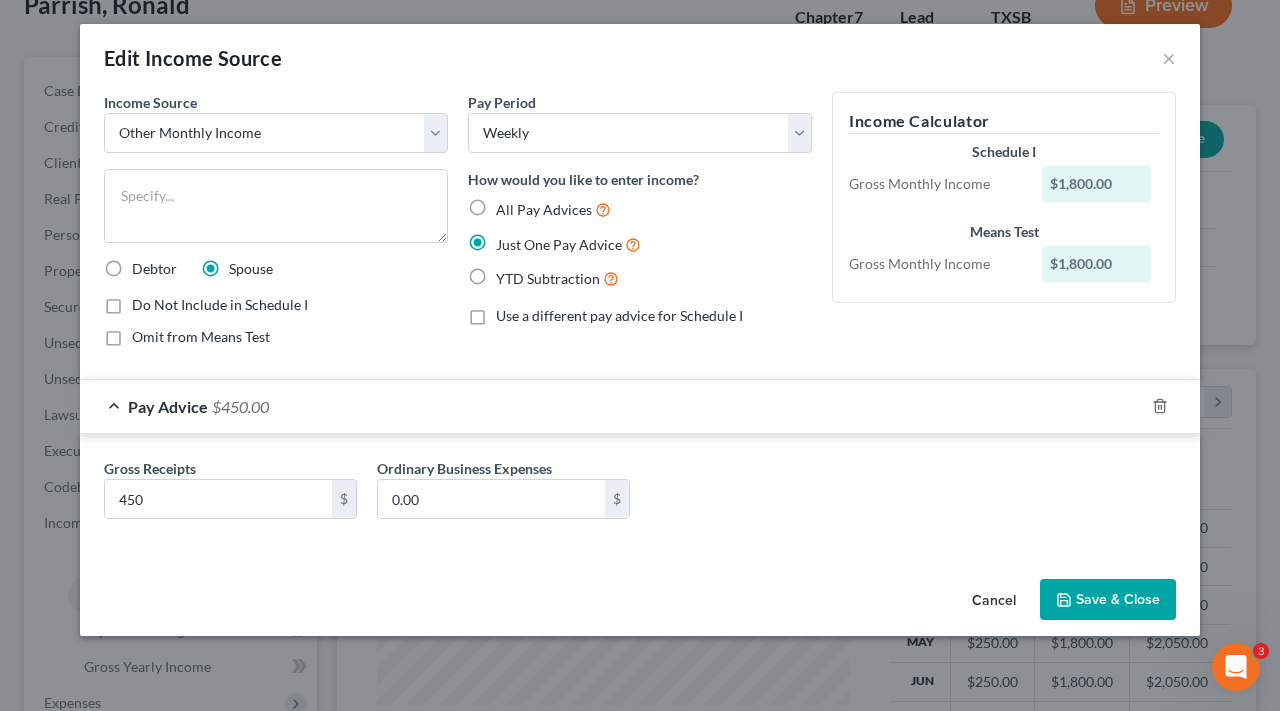 click on "Save & Close" at bounding box center (1108, 600) 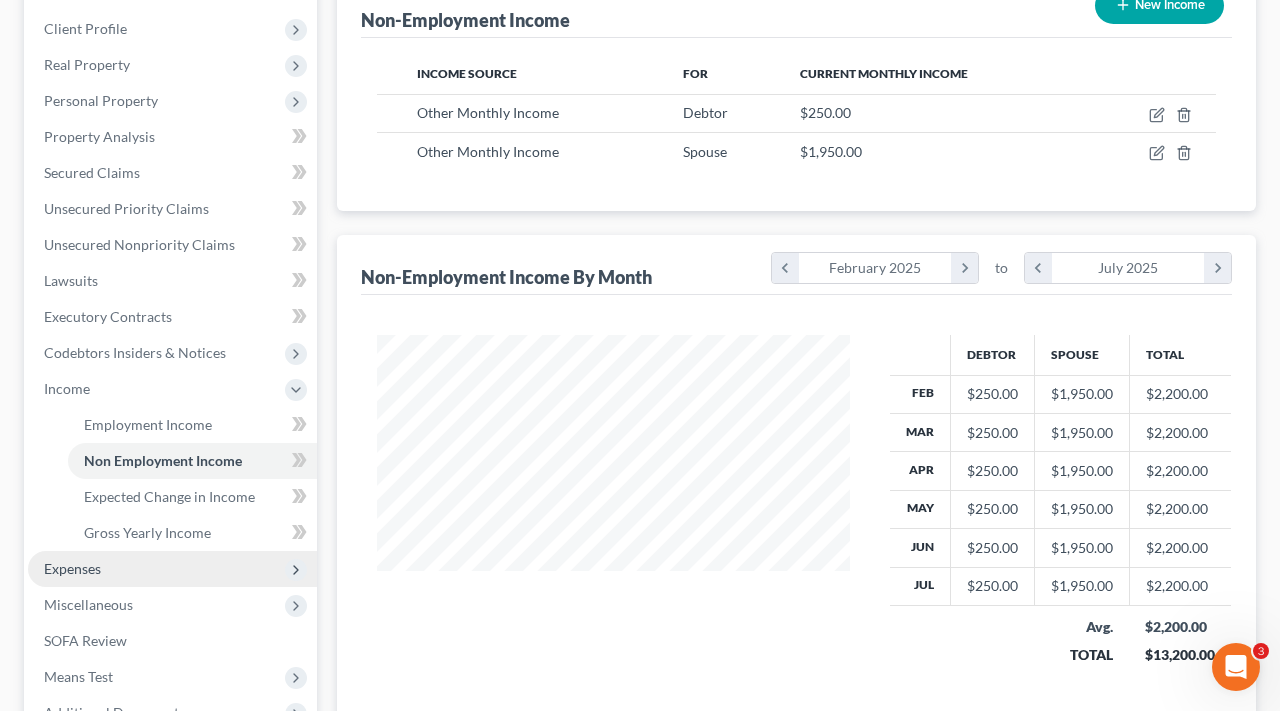 scroll, scrollTop: 312, scrollLeft: 0, axis: vertical 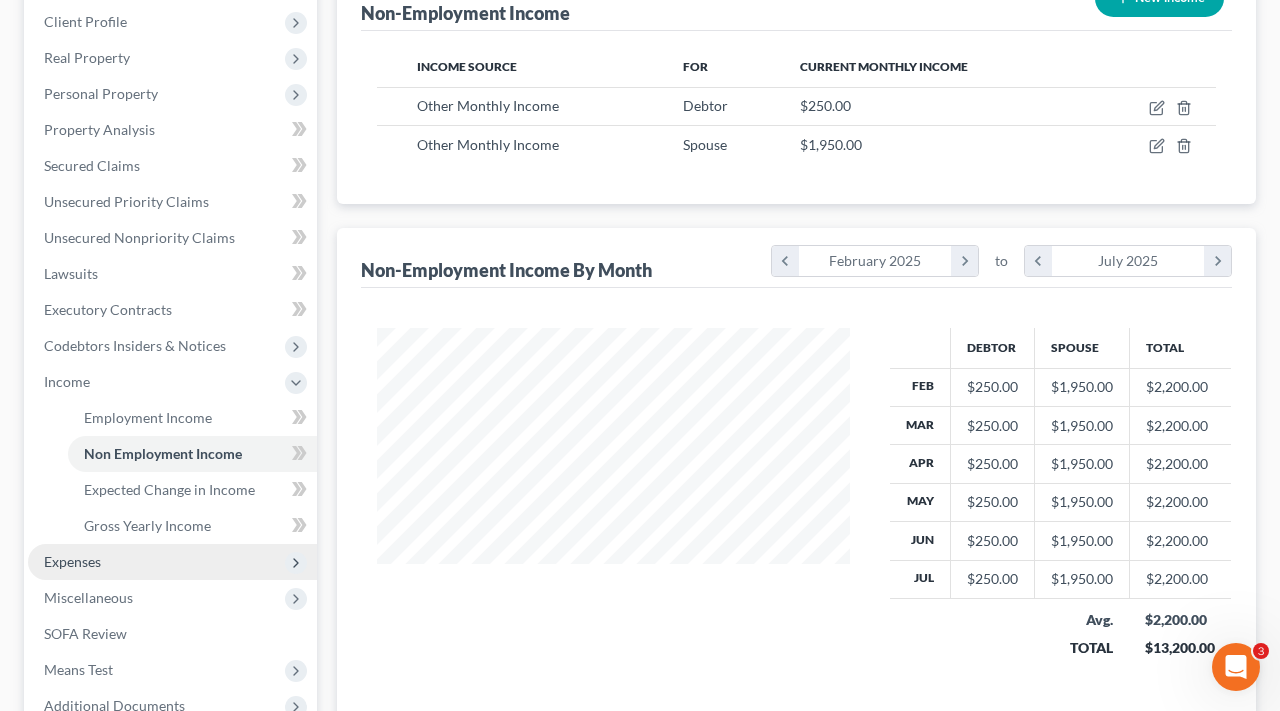 click on "Expenses" at bounding box center [172, 562] 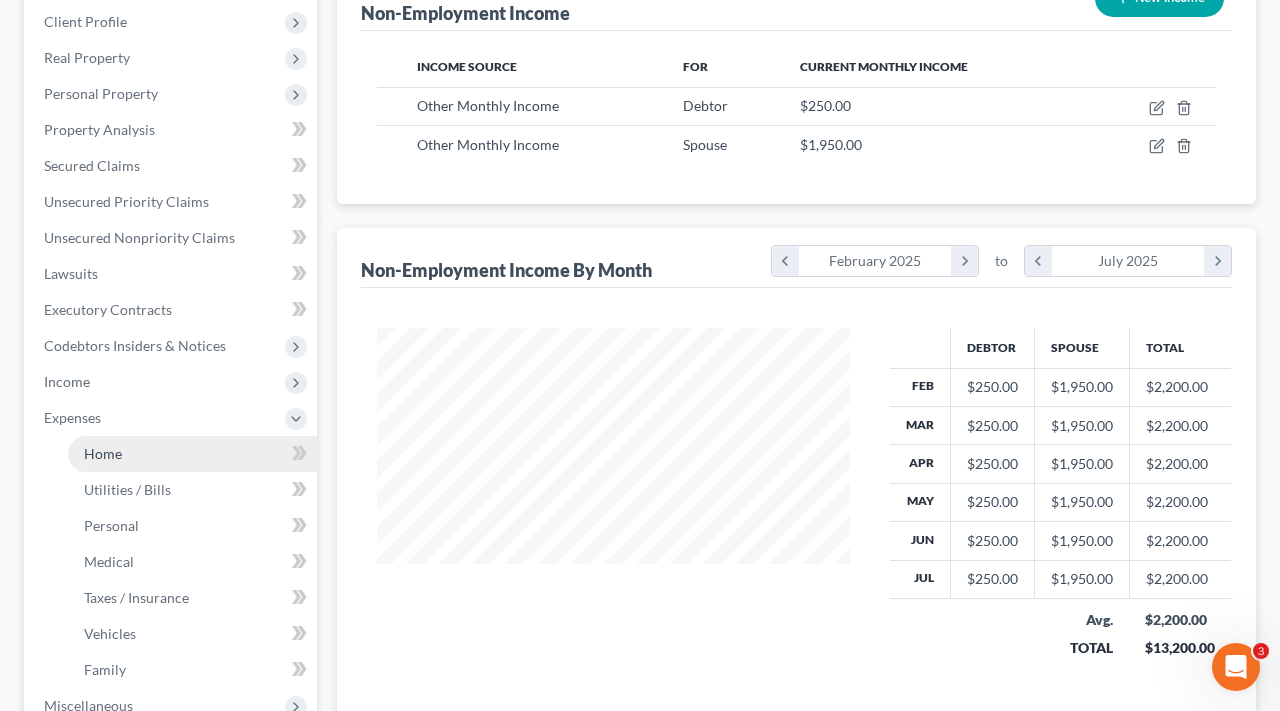 click on "Home" at bounding box center (192, 454) 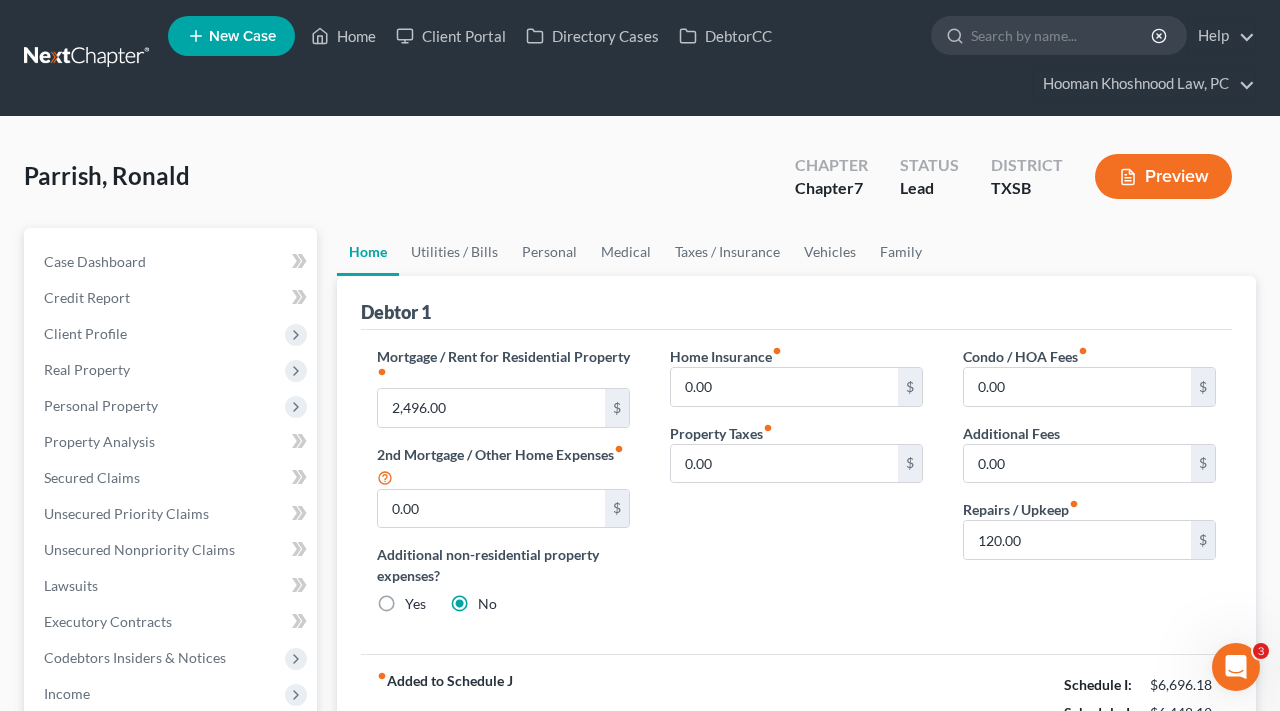 scroll, scrollTop: 0, scrollLeft: 0, axis: both 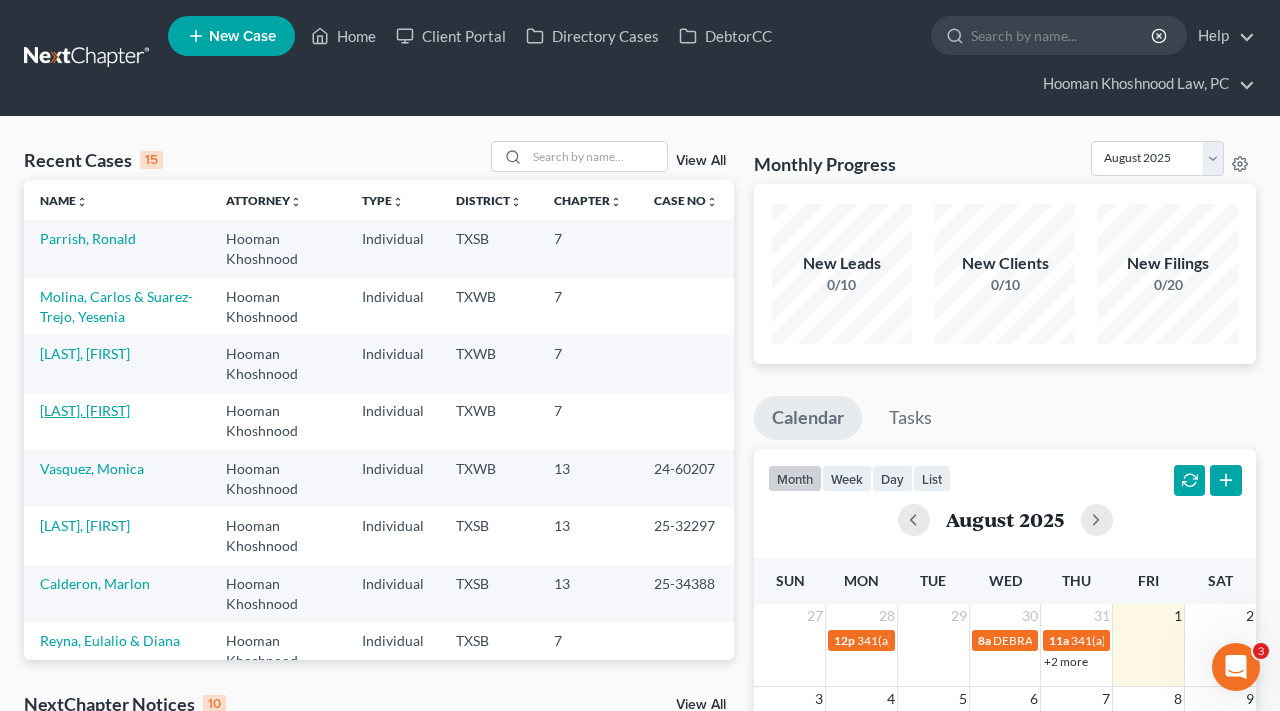 click on "[LAST], [FIRST]" at bounding box center (85, 410) 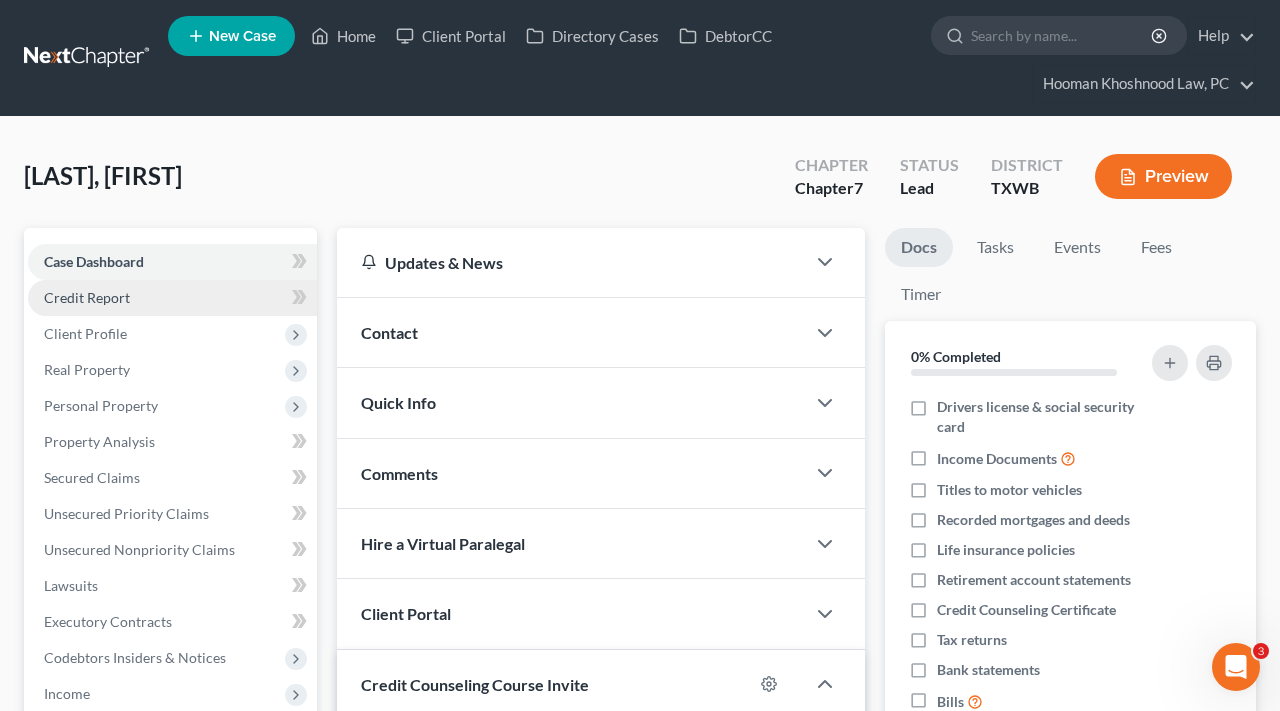 click on "Credit Report" at bounding box center [87, 297] 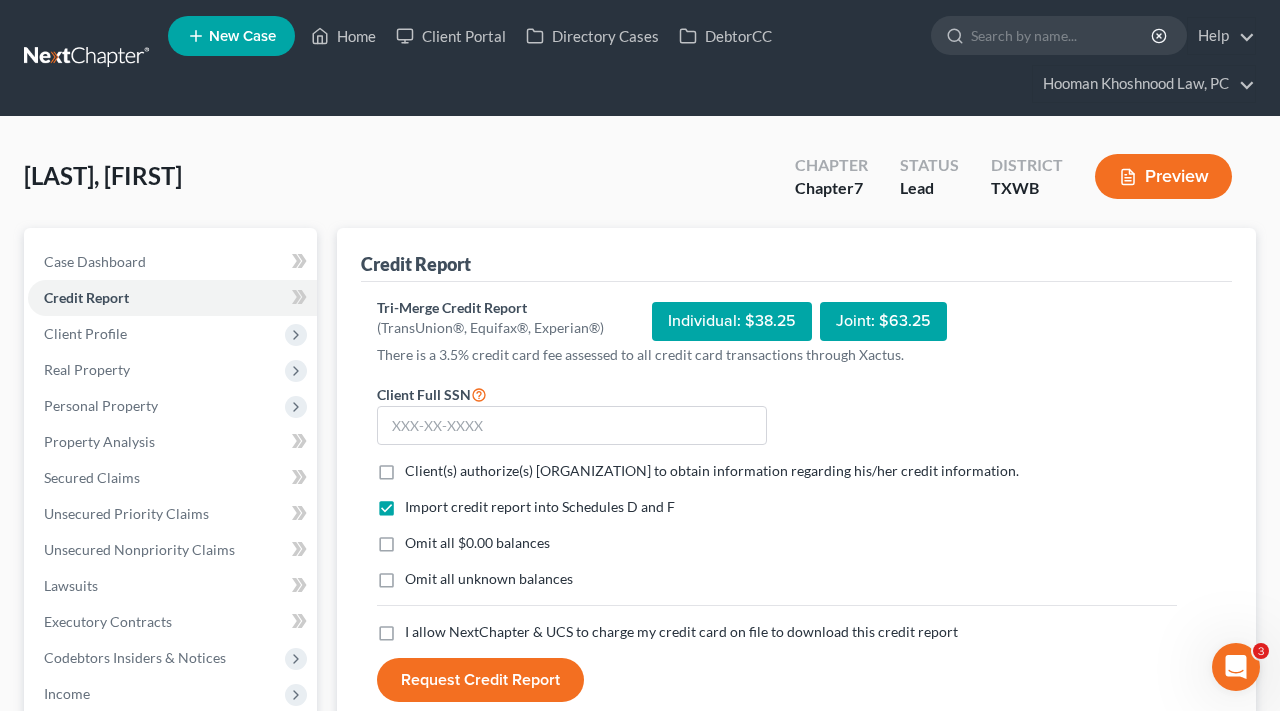 click on "Client(s) authorize(s) Hooman Khoshnood Law, PC to obtain information regarding his/her credit information.
*" at bounding box center [712, 471] 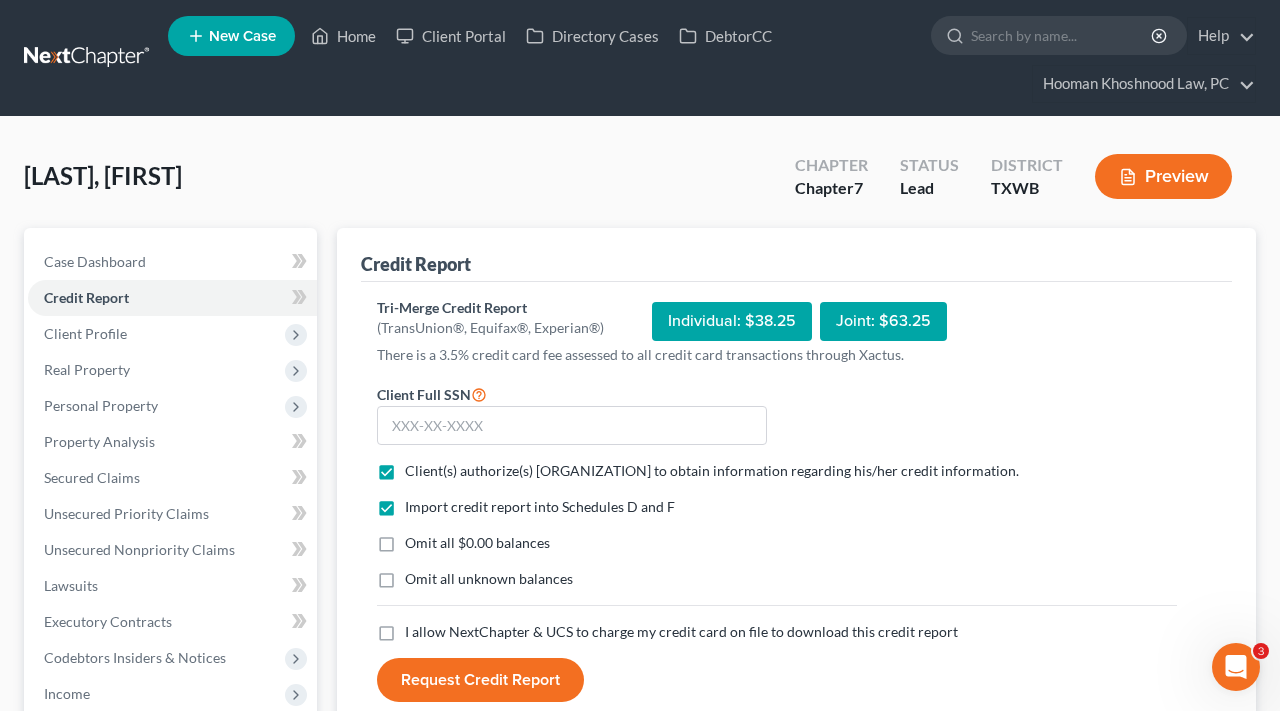 click on "I allow NextChapter & UCS to charge my credit card on file to download this credit report
*" at bounding box center [681, 632] 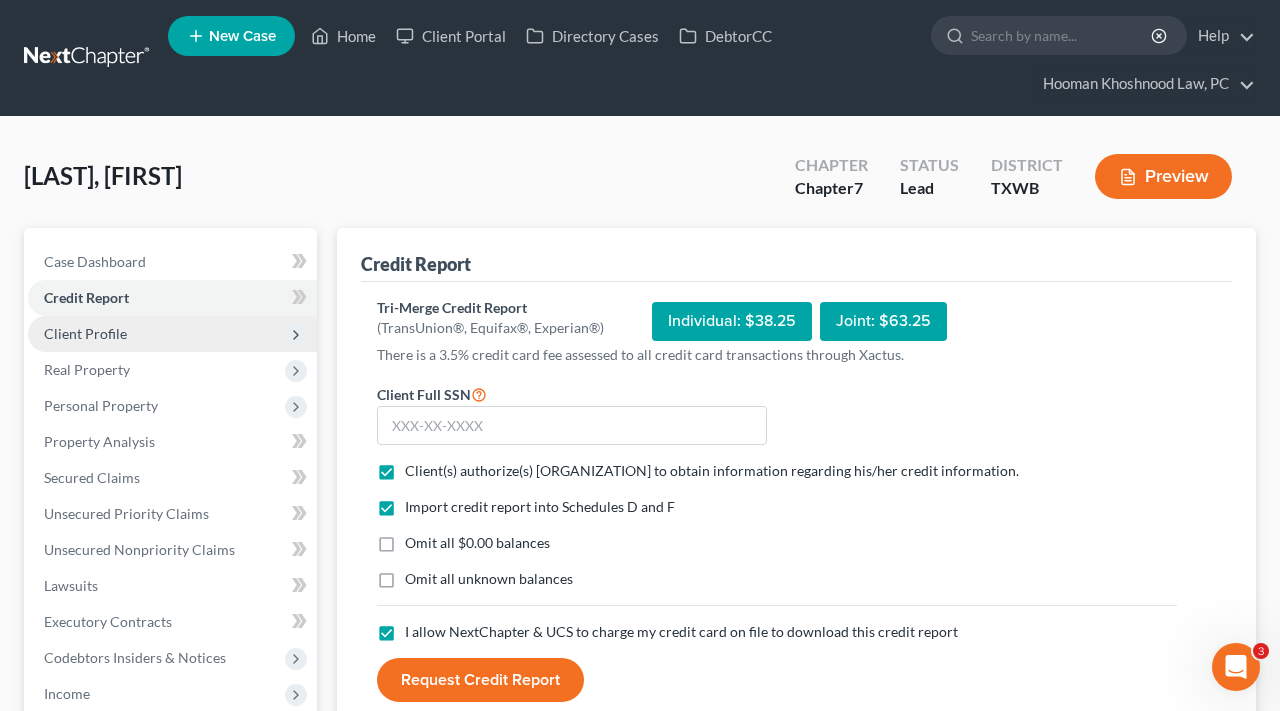 click on "Client Profile" at bounding box center (85, 333) 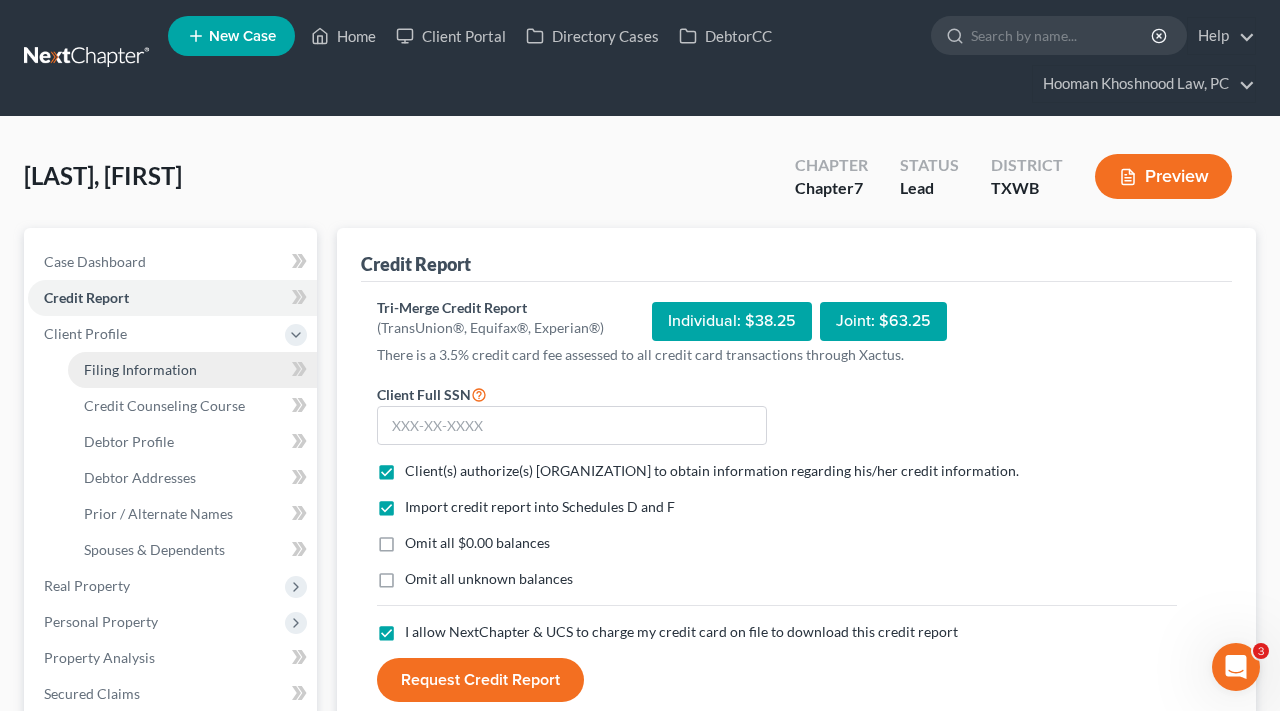 click on "Filing Information" at bounding box center [140, 369] 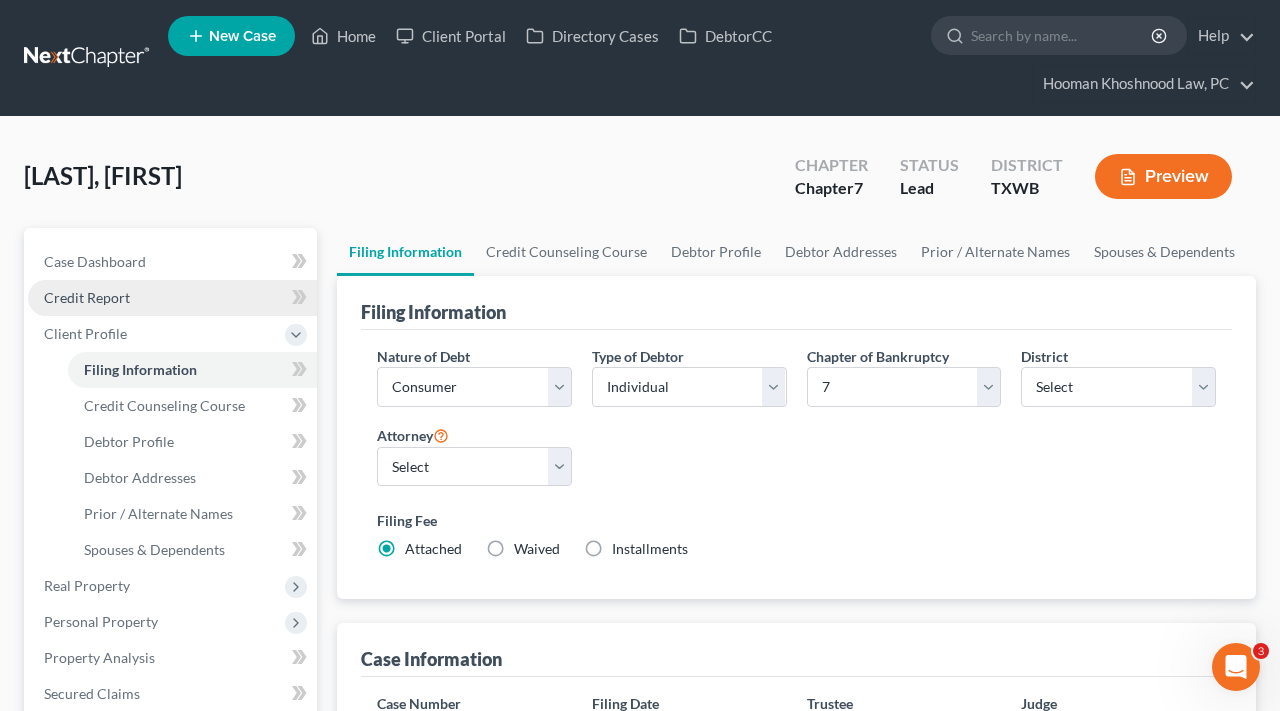 click on "Case Dashboard
Payments
Invoices
Payments
Payments
Credit Report
Client Profile" at bounding box center (172, 694) 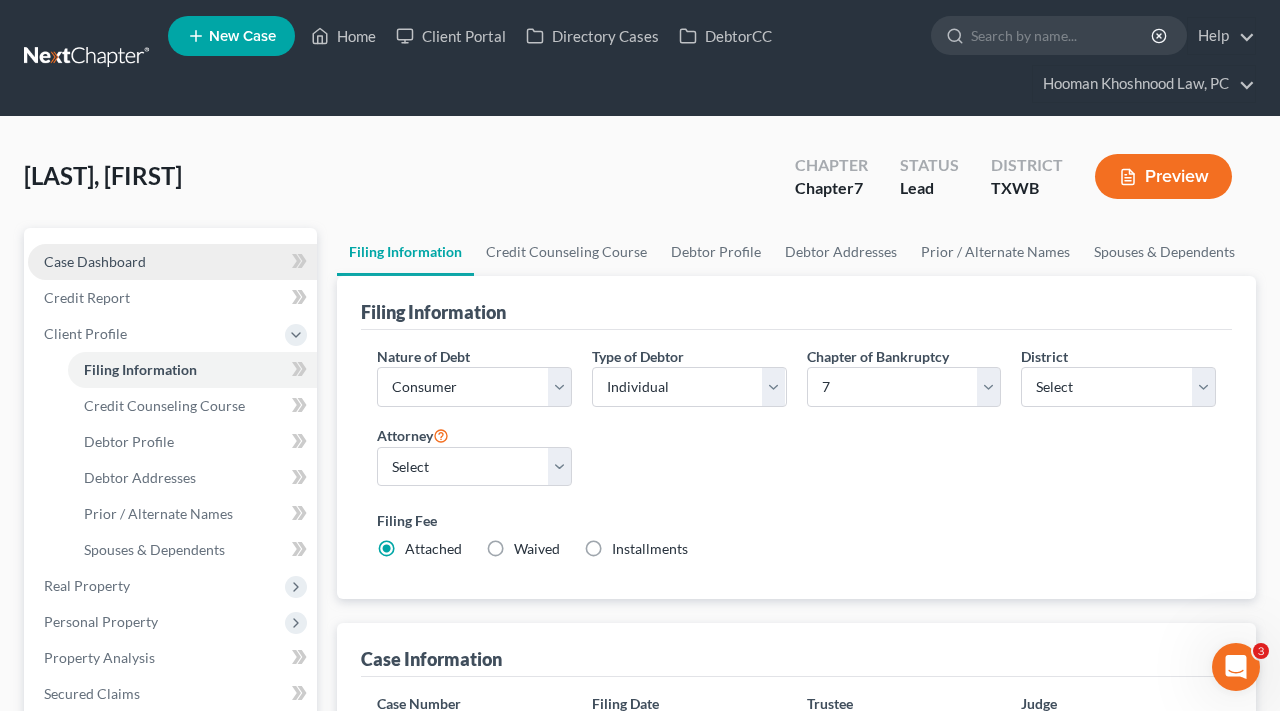 click on "Case Dashboard" at bounding box center [95, 261] 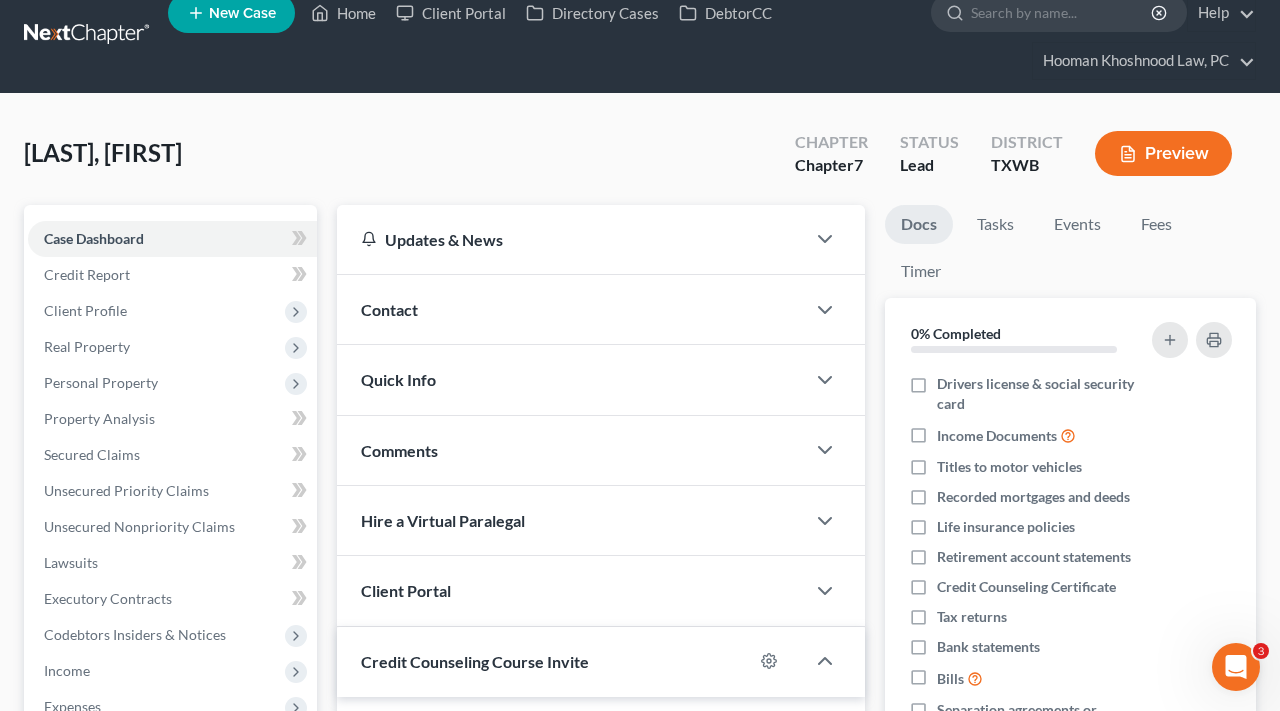 scroll, scrollTop: 16, scrollLeft: 0, axis: vertical 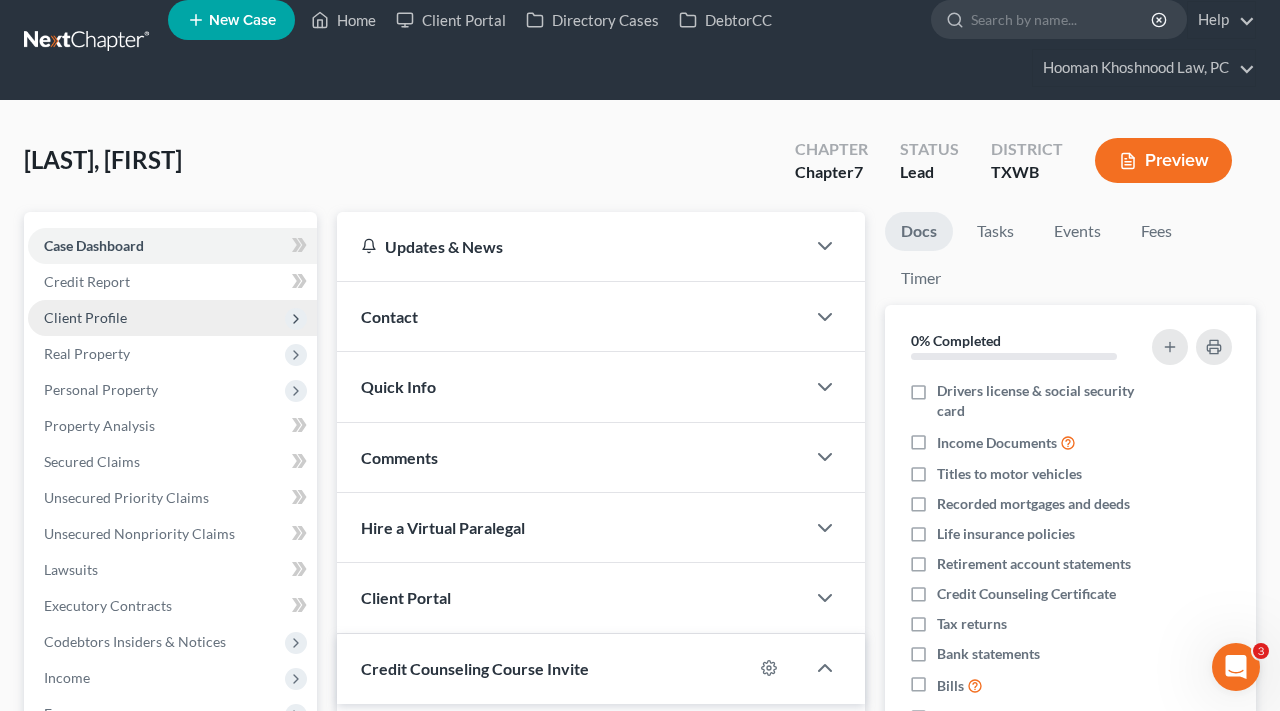 click on "Client Profile" at bounding box center [85, 317] 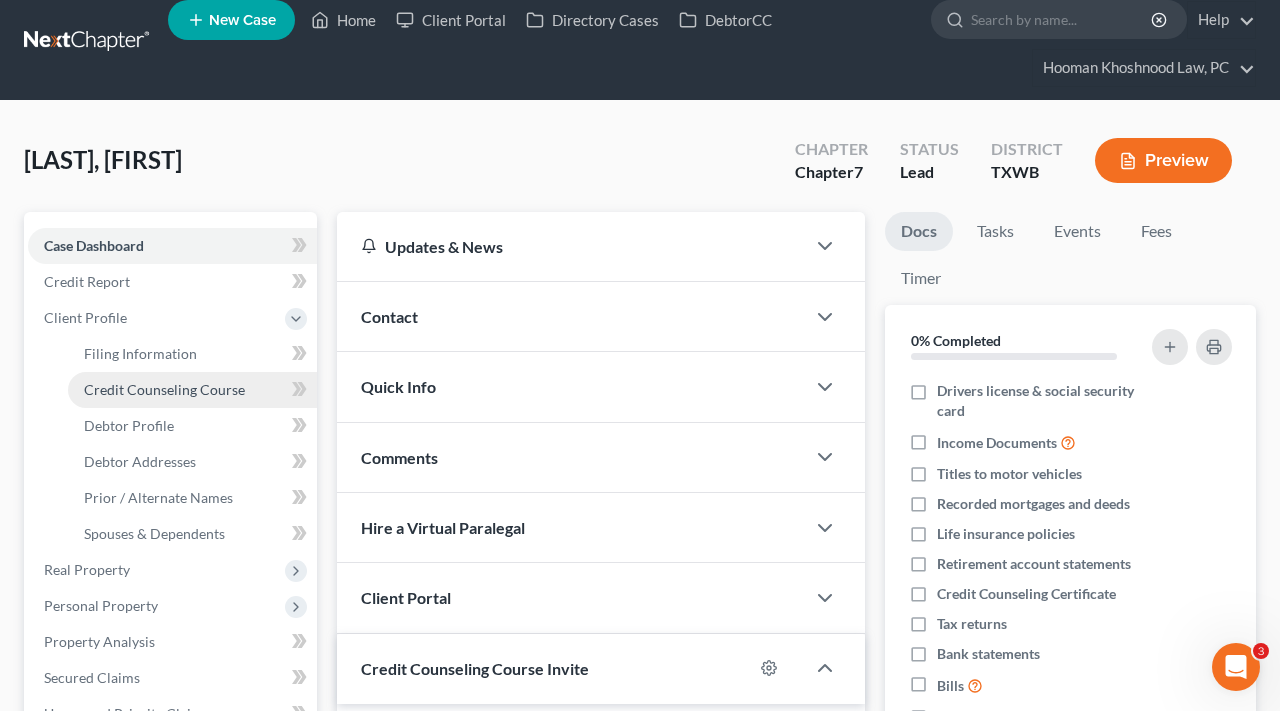 click on "Credit Counseling Course" at bounding box center (164, 389) 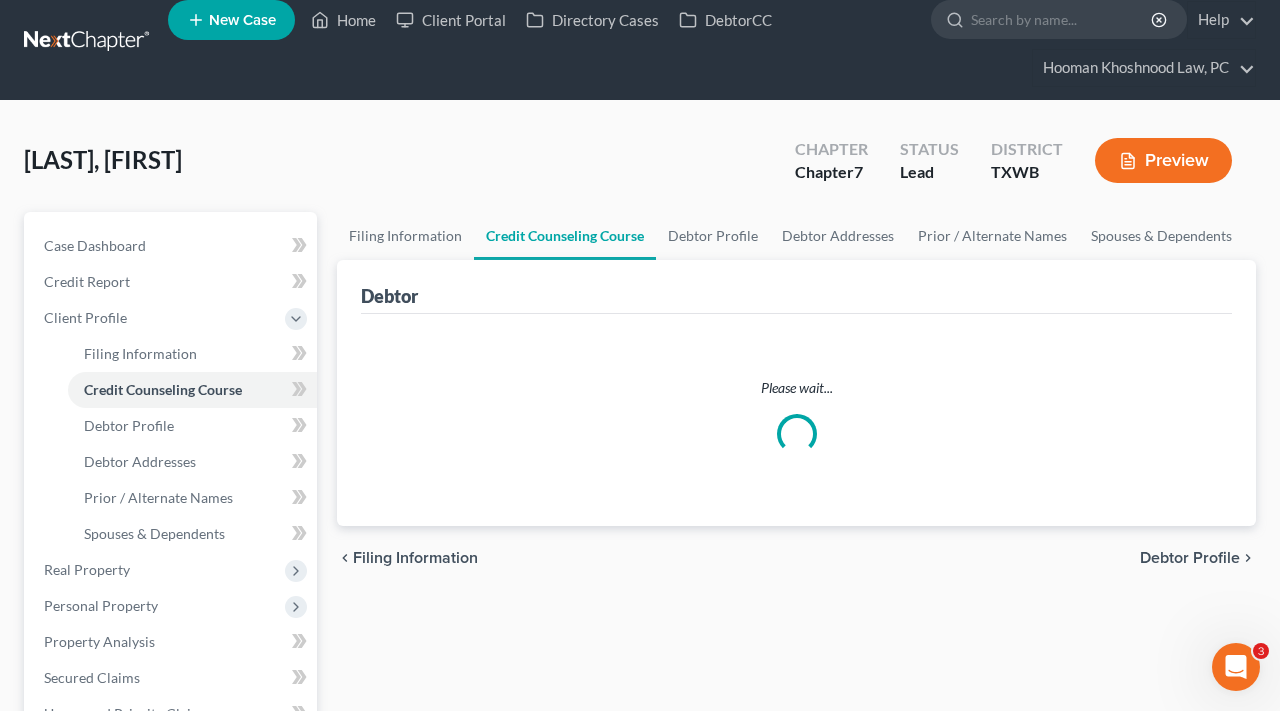 scroll, scrollTop: 0, scrollLeft: 0, axis: both 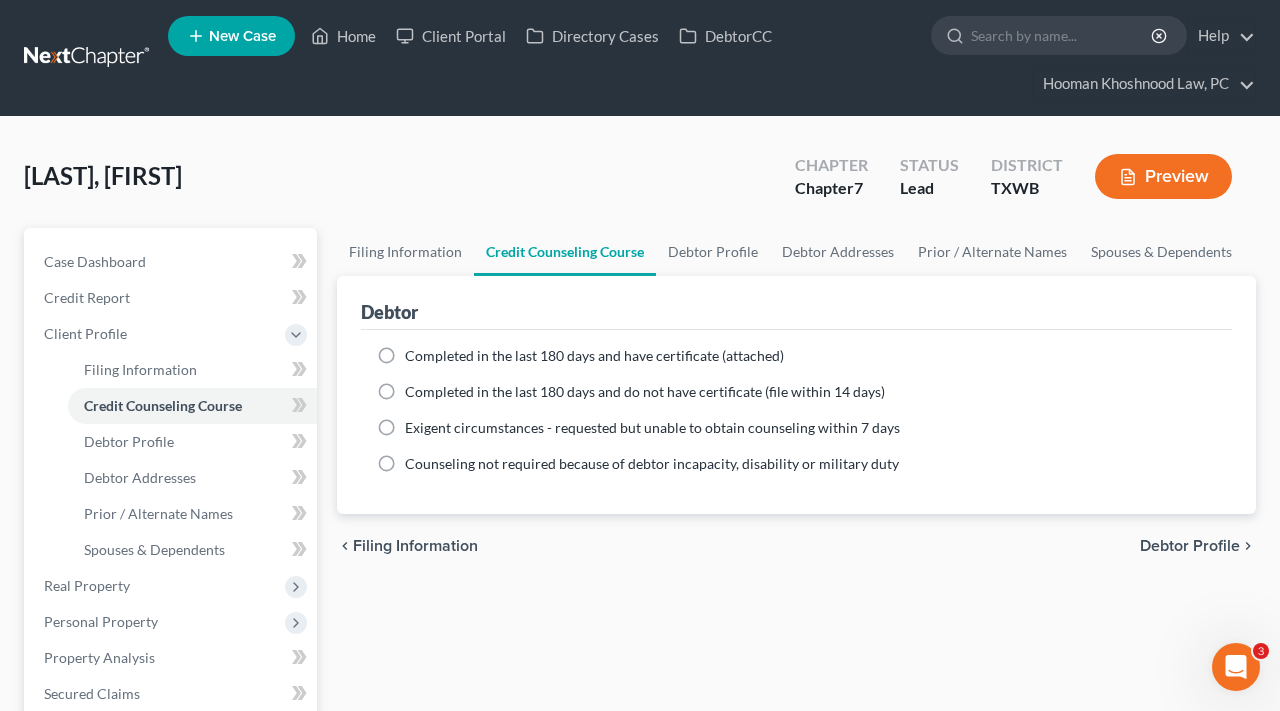 click on "Completed in the last 180 days and have certificate (attached)" at bounding box center [594, 356] 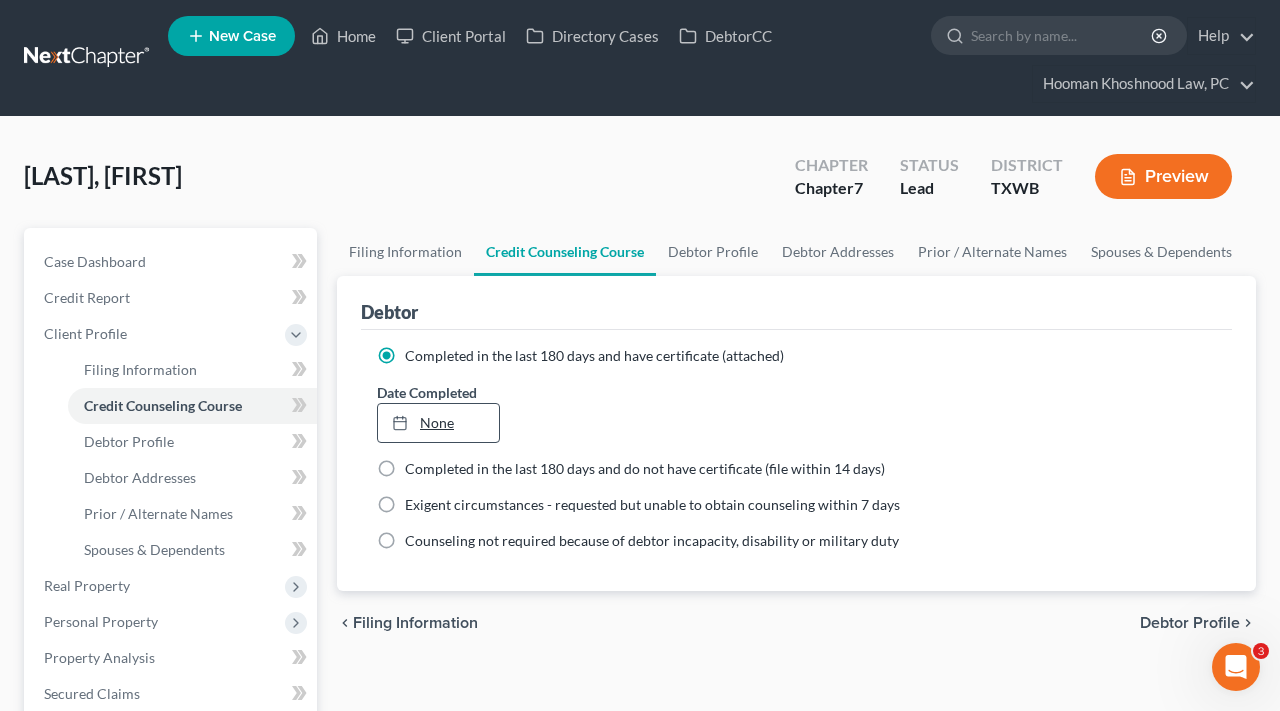 click on "None" at bounding box center (438, 423) 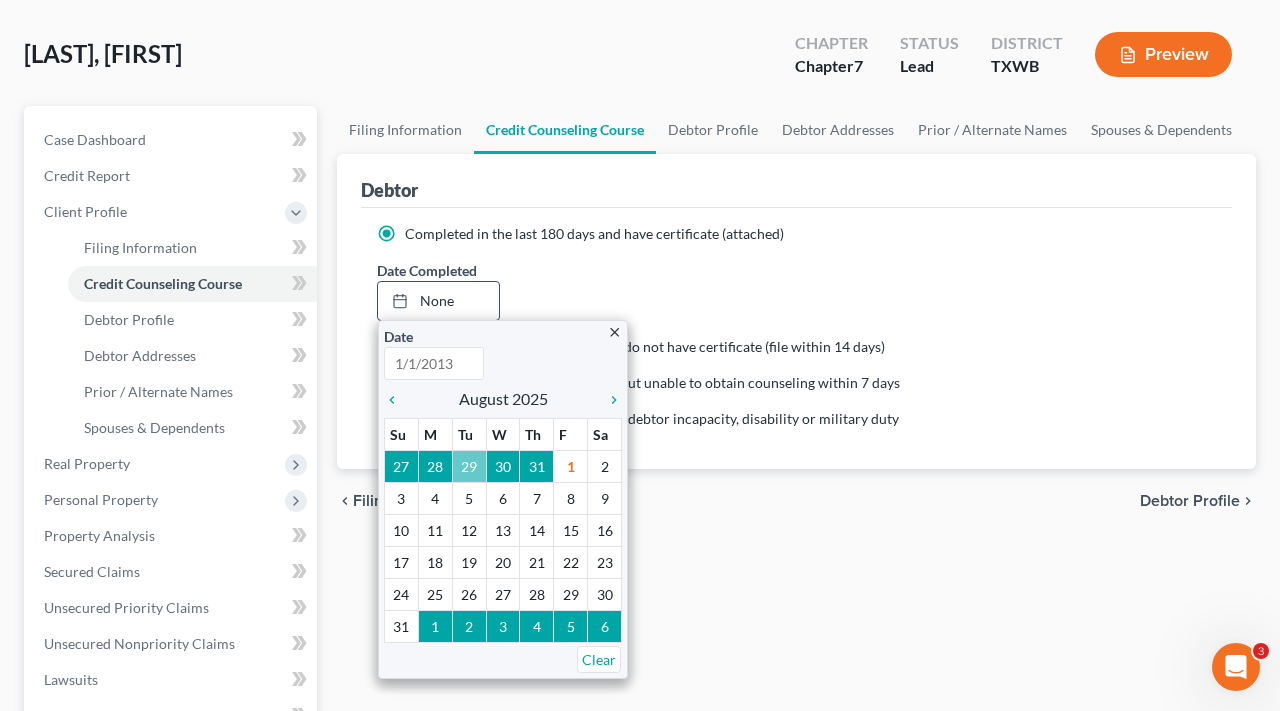 scroll, scrollTop: 130, scrollLeft: 0, axis: vertical 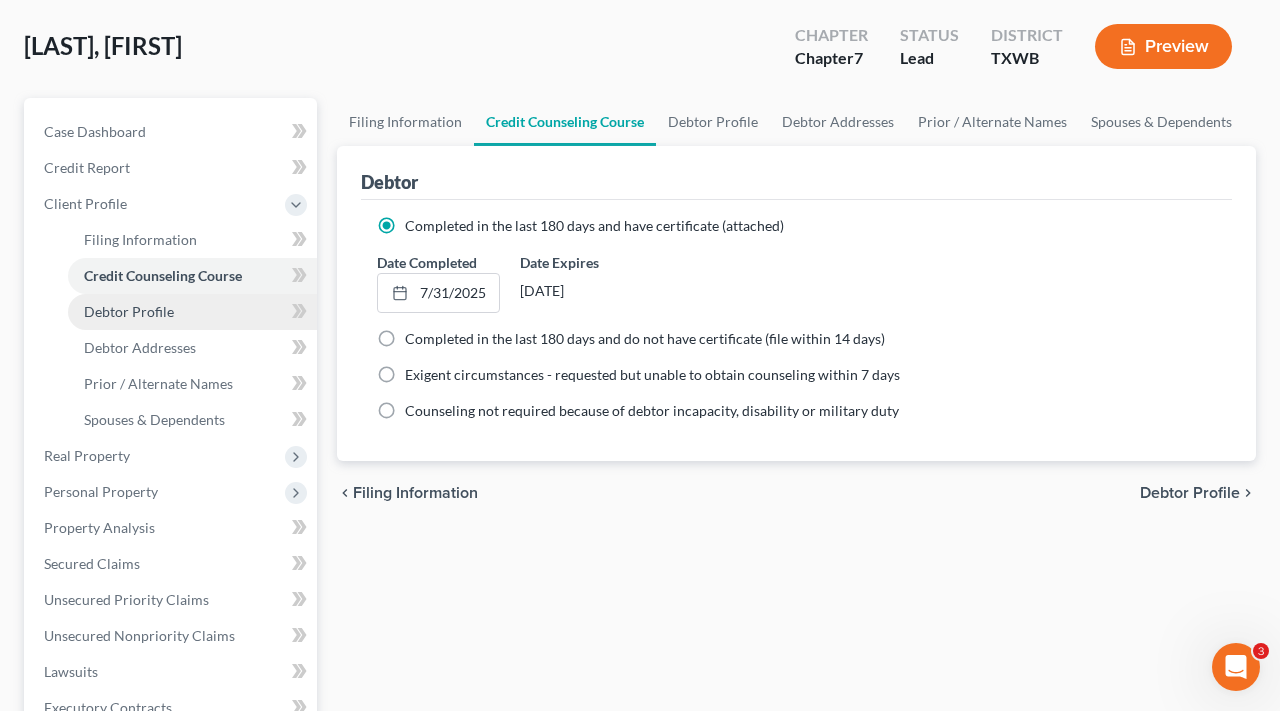 click on "Debtor Profile" at bounding box center [129, 311] 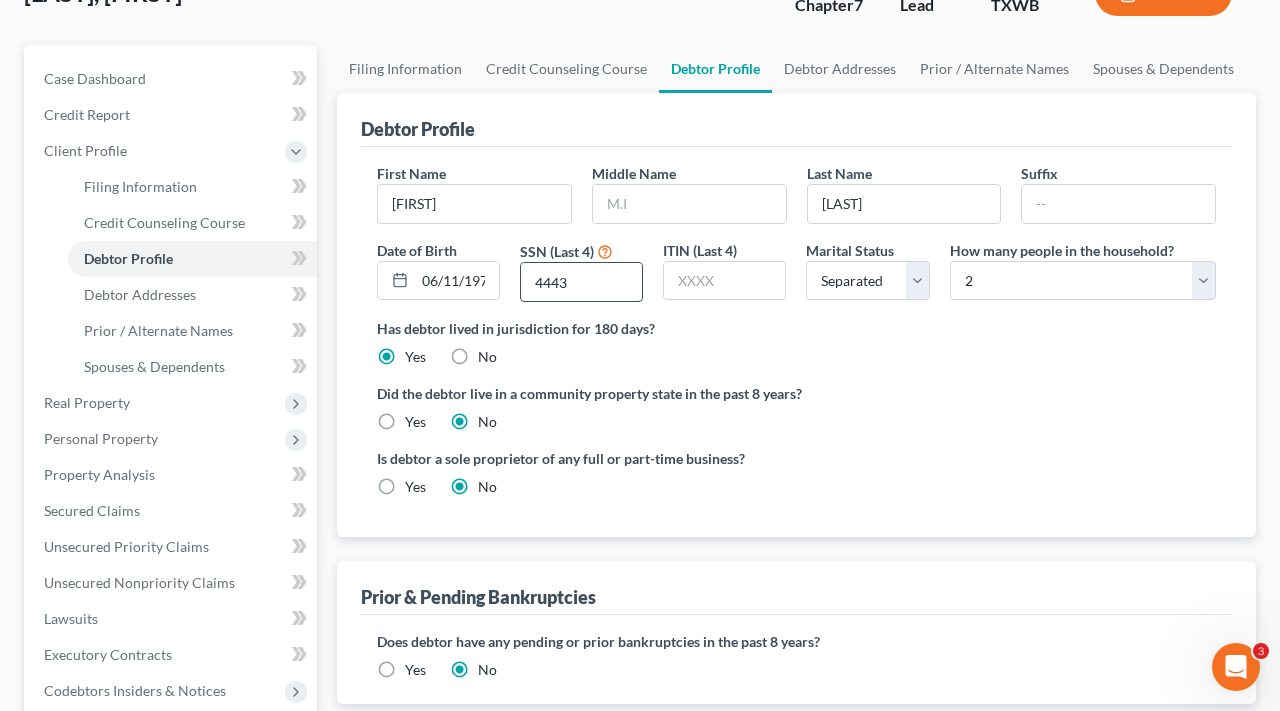 scroll, scrollTop: 187, scrollLeft: 0, axis: vertical 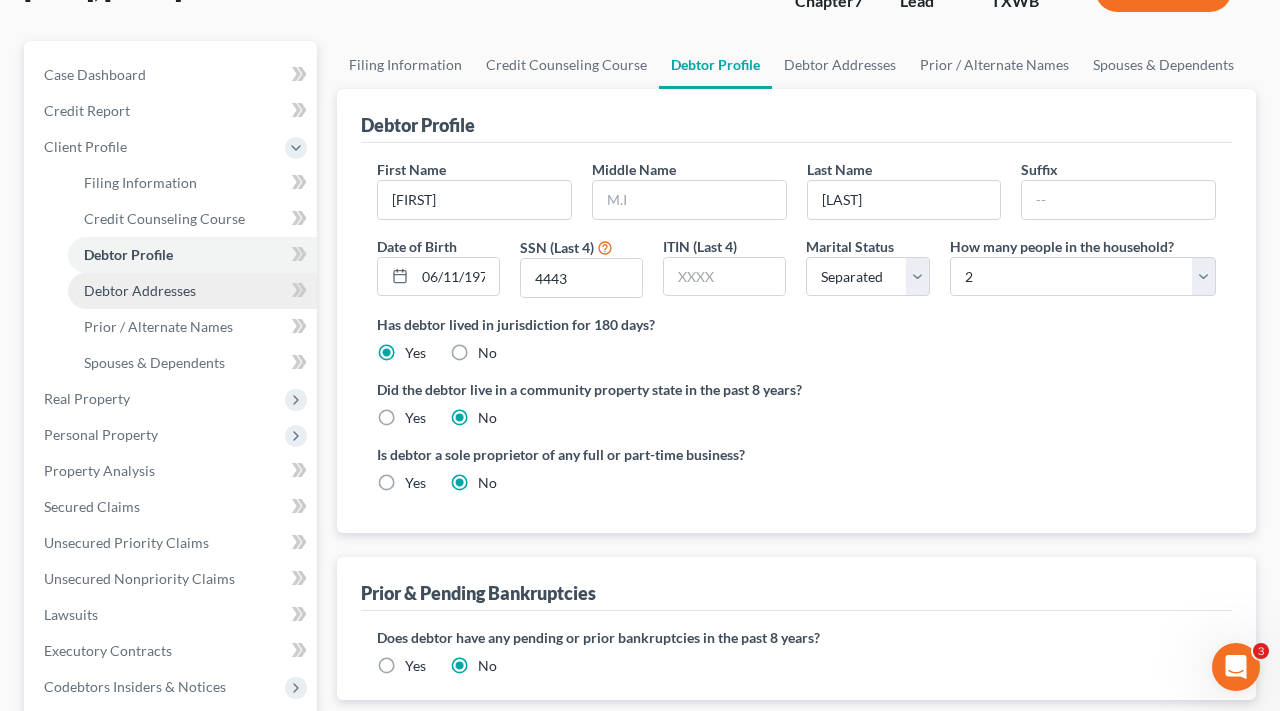click on "Debtor Addresses" at bounding box center (140, 290) 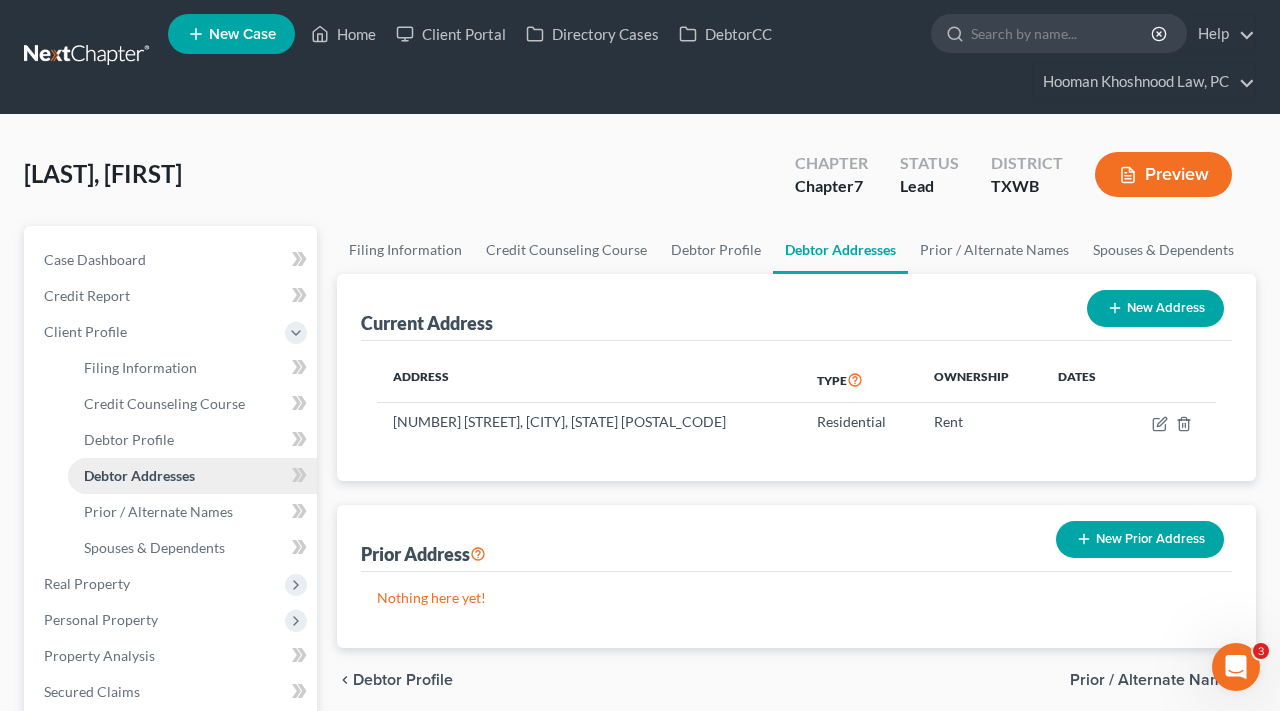 scroll, scrollTop: 0, scrollLeft: 0, axis: both 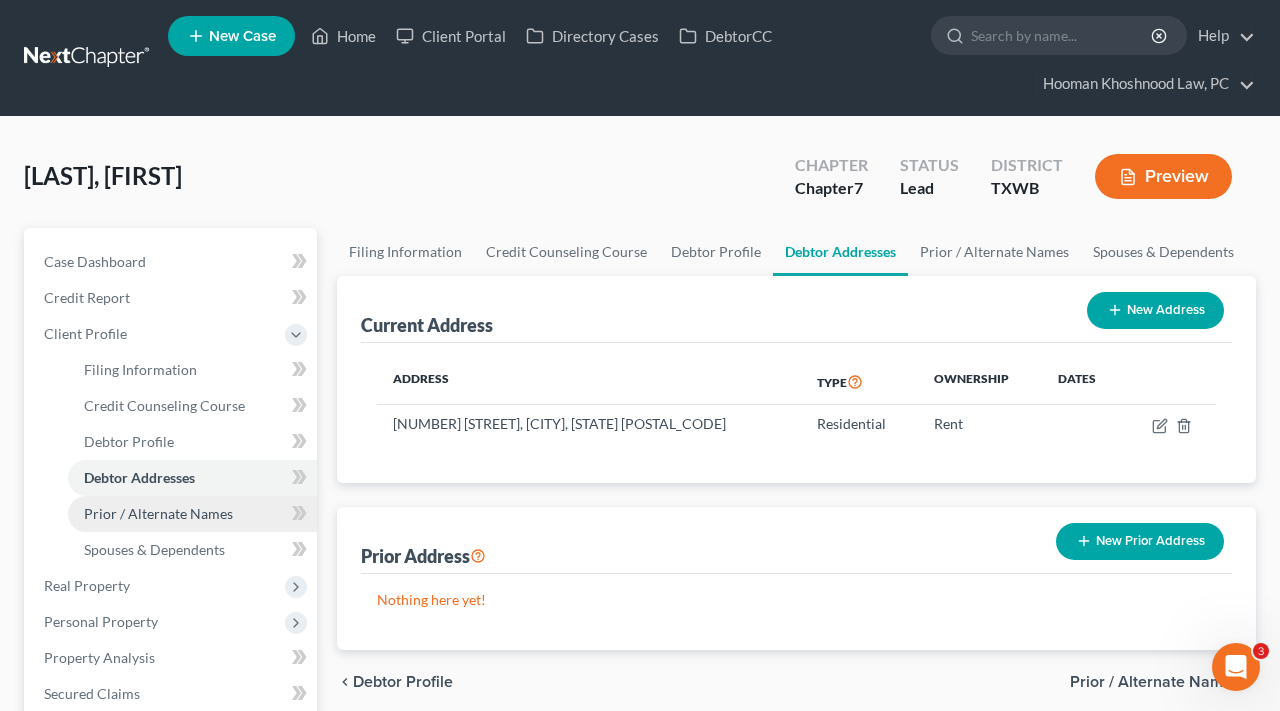 click on "Prior / Alternate Names" at bounding box center (158, 513) 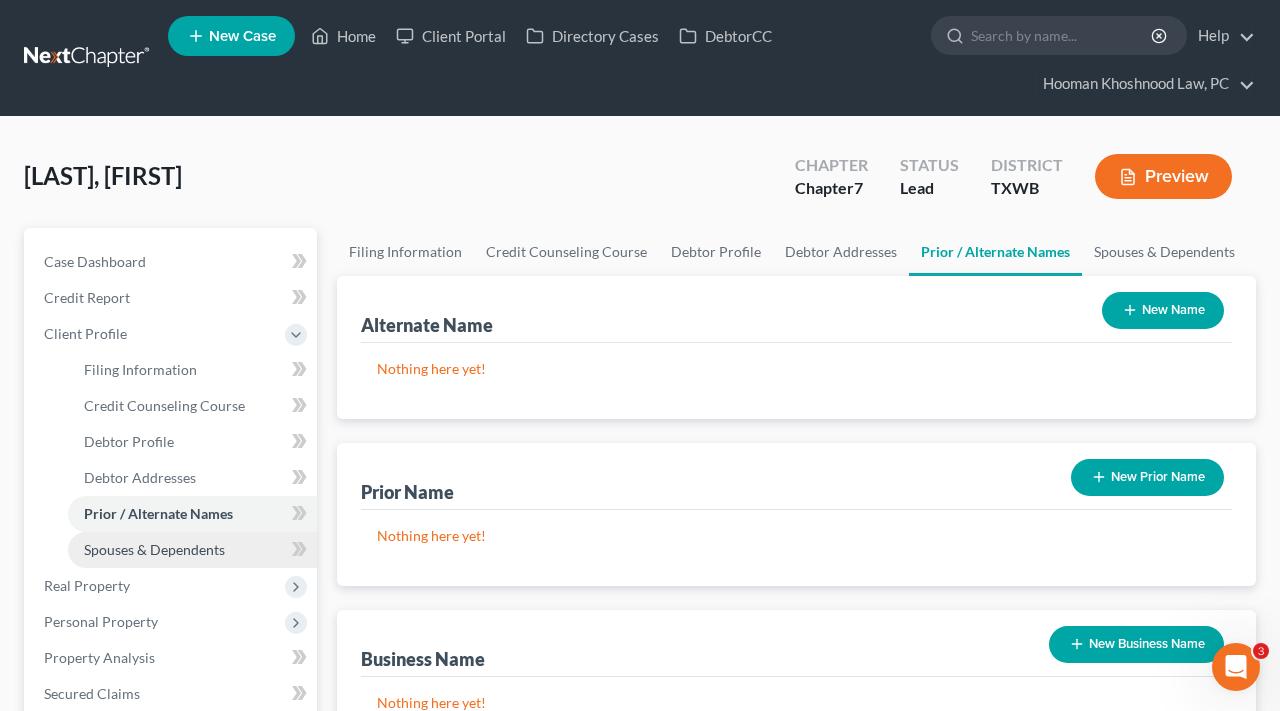 click on "Spouses & Dependents" at bounding box center [154, 549] 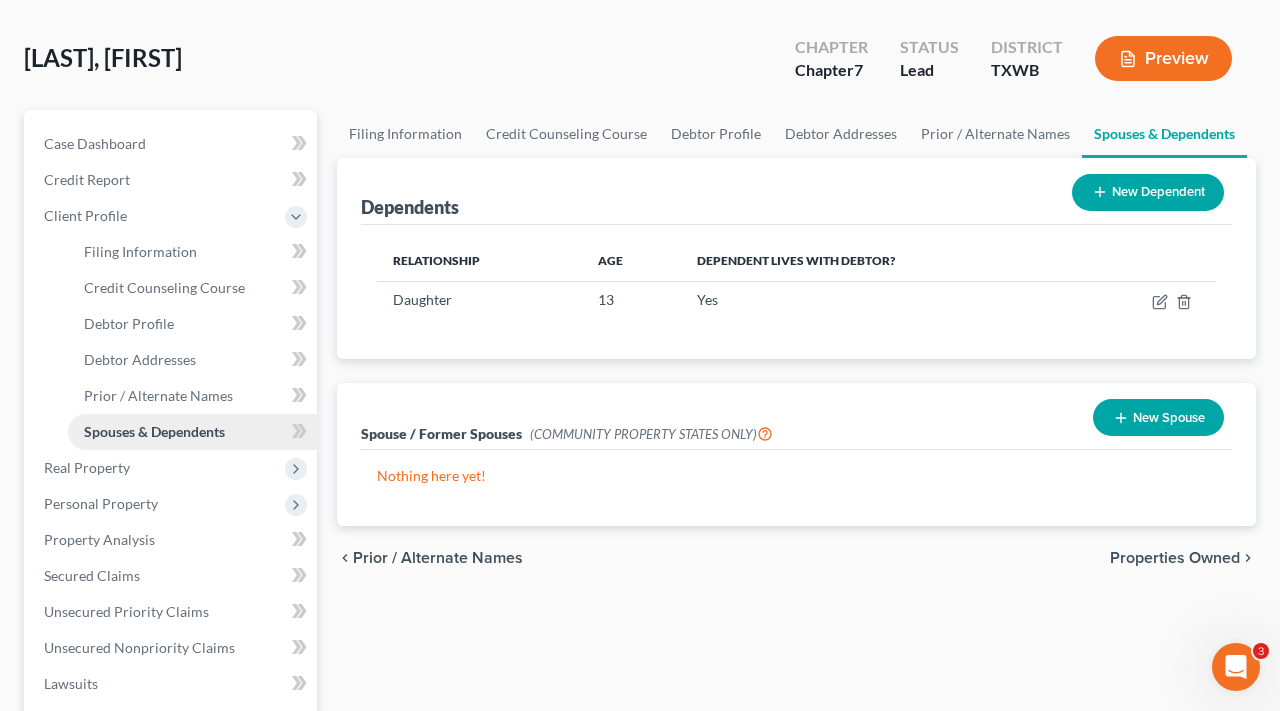 scroll, scrollTop: 125, scrollLeft: 0, axis: vertical 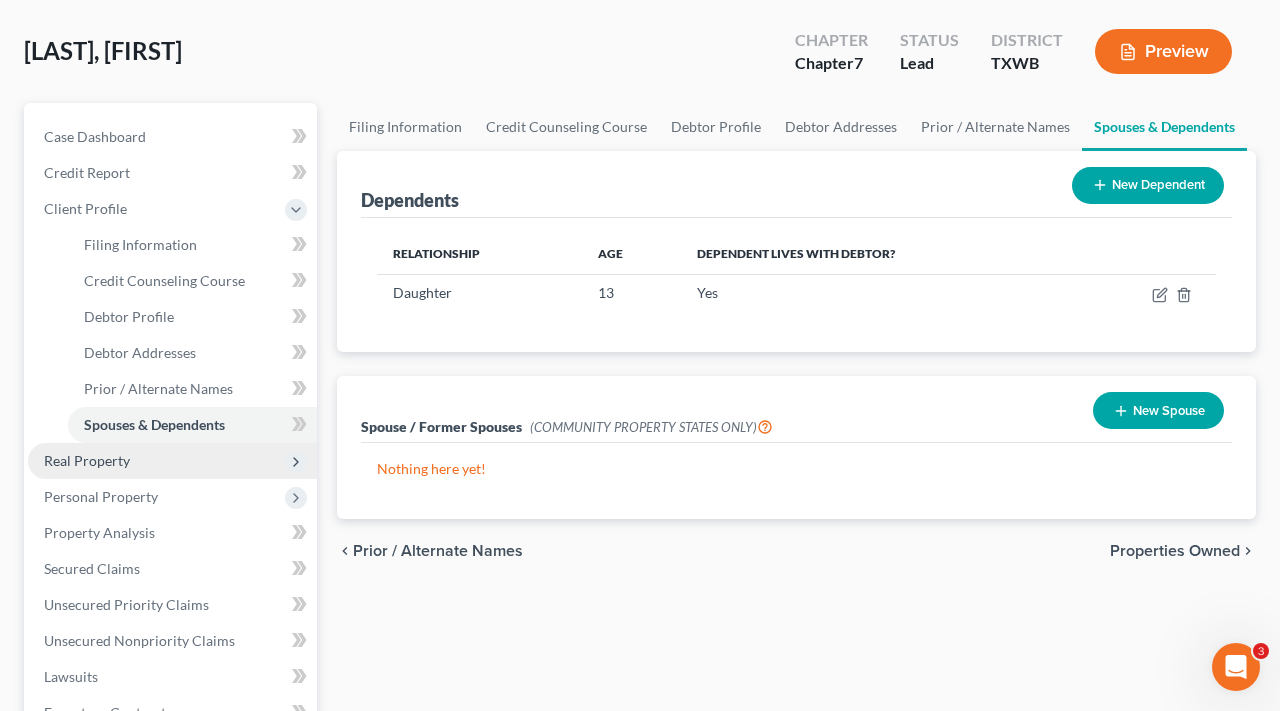 click on "Real Property" at bounding box center [172, 461] 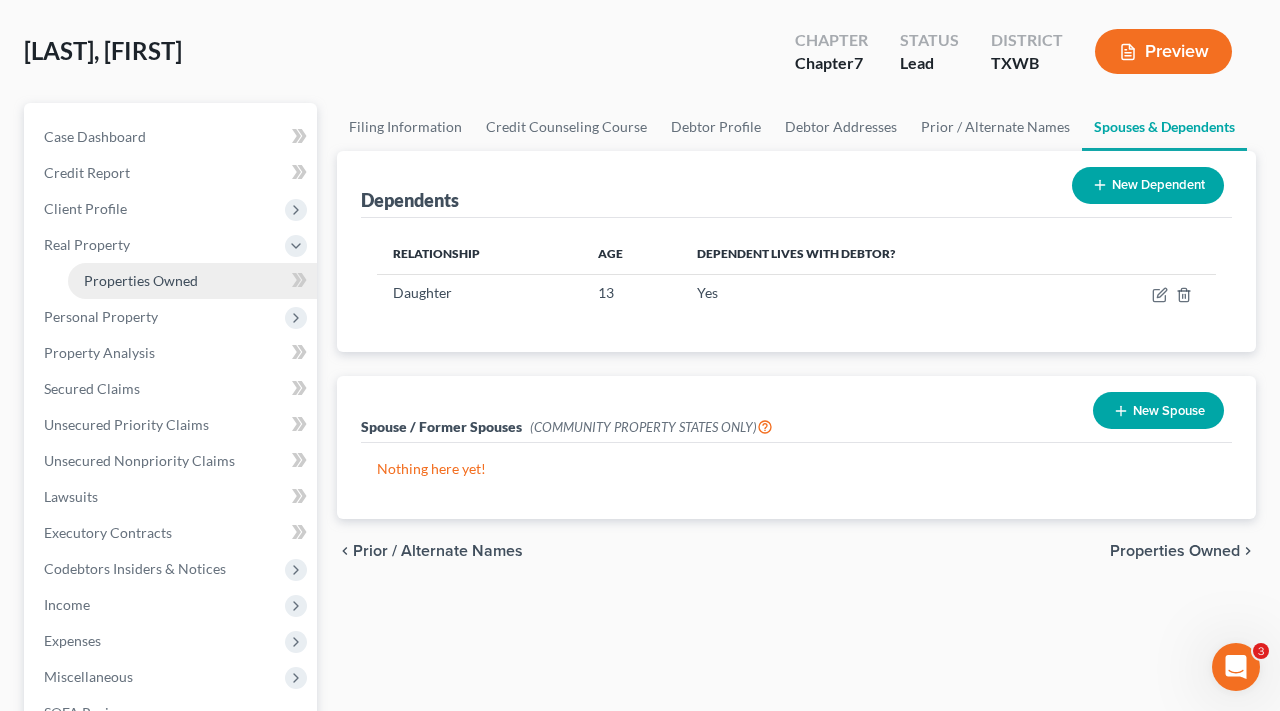click on "Properties Owned" at bounding box center (141, 280) 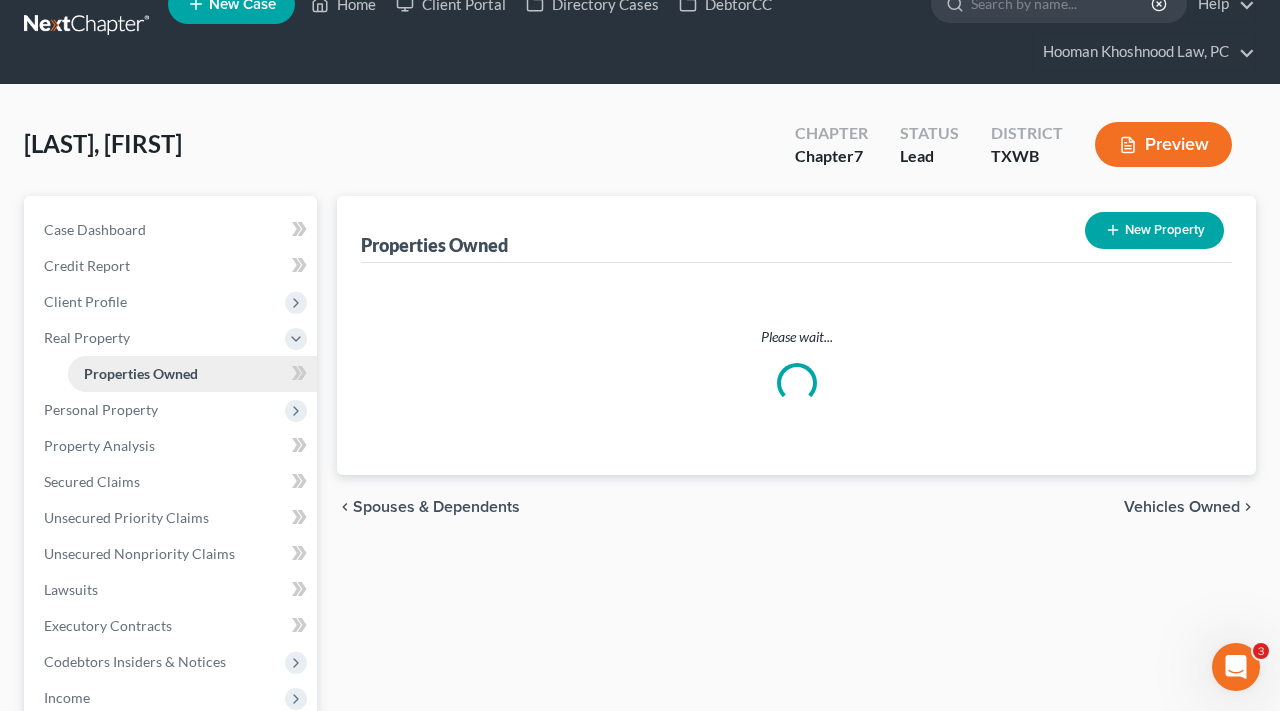 scroll, scrollTop: 0, scrollLeft: 0, axis: both 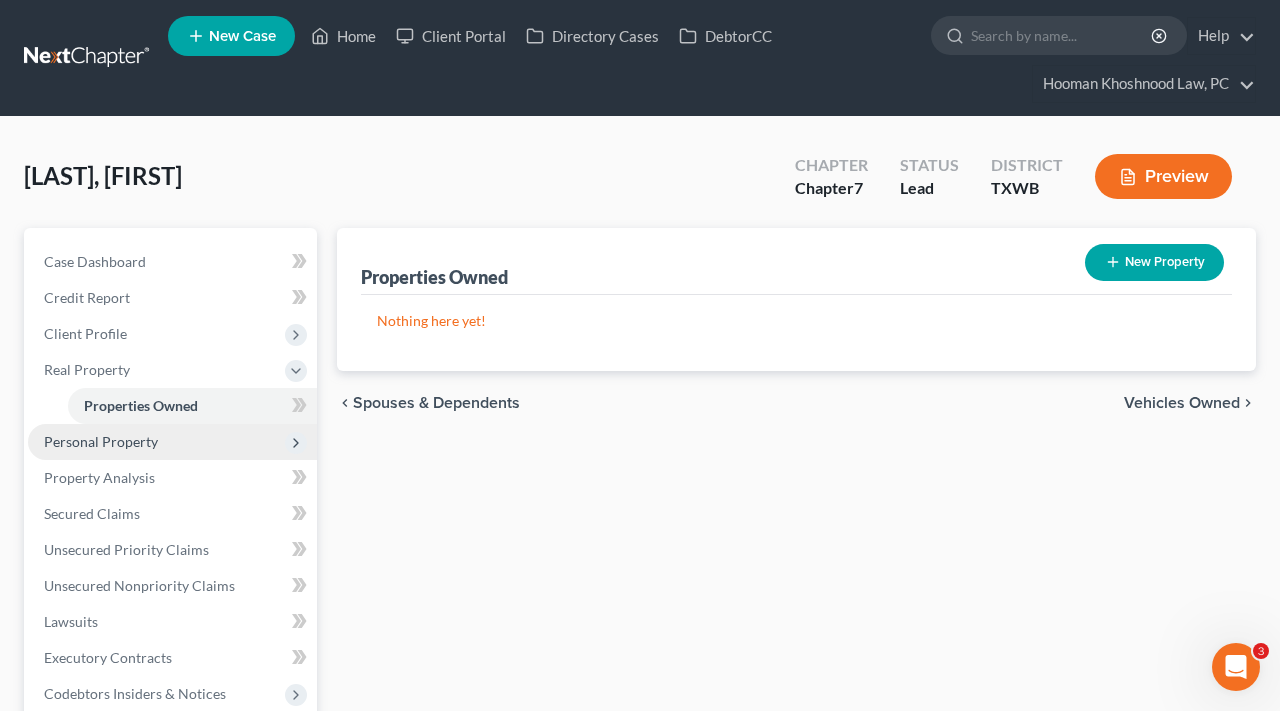 click on "Personal Property" at bounding box center (101, 441) 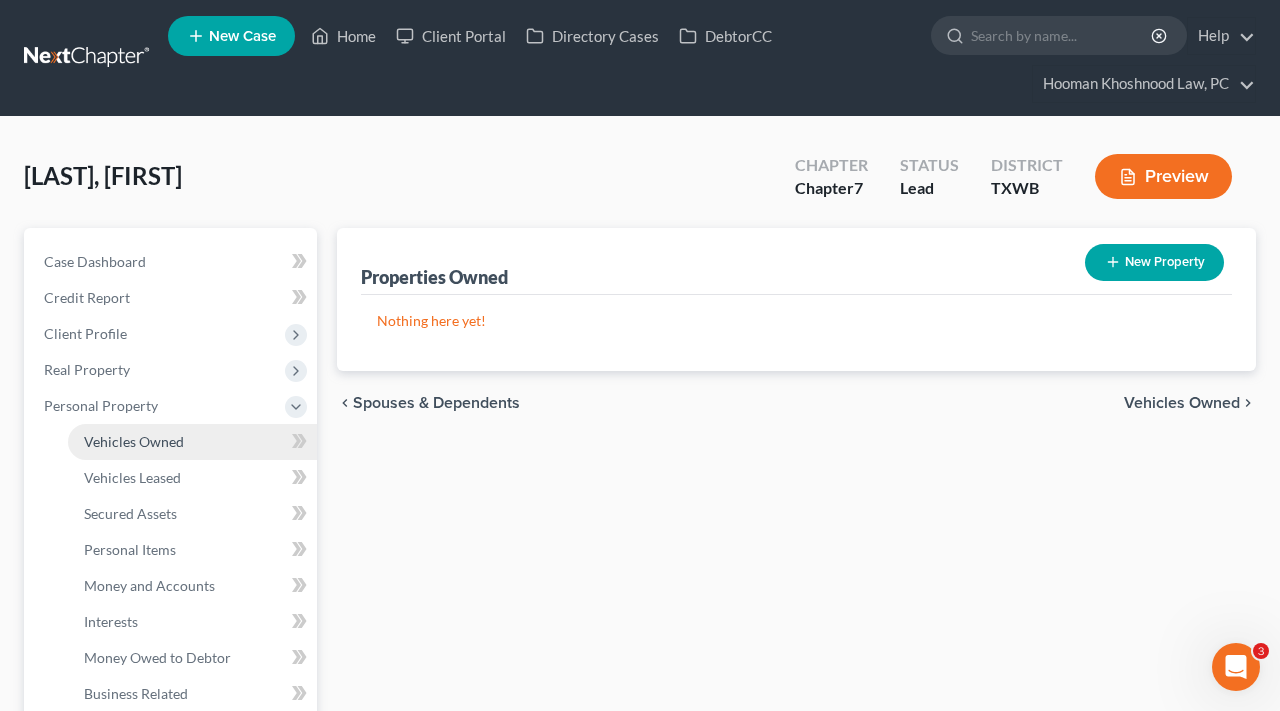 click on "Vehicles Owned" at bounding box center [134, 441] 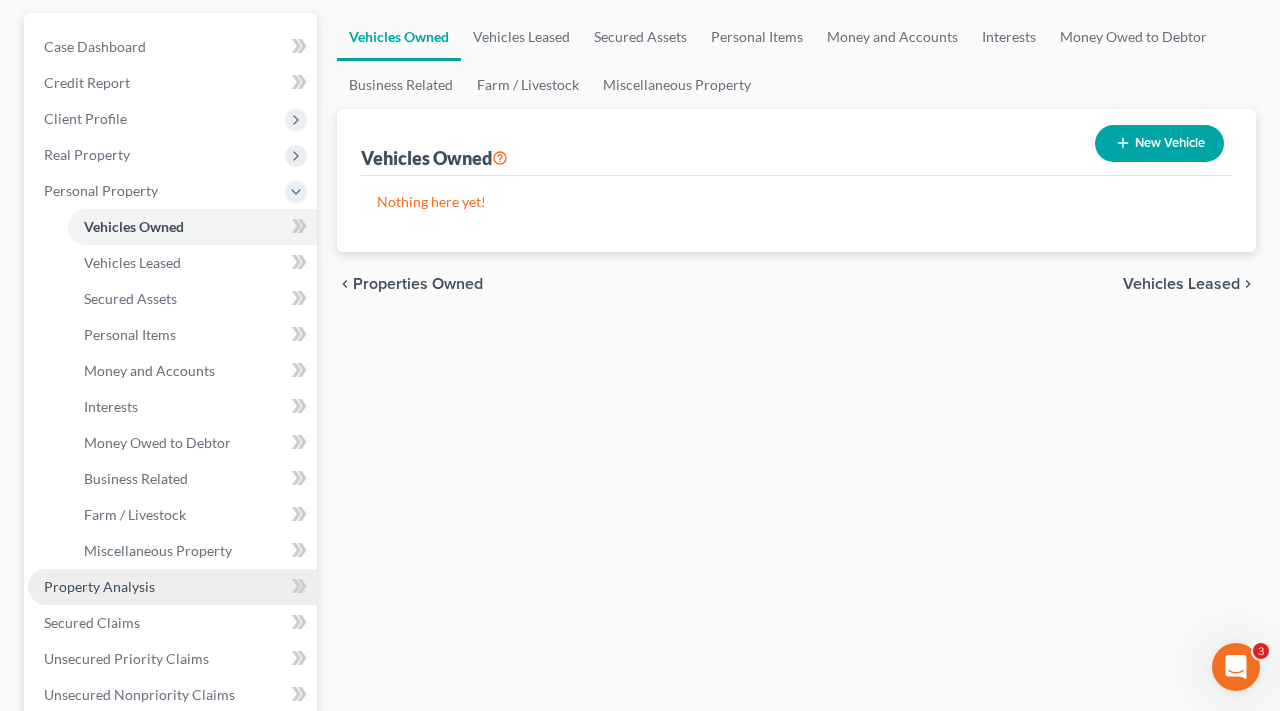 click on "Property Analysis" at bounding box center (99, 586) 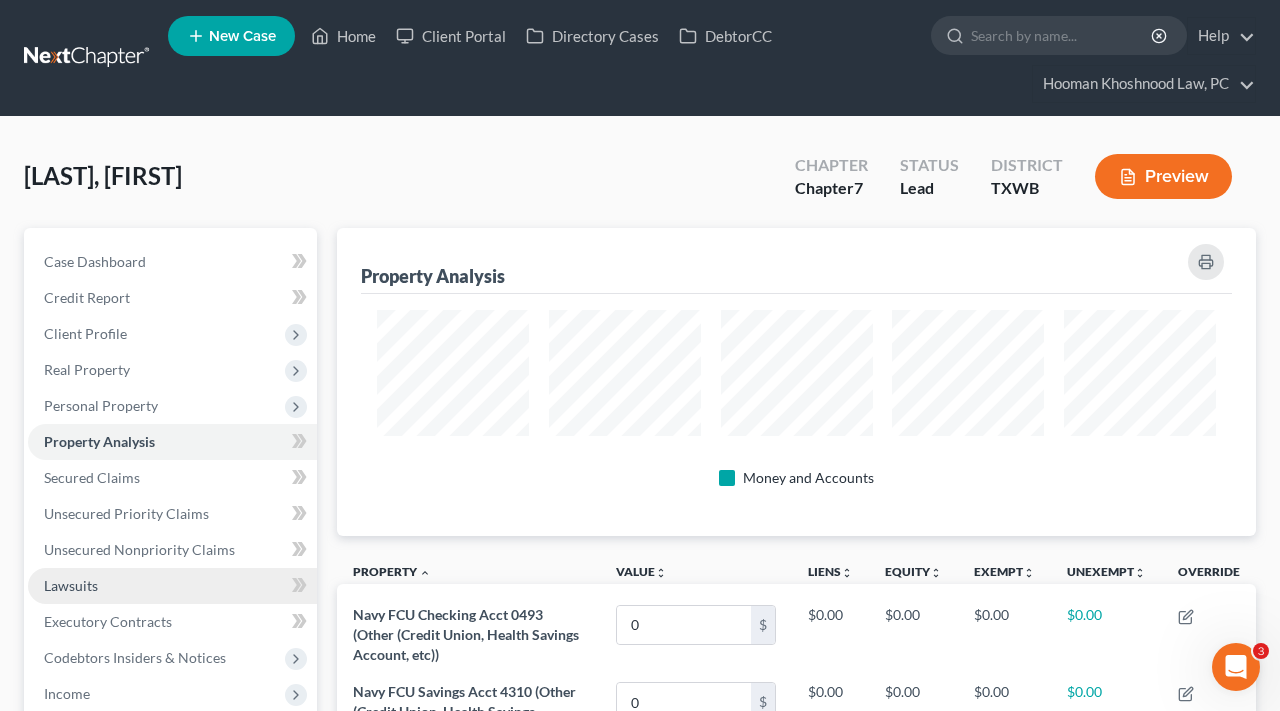 scroll, scrollTop: 203, scrollLeft: 0, axis: vertical 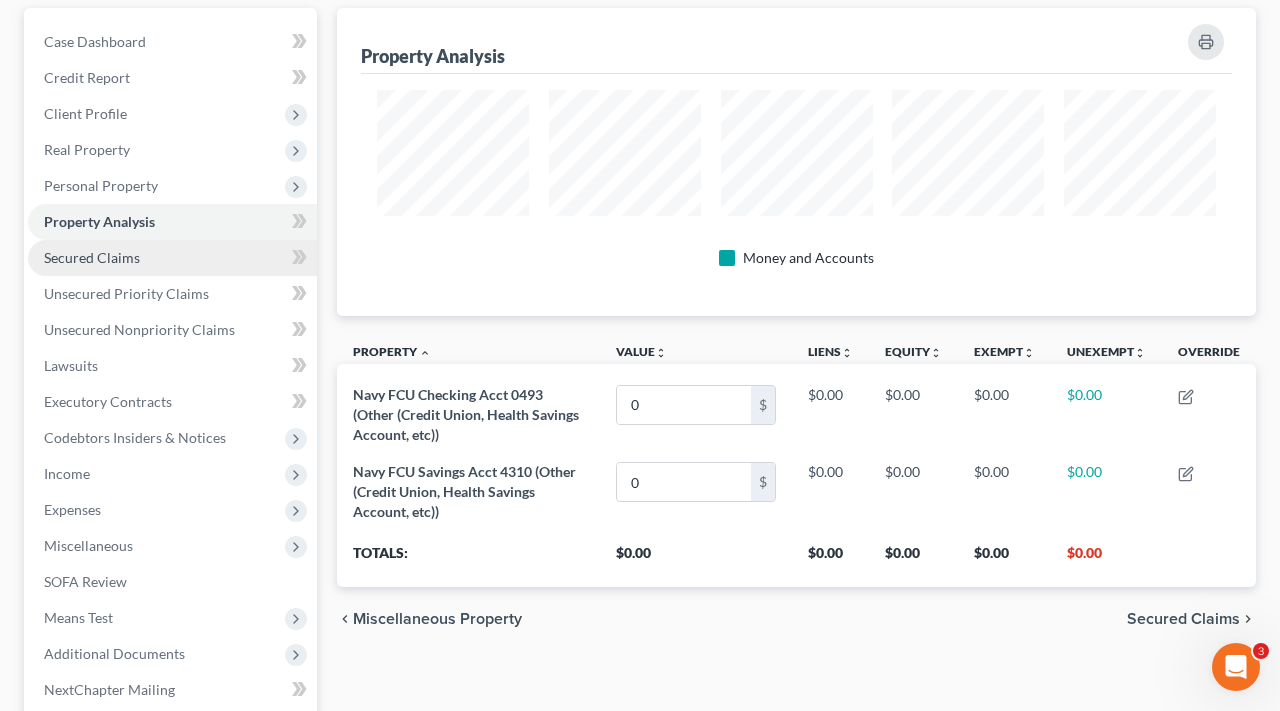 click on "Secured Claims" at bounding box center (92, 257) 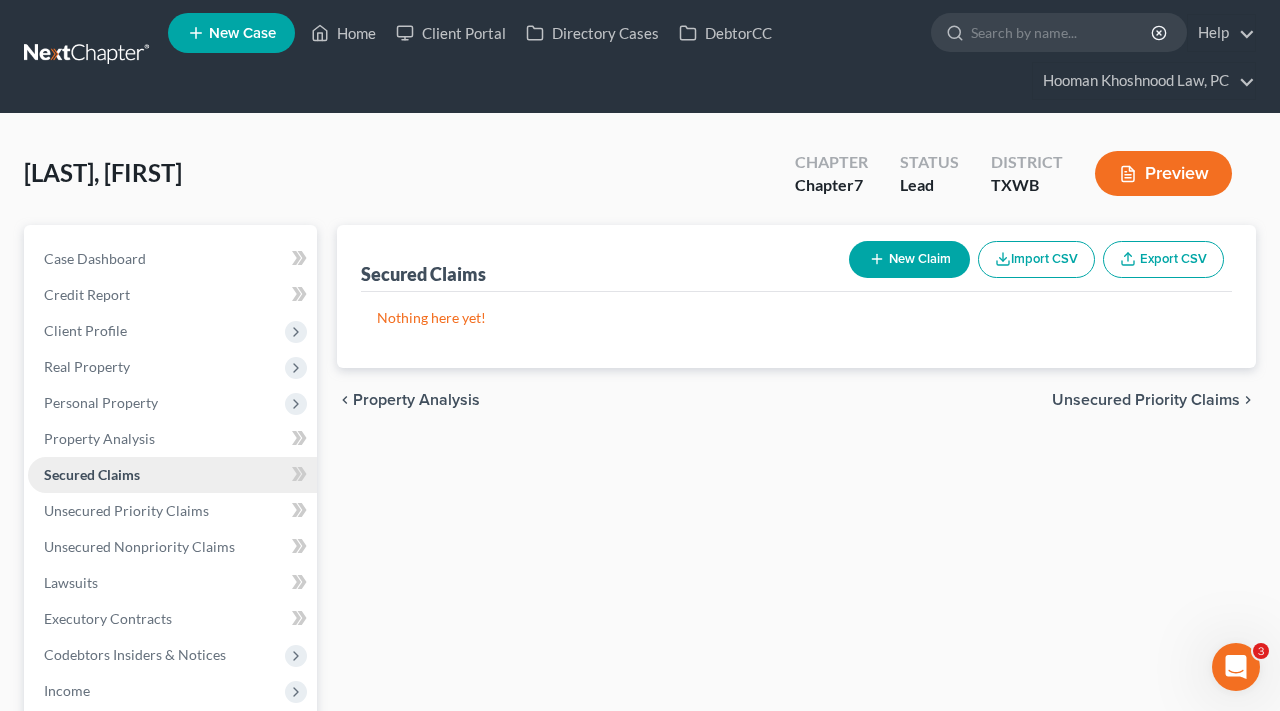 scroll, scrollTop: 0, scrollLeft: 0, axis: both 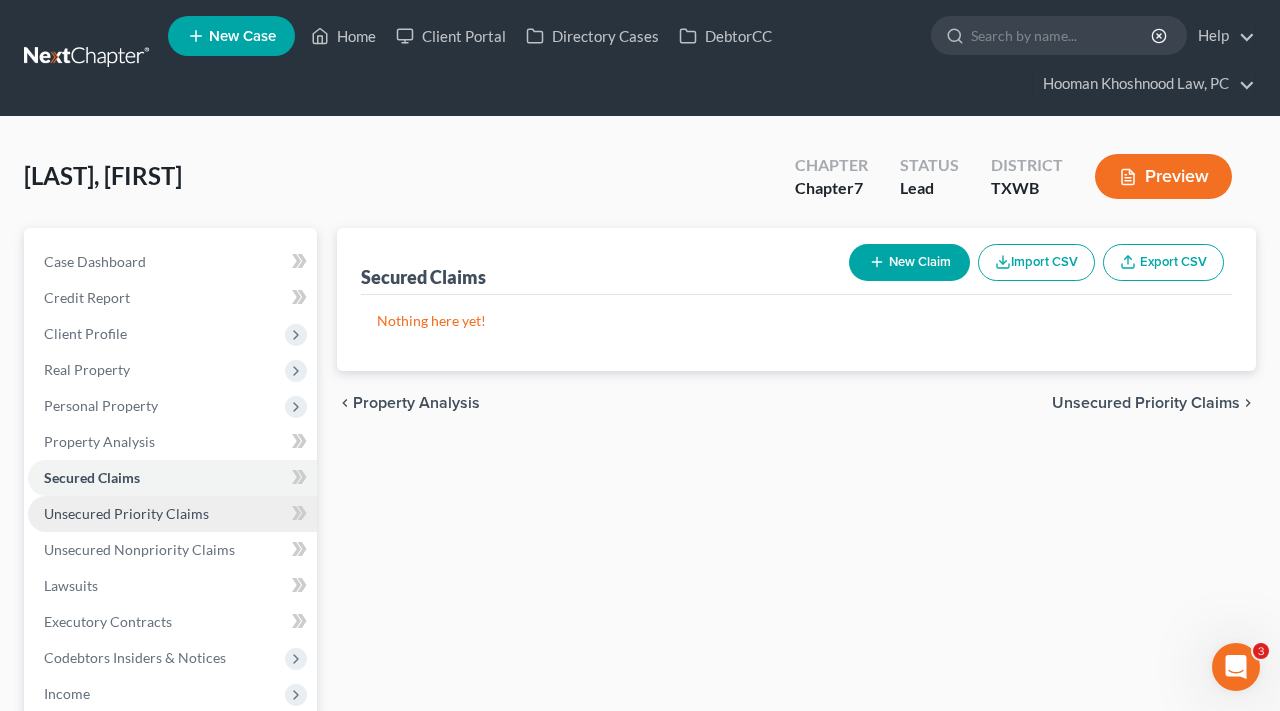 click on "Unsecured Priority Claims" at bounding box center [126, 513] 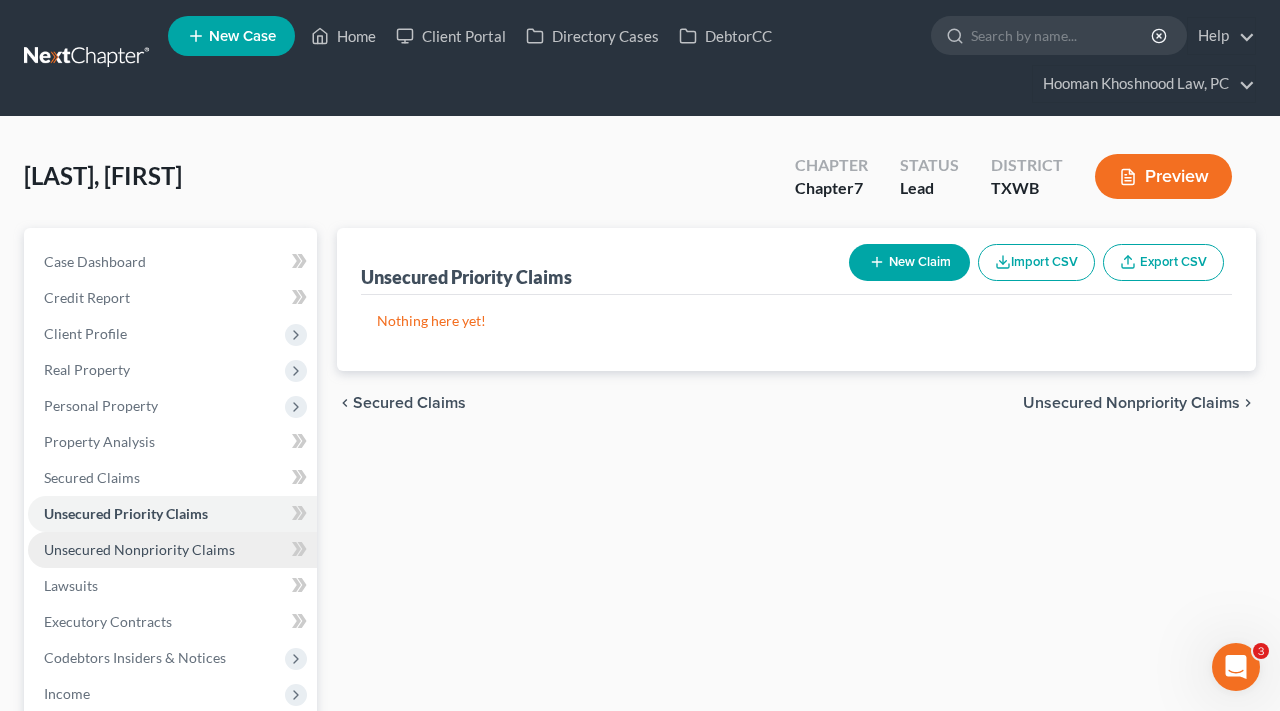 click on "Unsecured Nonpriority Claims" at bounding box center (139, 549) 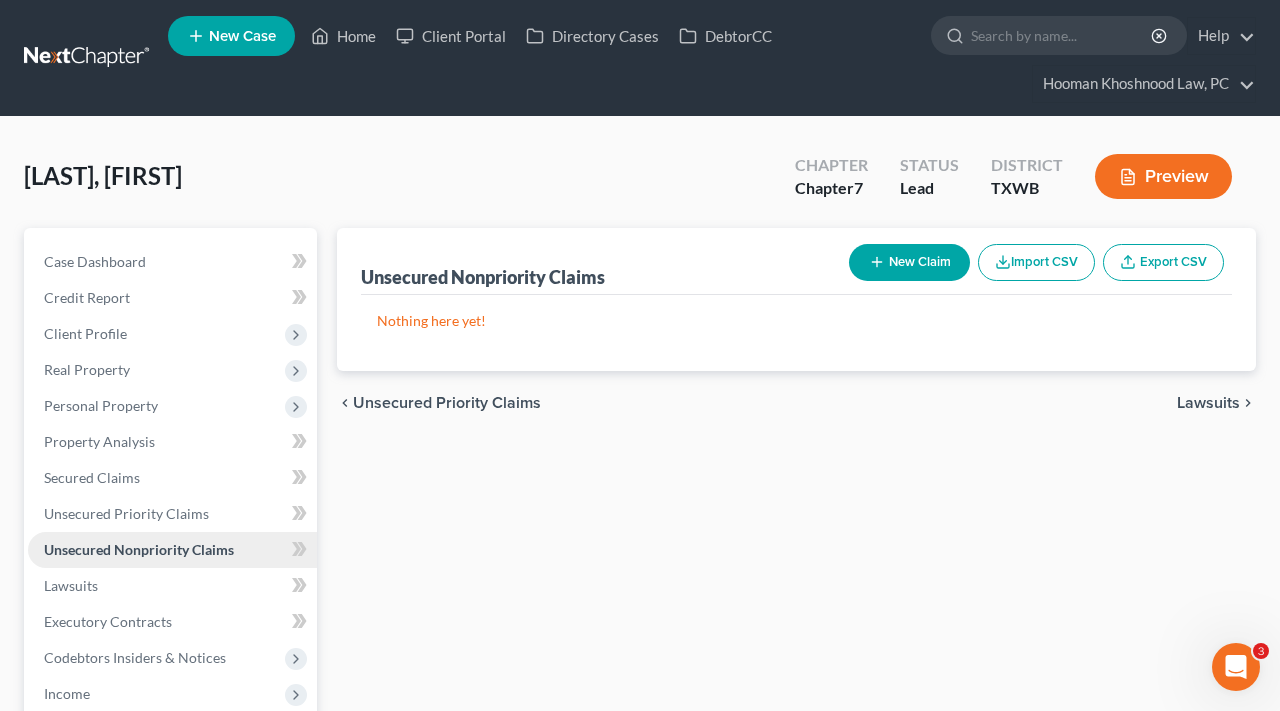 click on "Unsecured Nonpriority Claims" at bounding box center (172, 550) 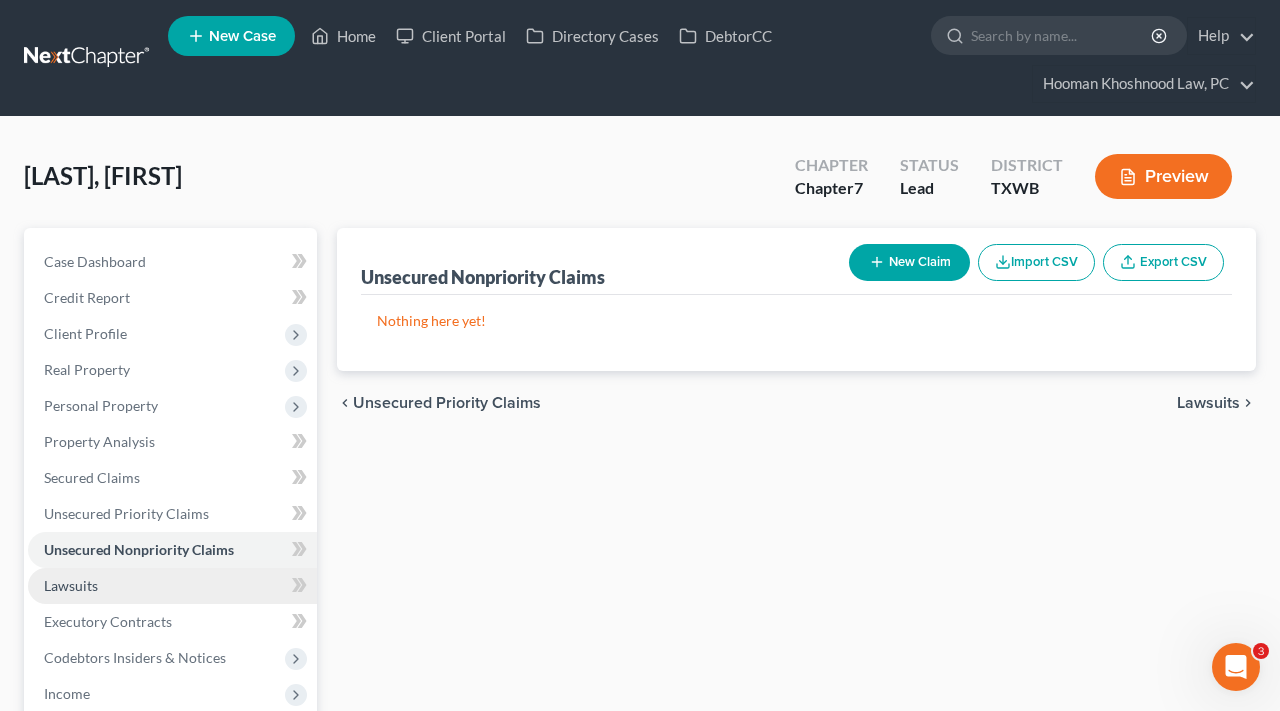 click on "Lawsuits" at bounding box center (71, 585) 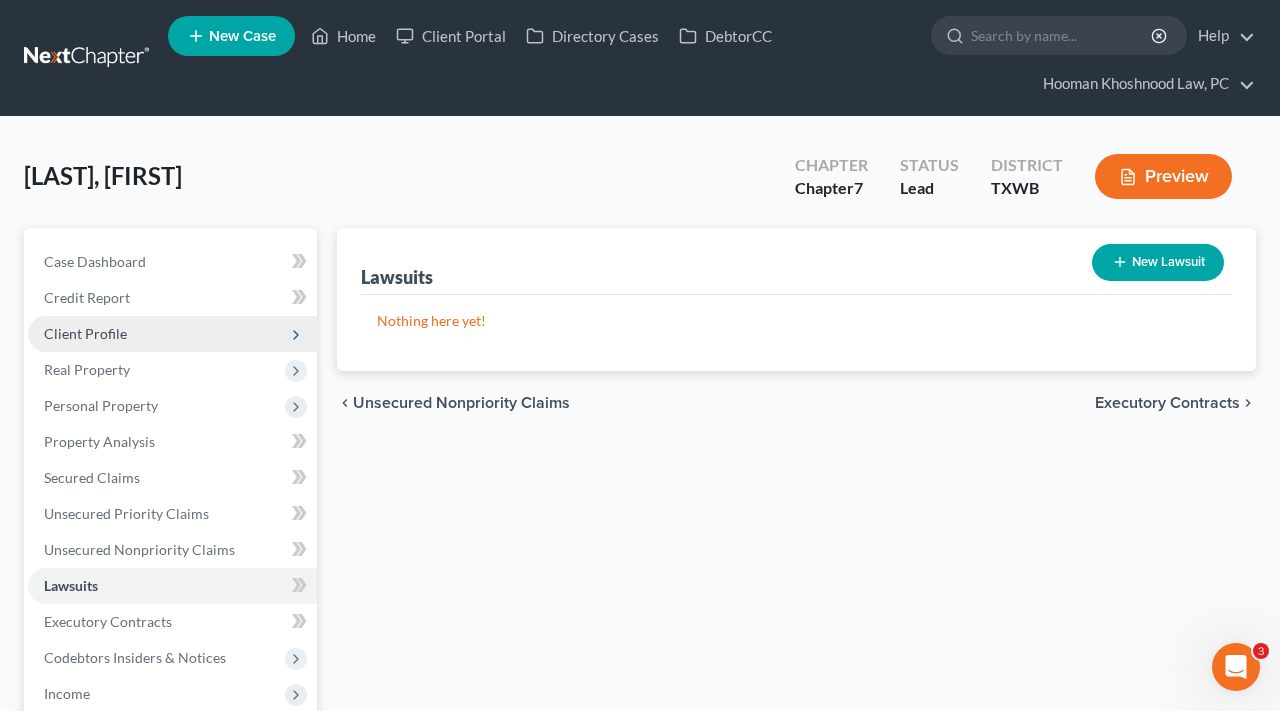 click on "Client Profile" at bounding box center (85, 333) 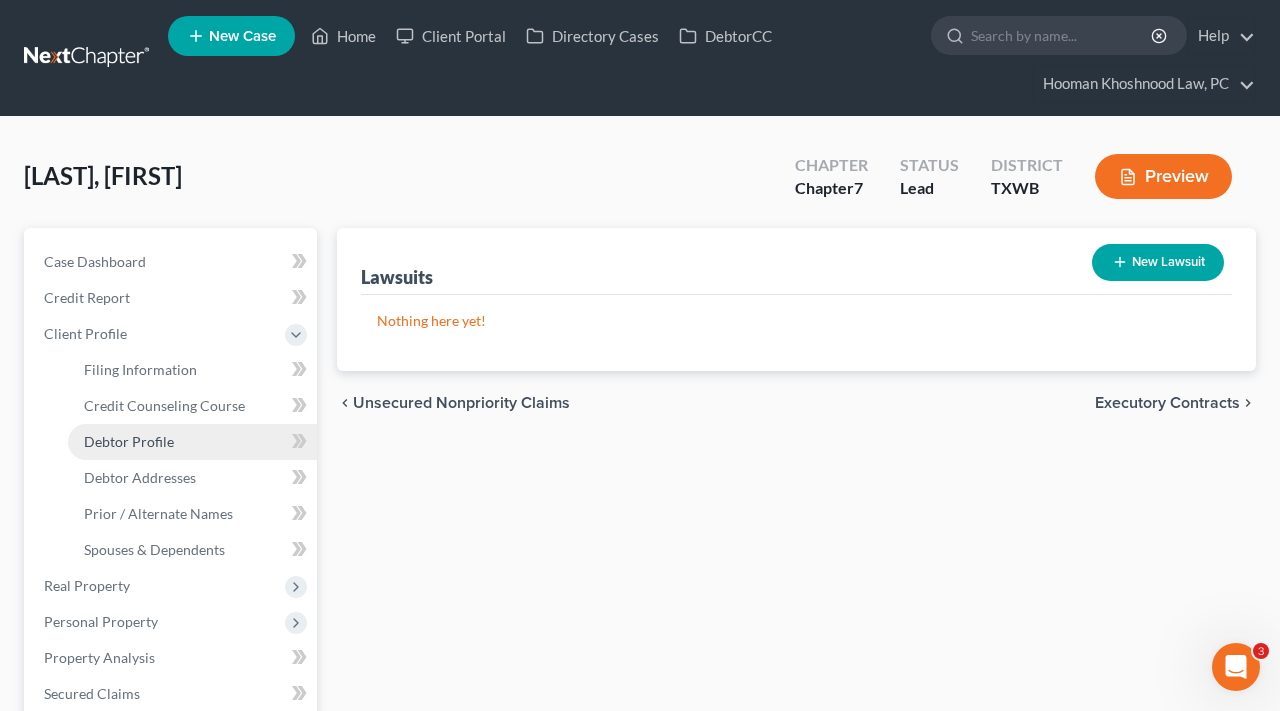 click on "Debtor Profile" at bounding box center [129, 441] 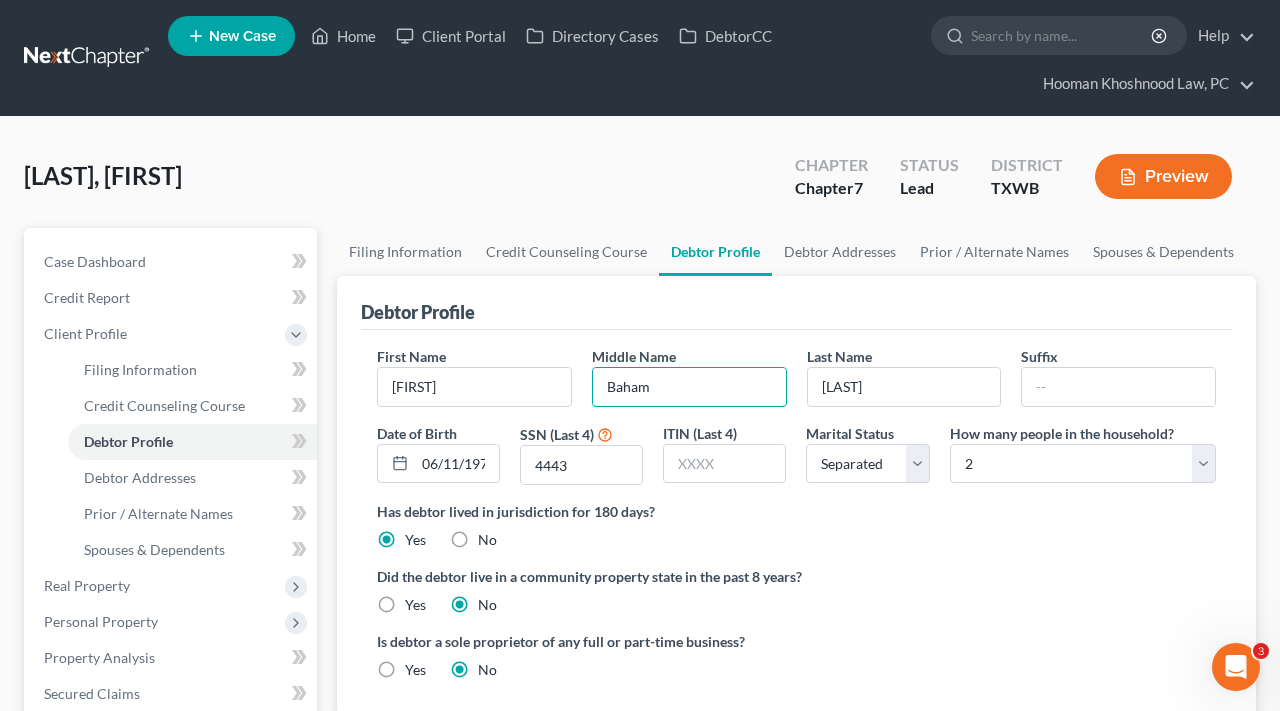 type on "Baham" 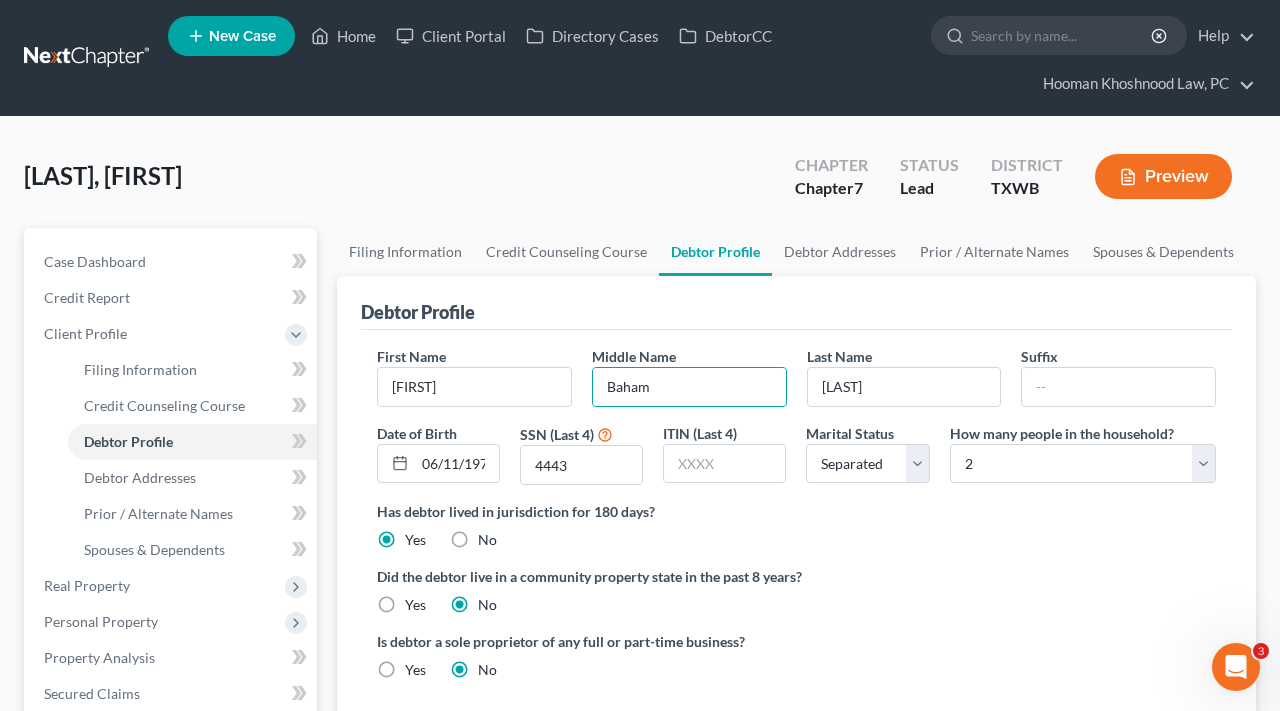click at bounding box center [88, 58] 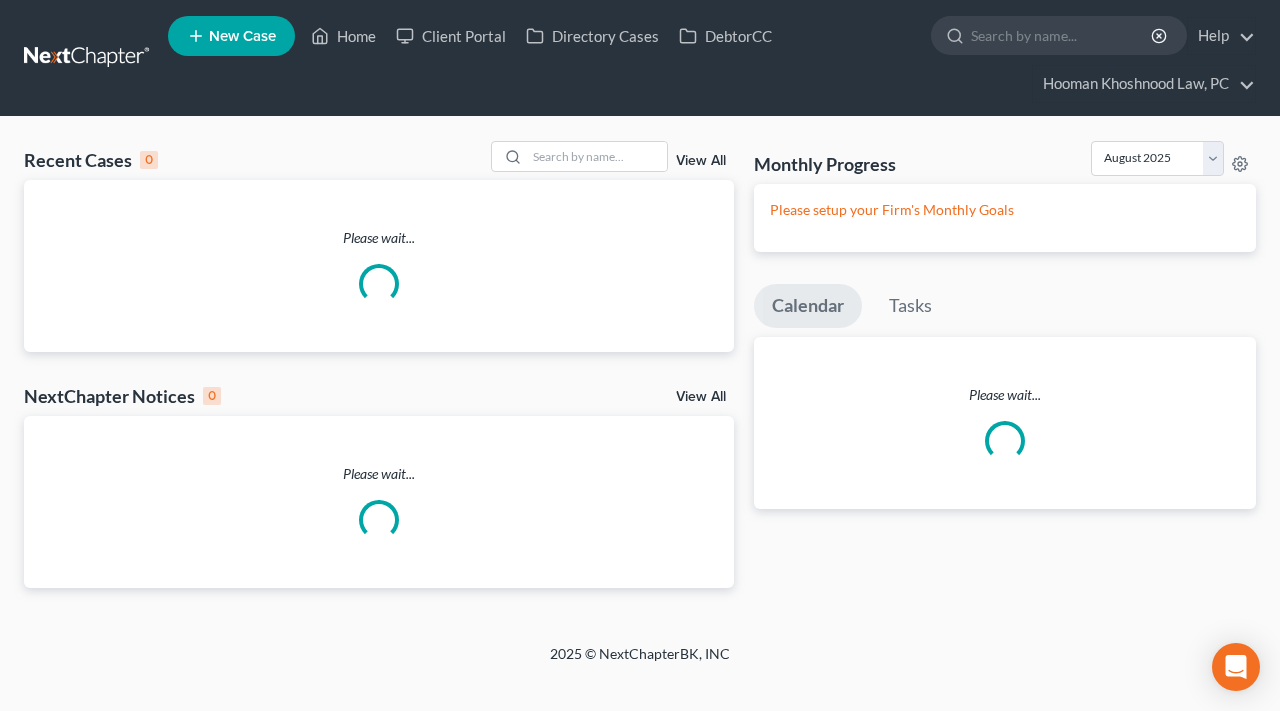 scroll, scrollTop: 0, scrollLeft: 0, axis: both 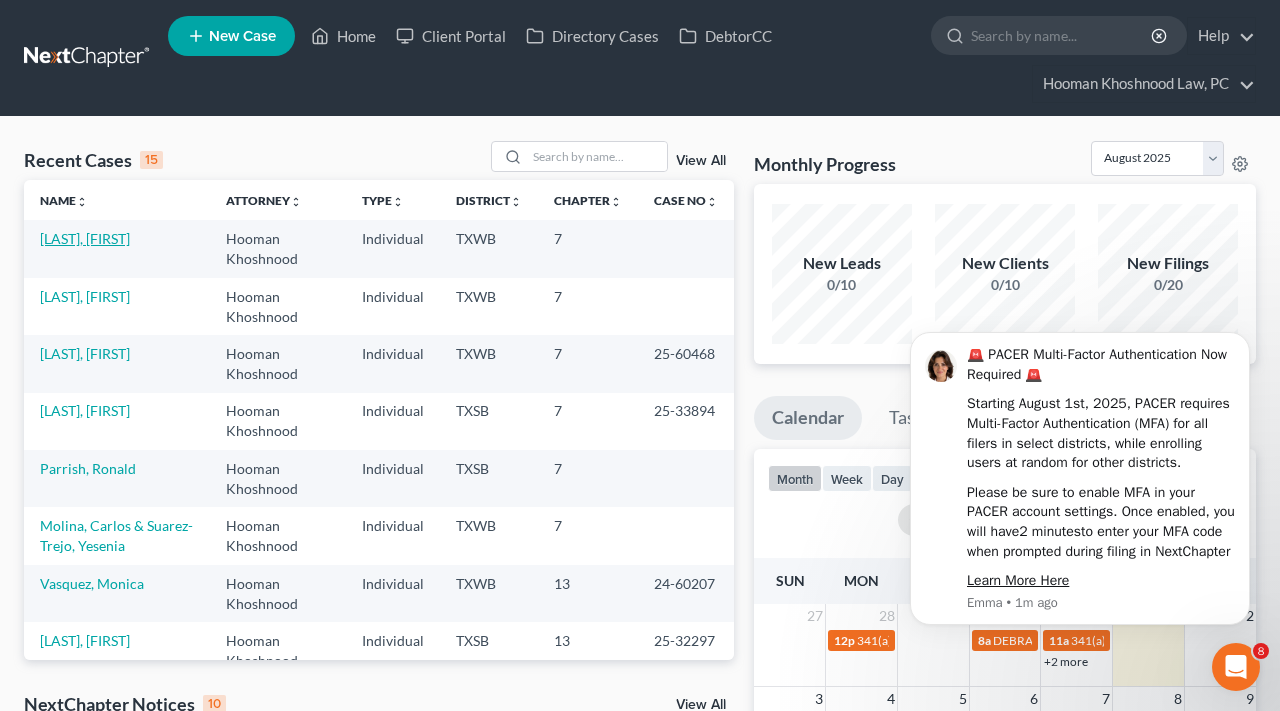 click on "[LAST], [FIRST]" at bounding box center (85, 238) 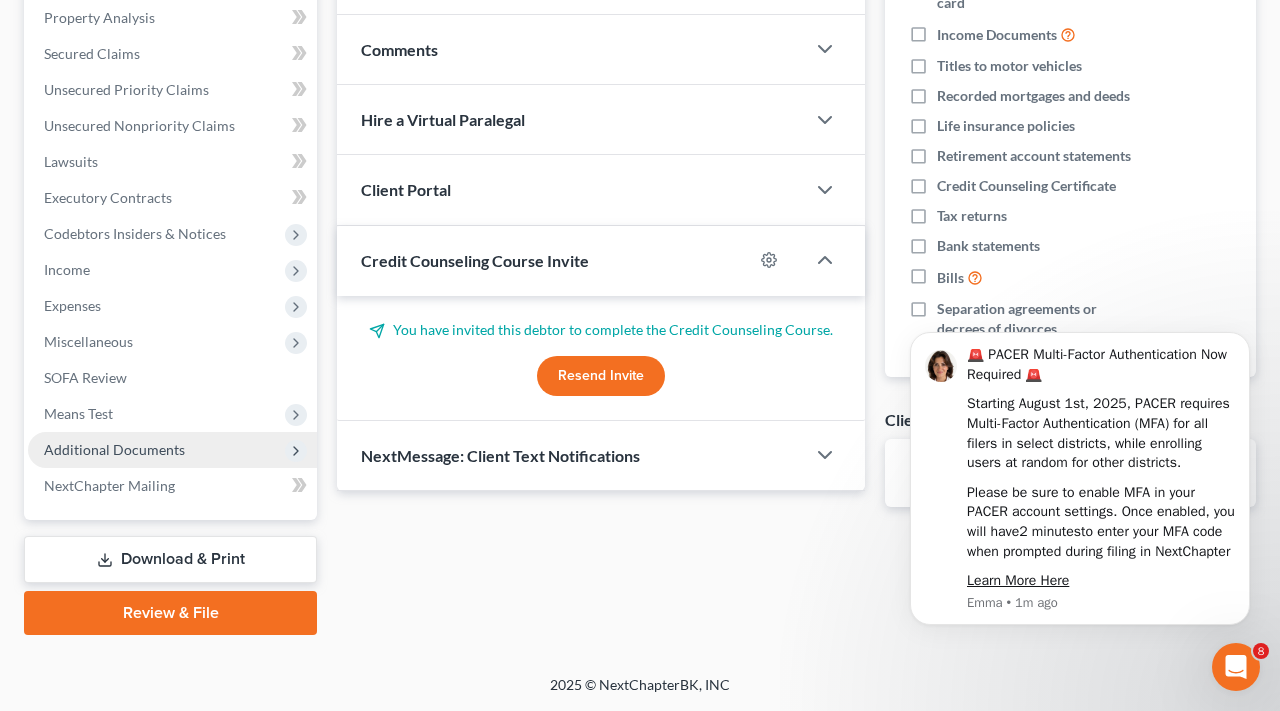 scroll, scrollTop: 424, scrollLeft: 0, axis: vertical 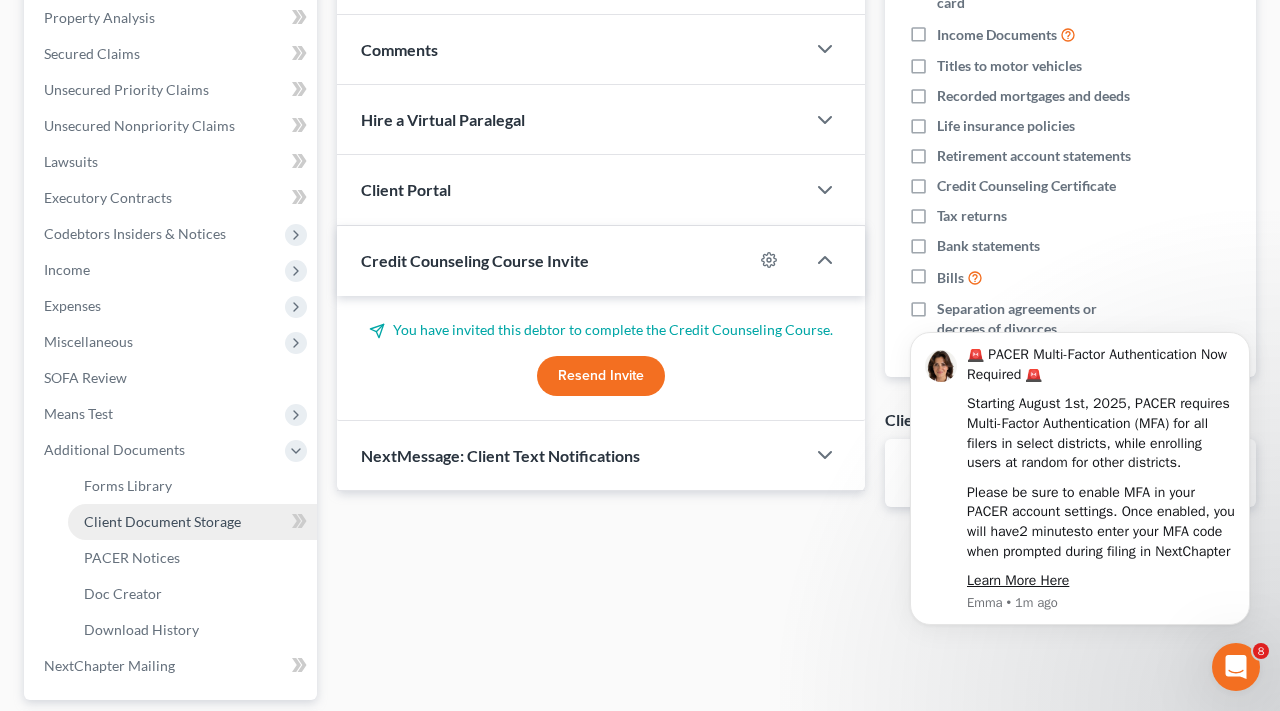 click on "Client Document Storage" at bounding box center [192, 522] 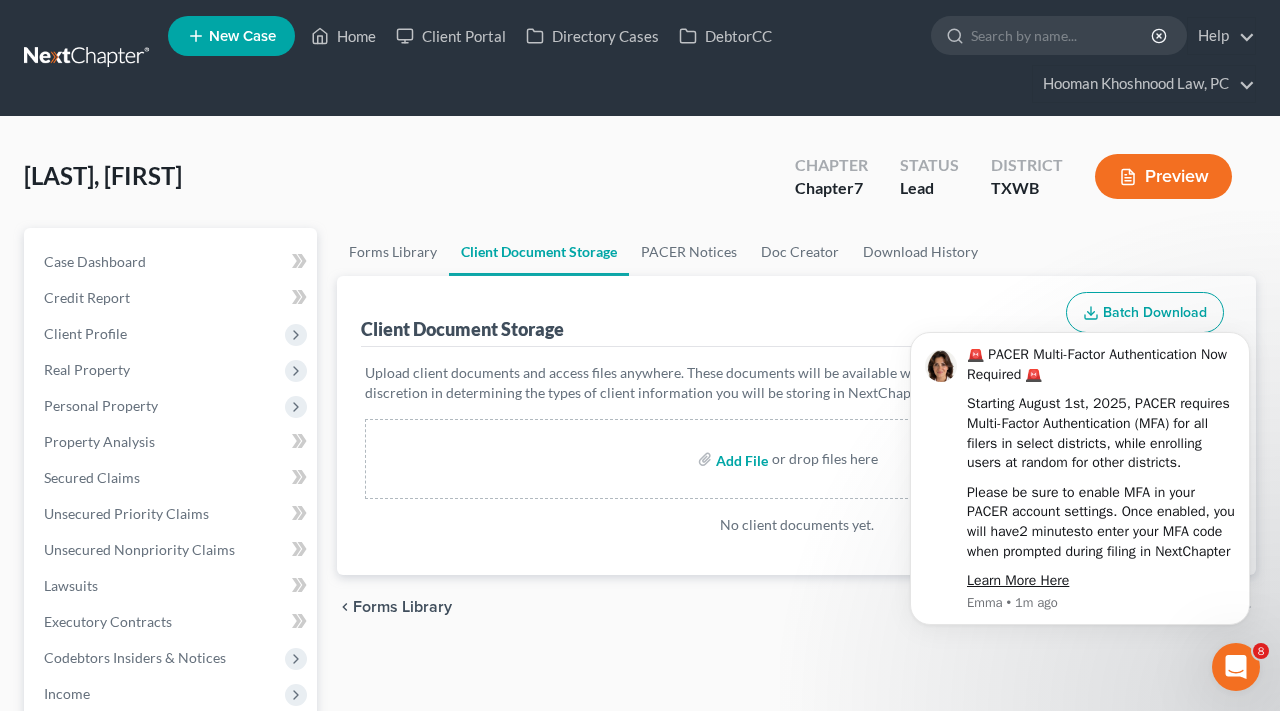 click at bounding box center [740, 459] 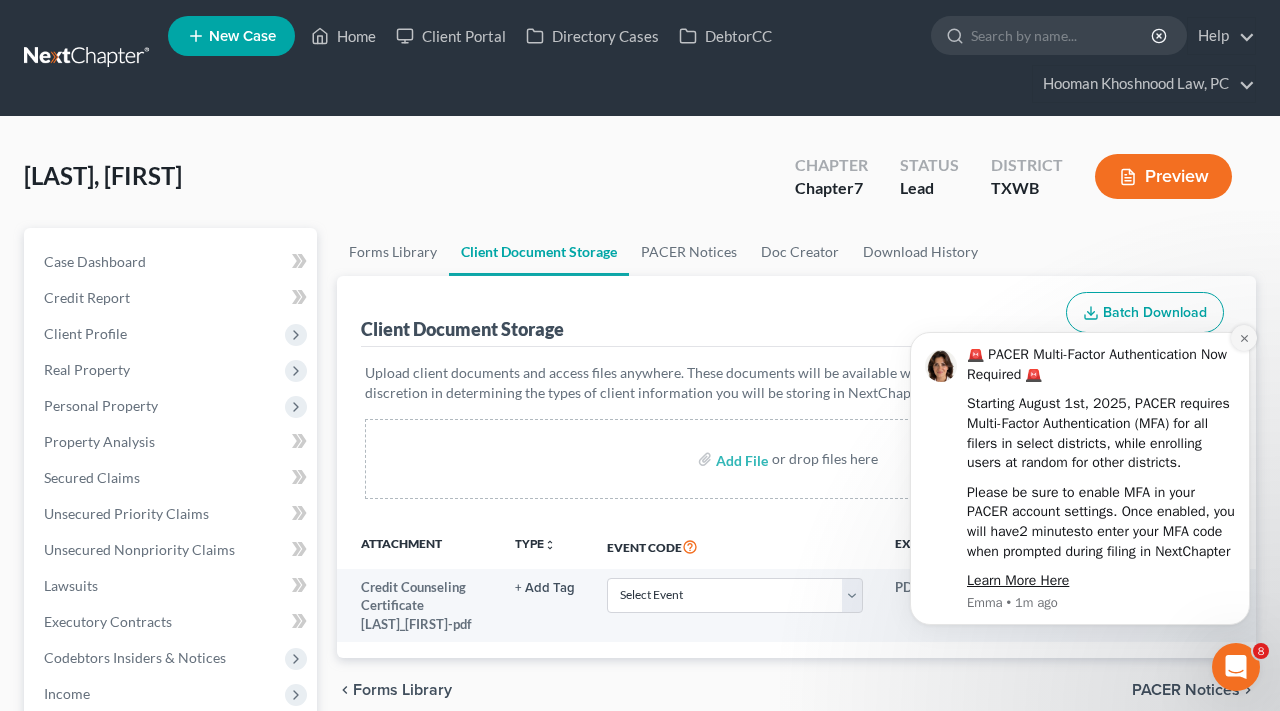click 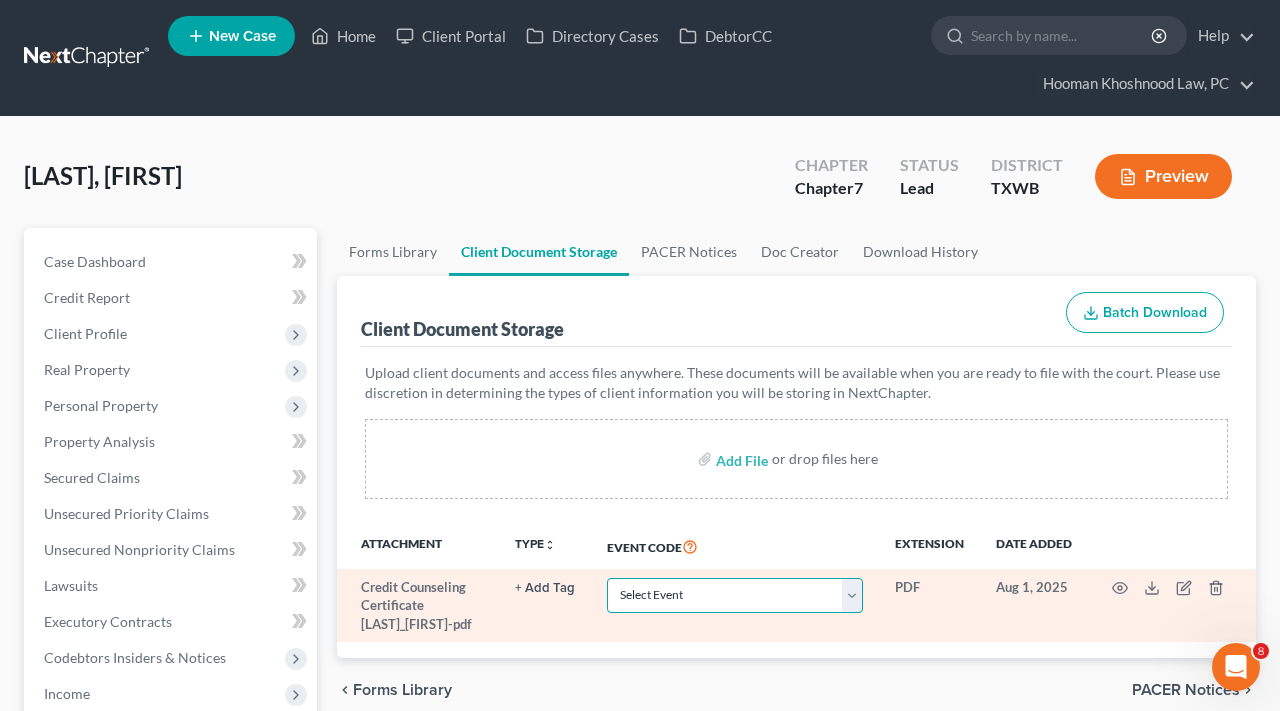 select on "0" 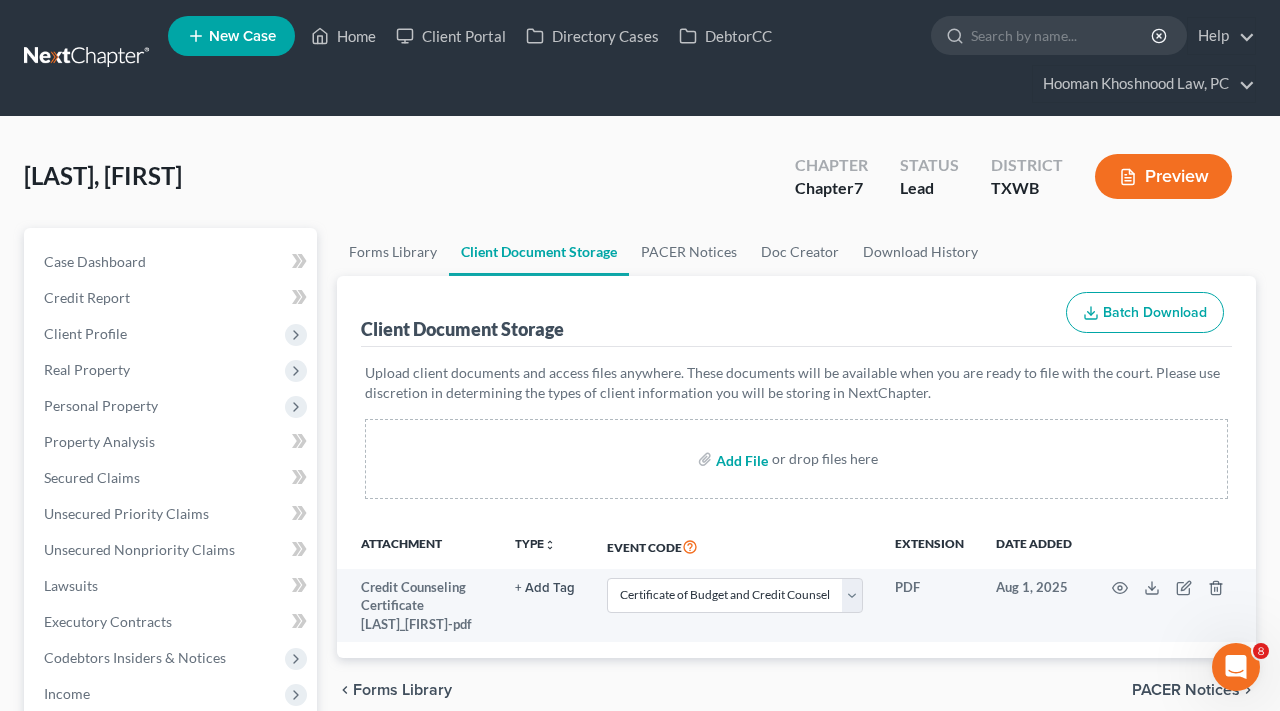 click at bounding box center (740, 459) 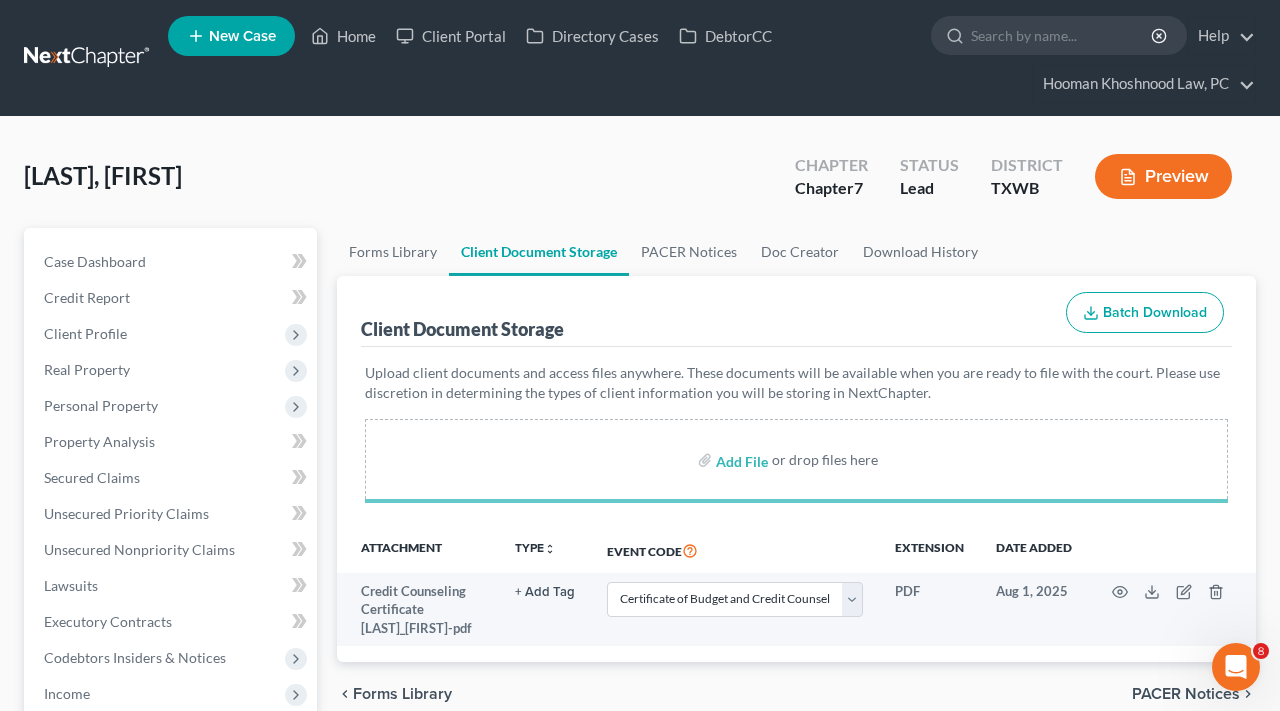 select on "0" 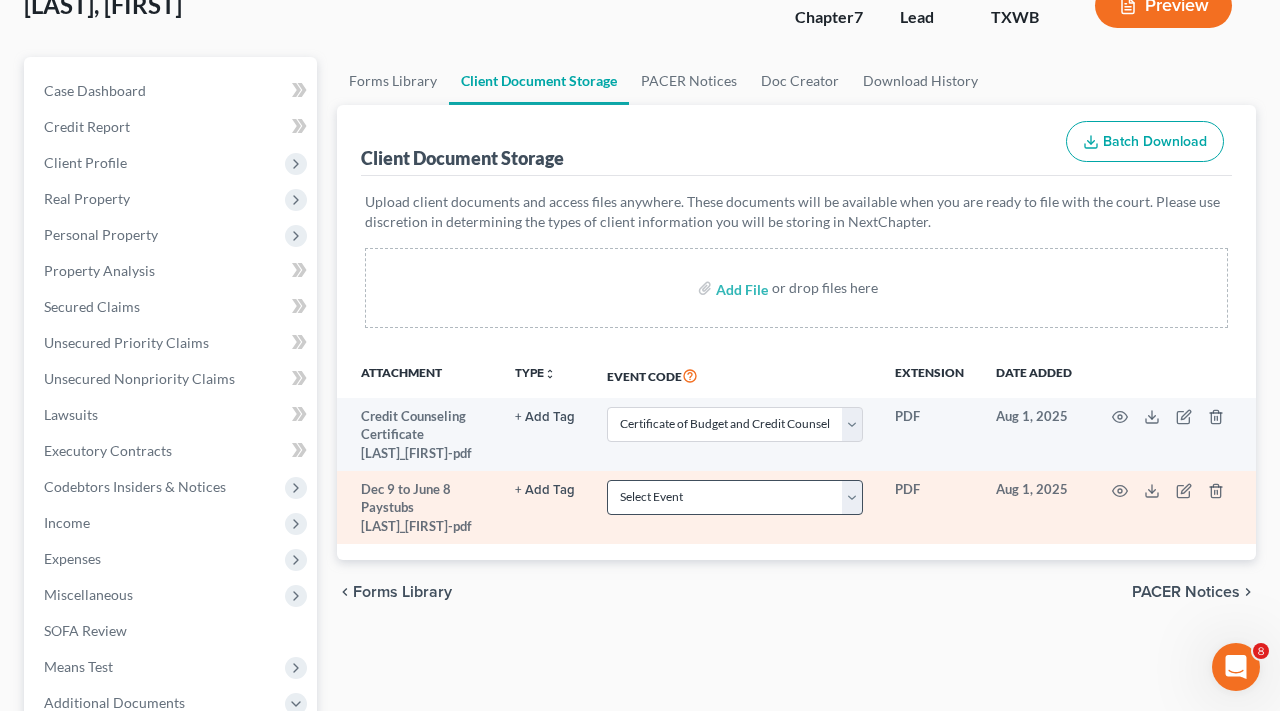 scroll, scrollTop: 179, scrollLeft: 0, axis: vertical 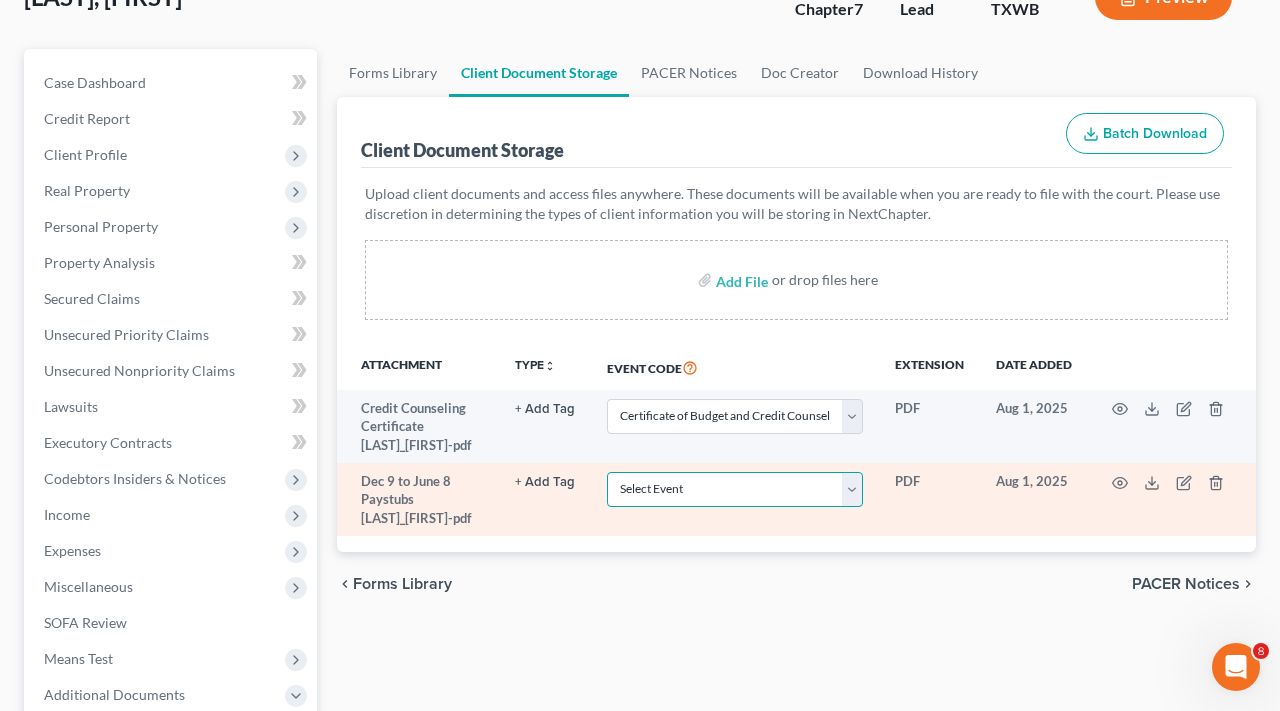select on "10" 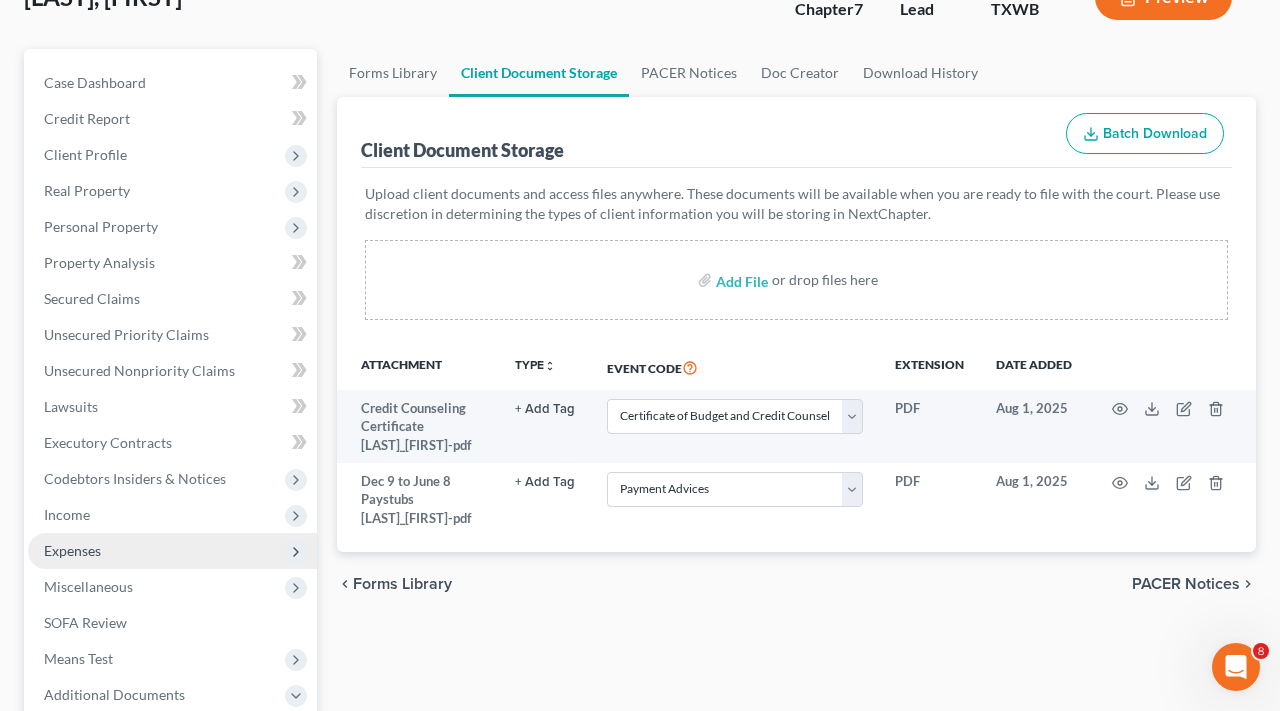 click on "Expenses" at bounding box center [72, 550] 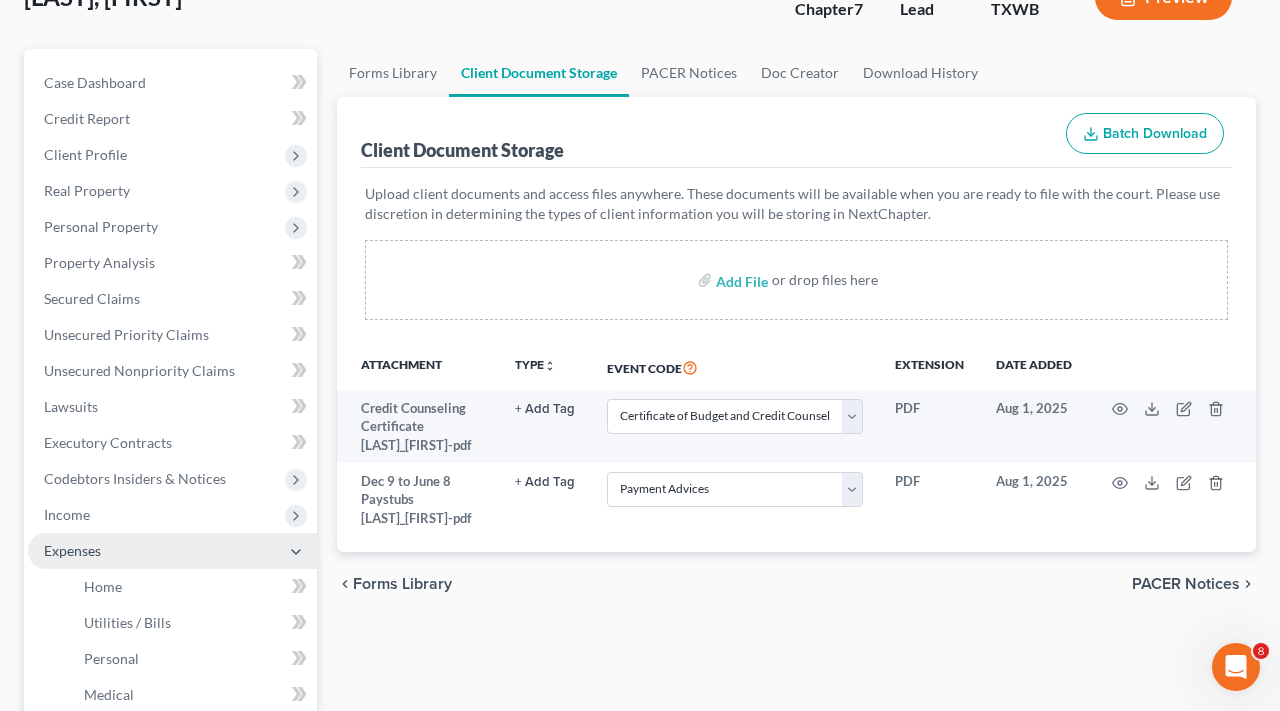 click on "Expenses" at bounding box center (72, 550) 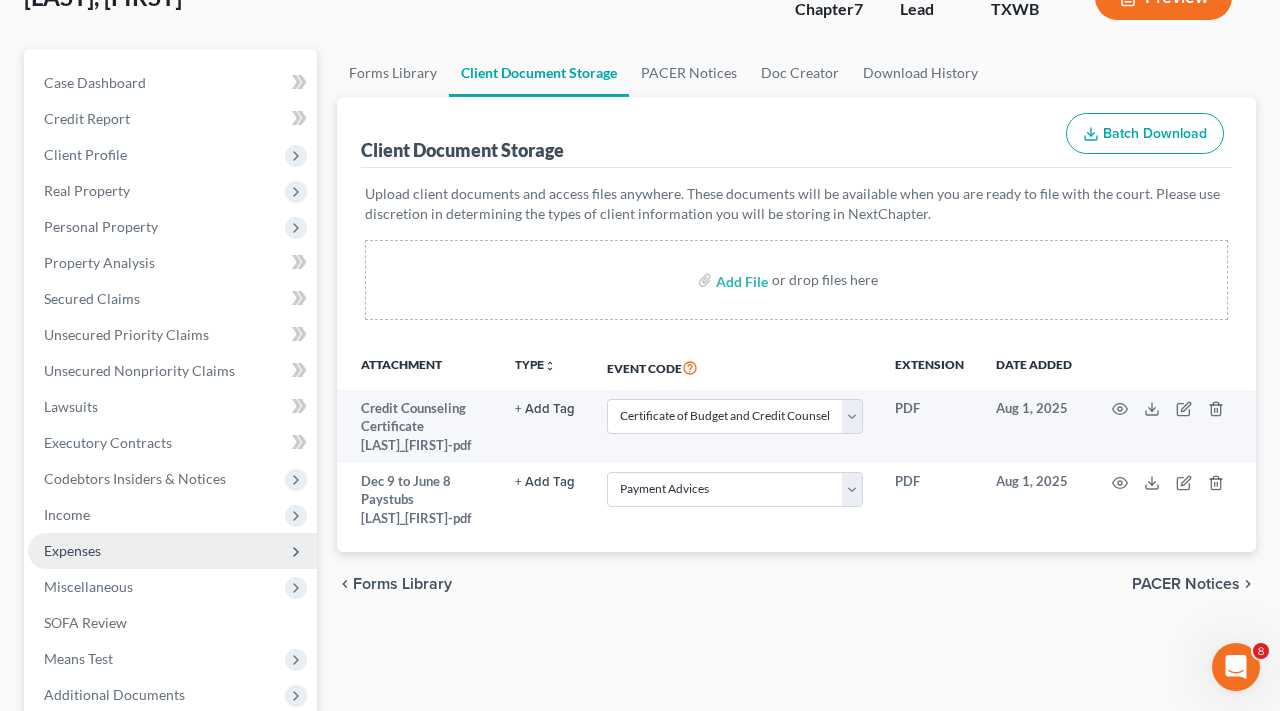 click on "Expenses" at bounding box center (72, 550) 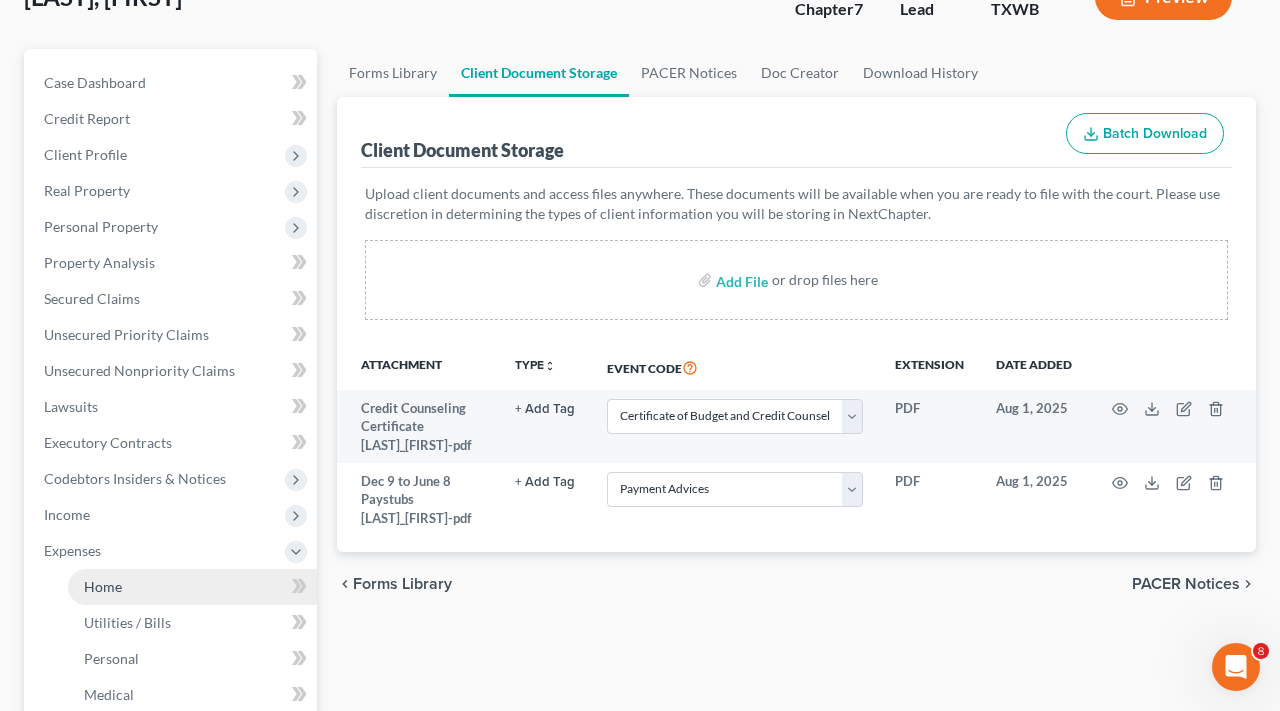 click on "Home" at bounding box center [192, 587] 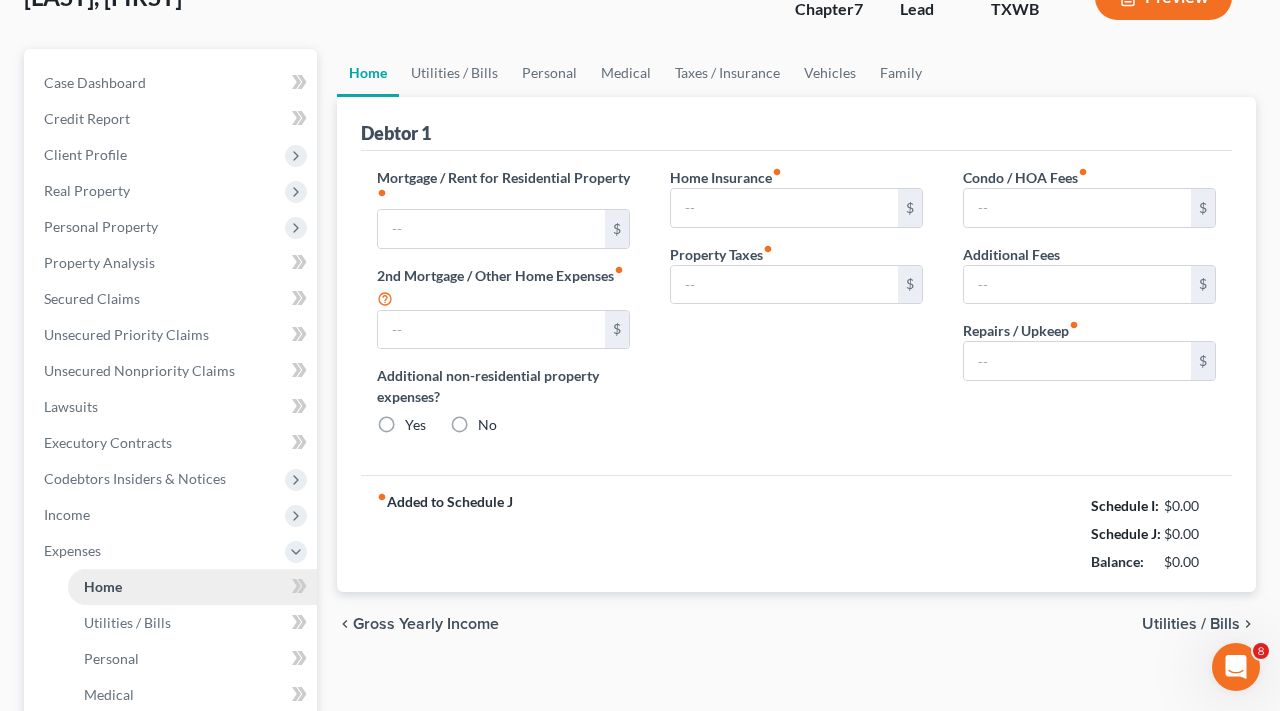 type on "0.00" 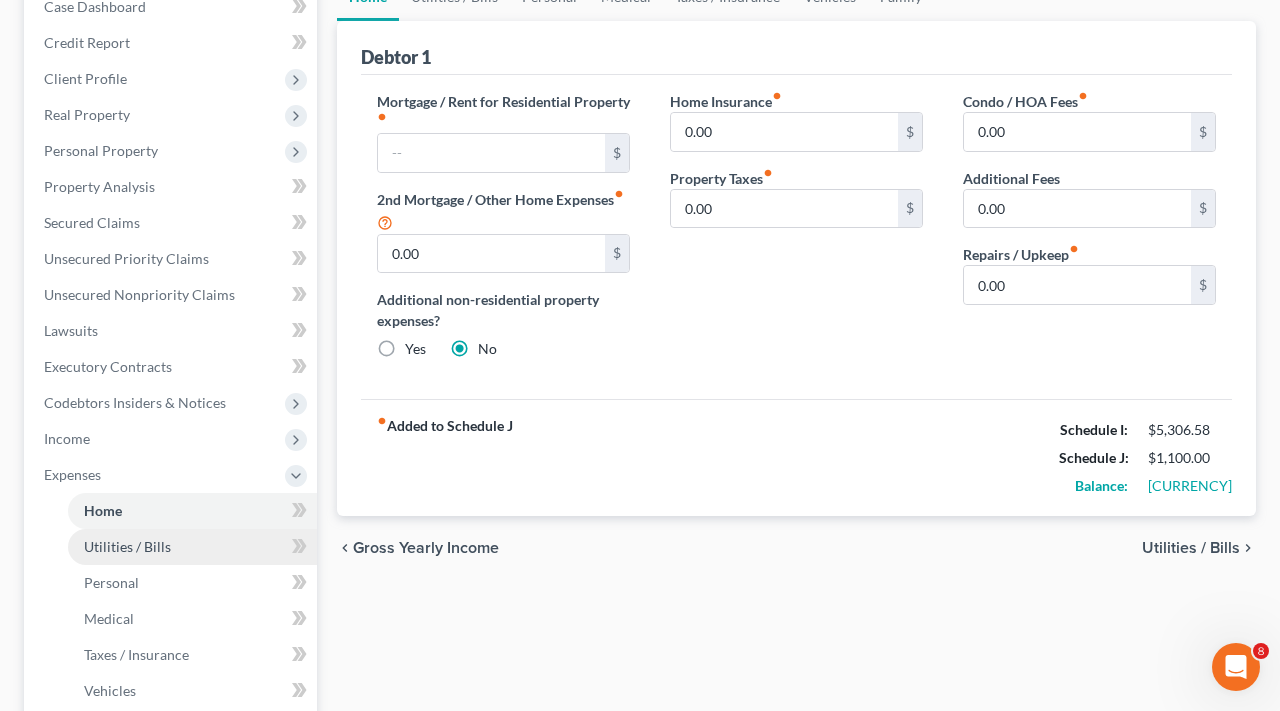 scroll, scrollTop: 233, scrollLeft: 0, axis: vertical 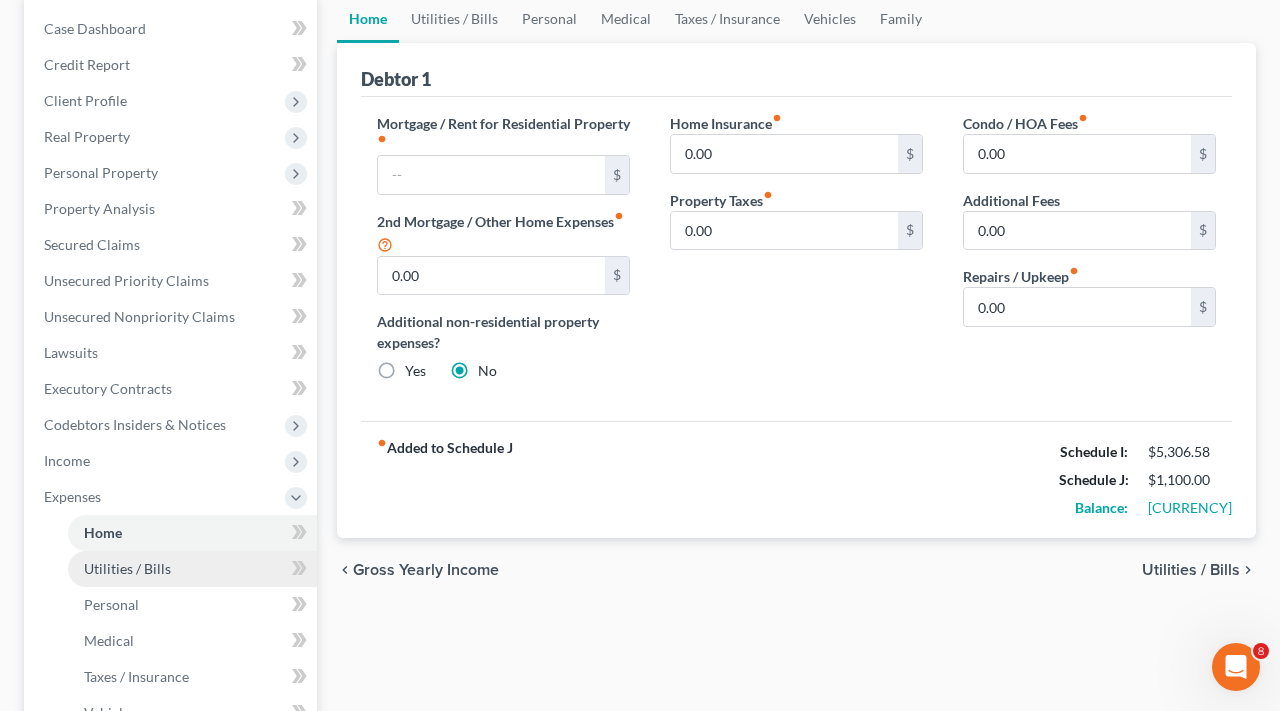 click on "Utilities / Bills" at bounding box center [127, 568] 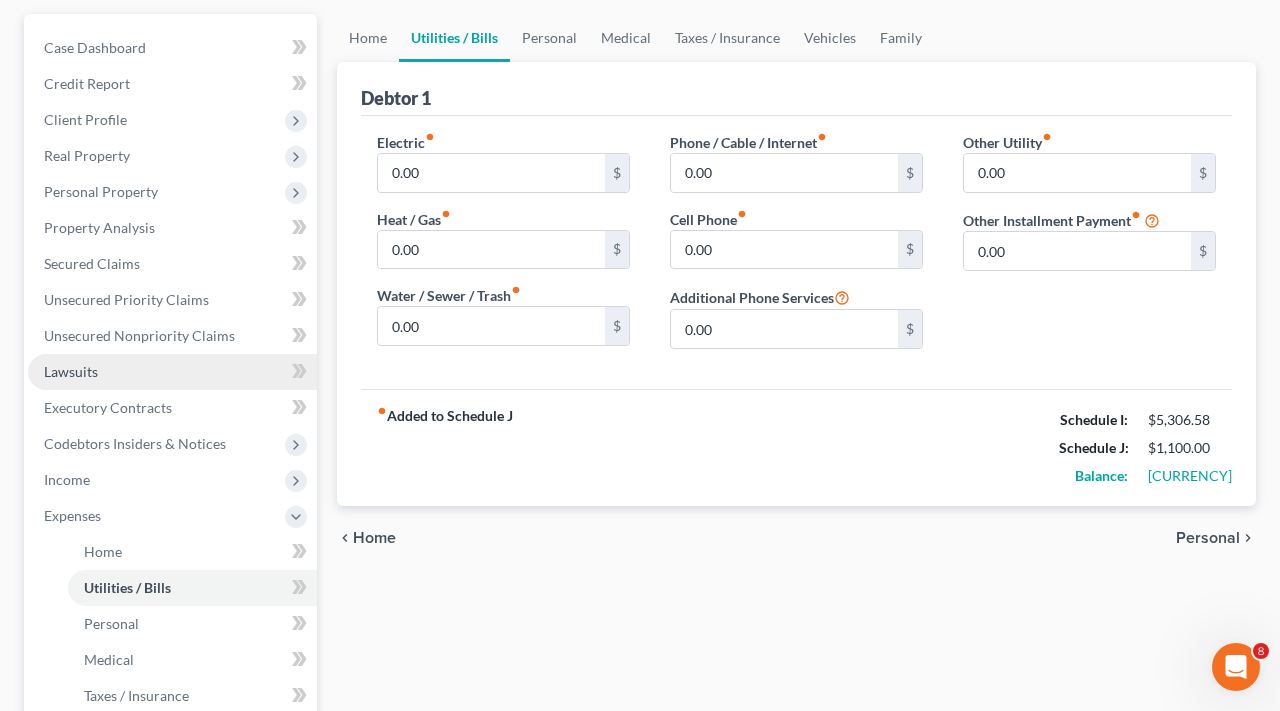 scroll, scrollTop: 409, scrollLeft: 0, axis: vertical 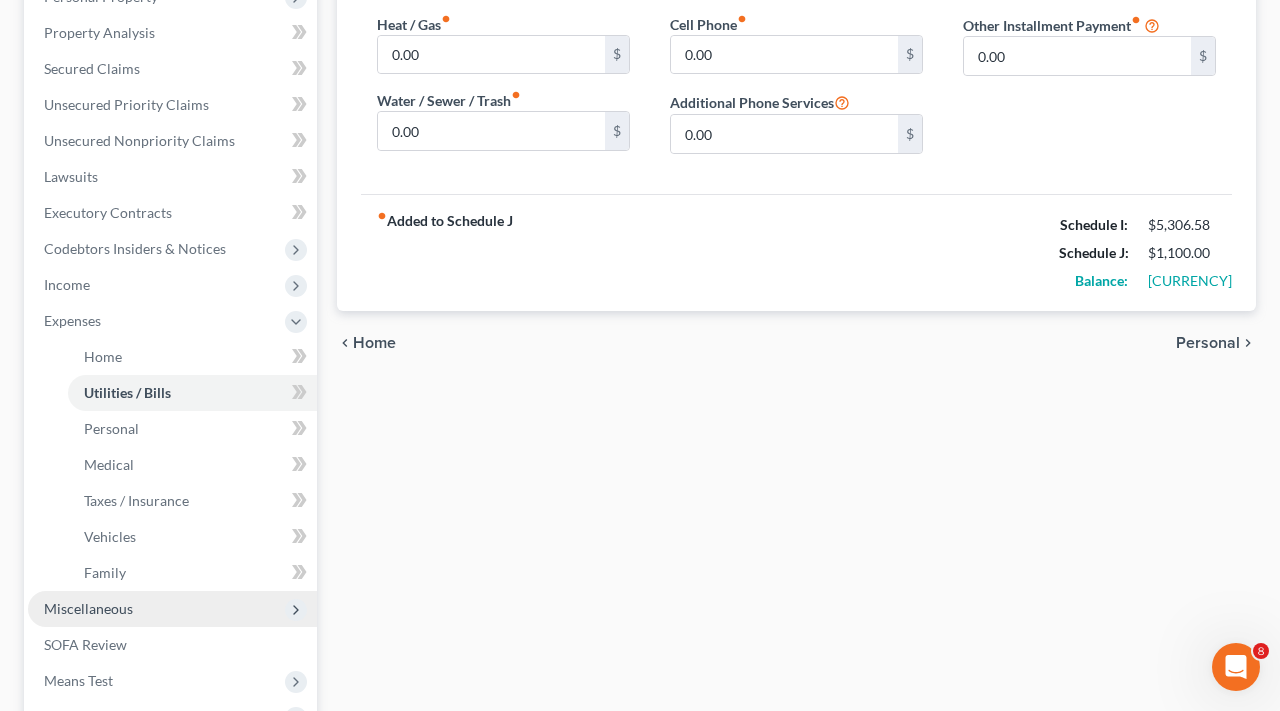 click on "Miscellaneous" at bounding box center [88, 608] 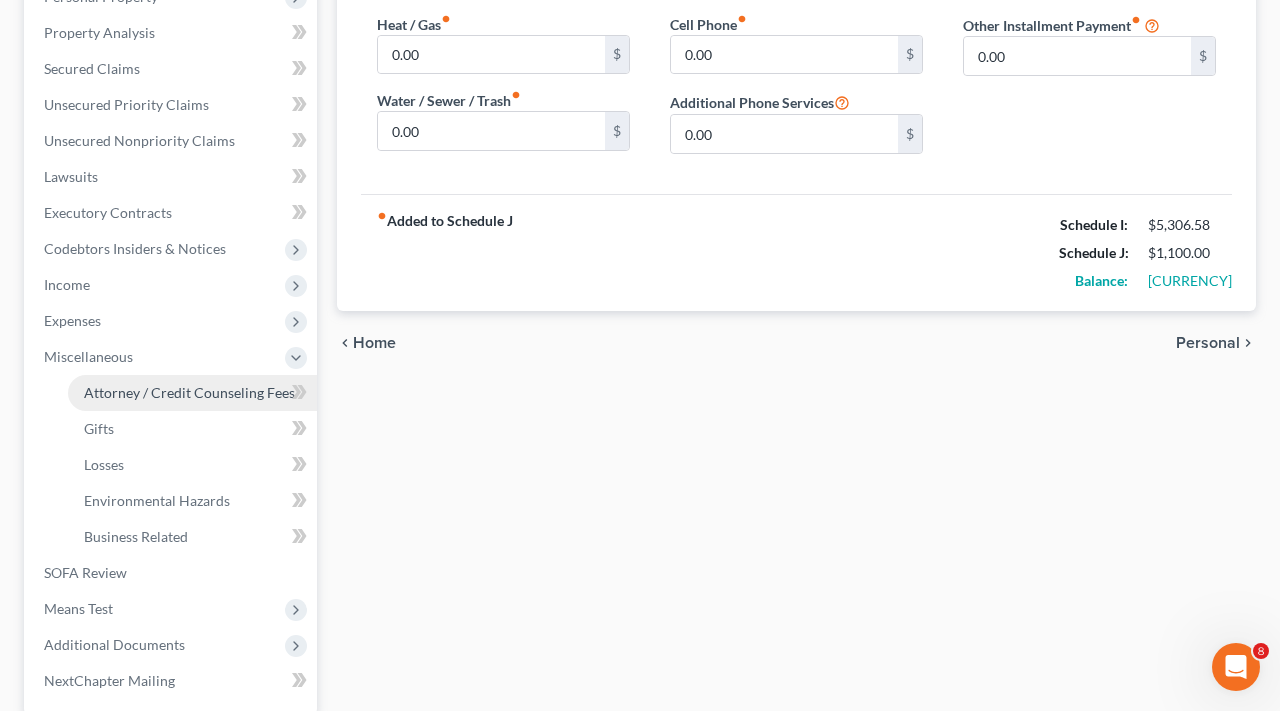 click on "Attorney / Credit Counseling Fees" at bounding box center [189, 392] 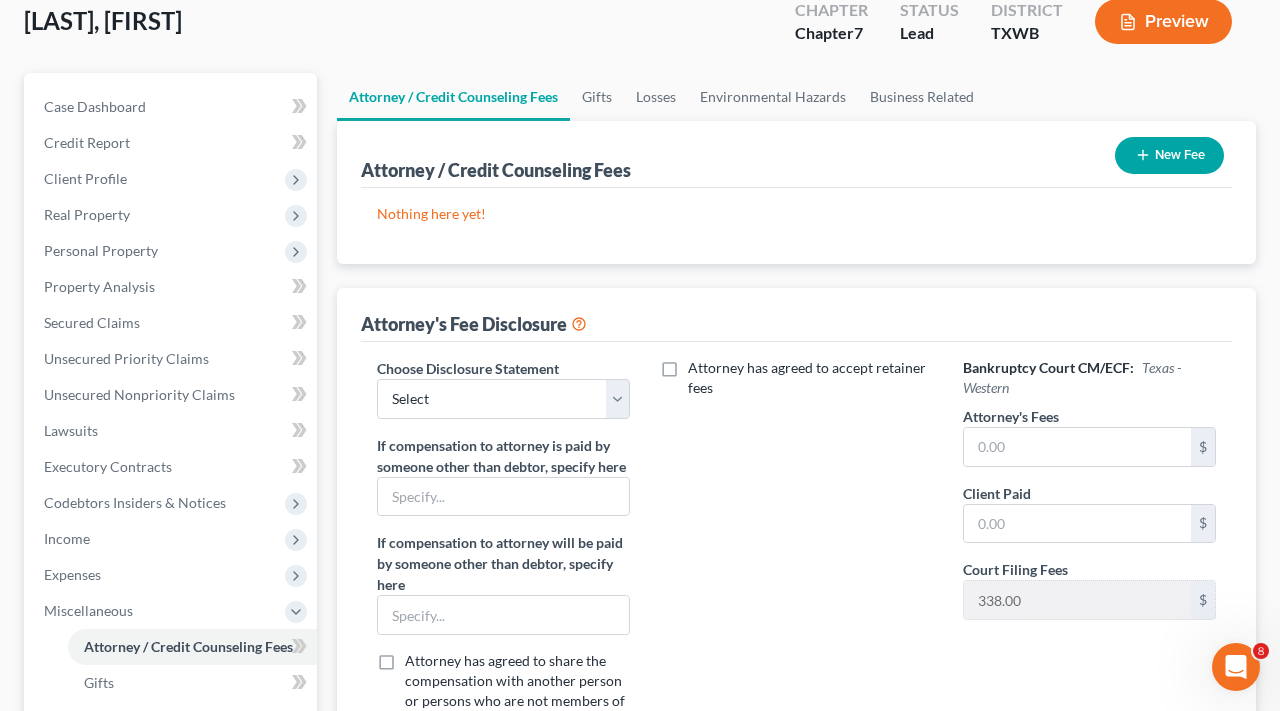 scroll, scrollTop: 185, scrollLeft: 0, axis: vertical 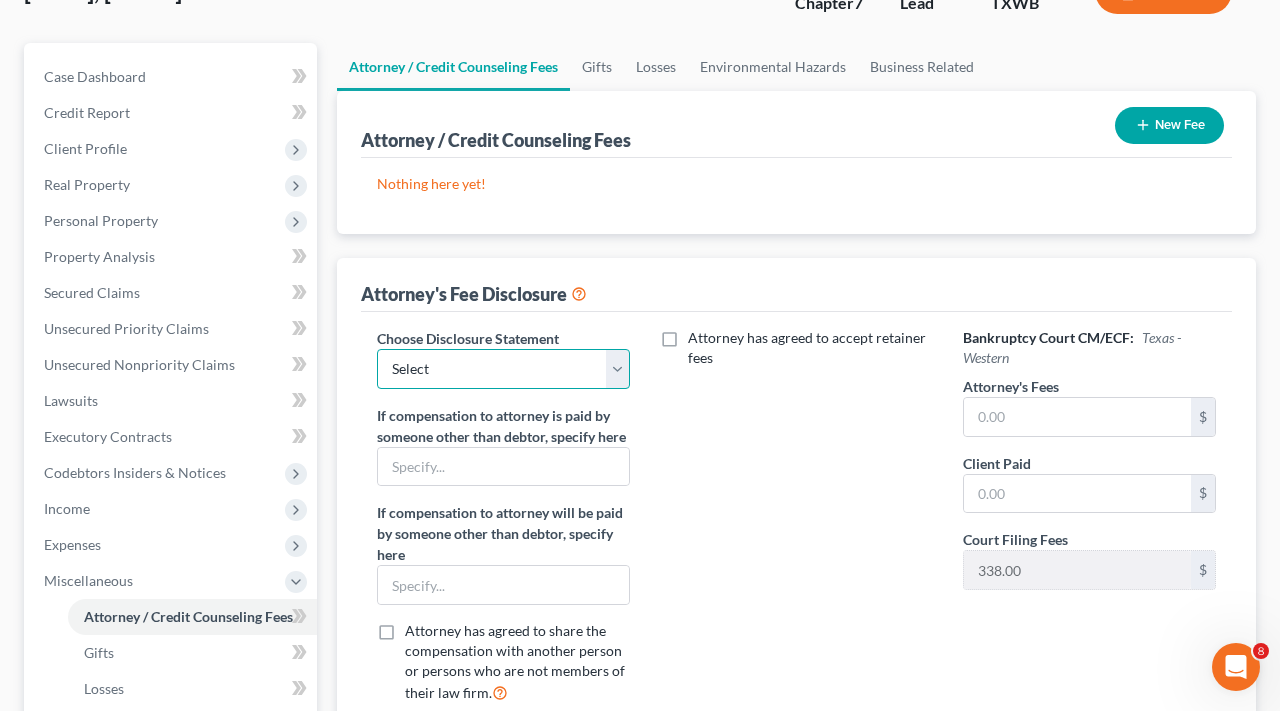 select on "4" 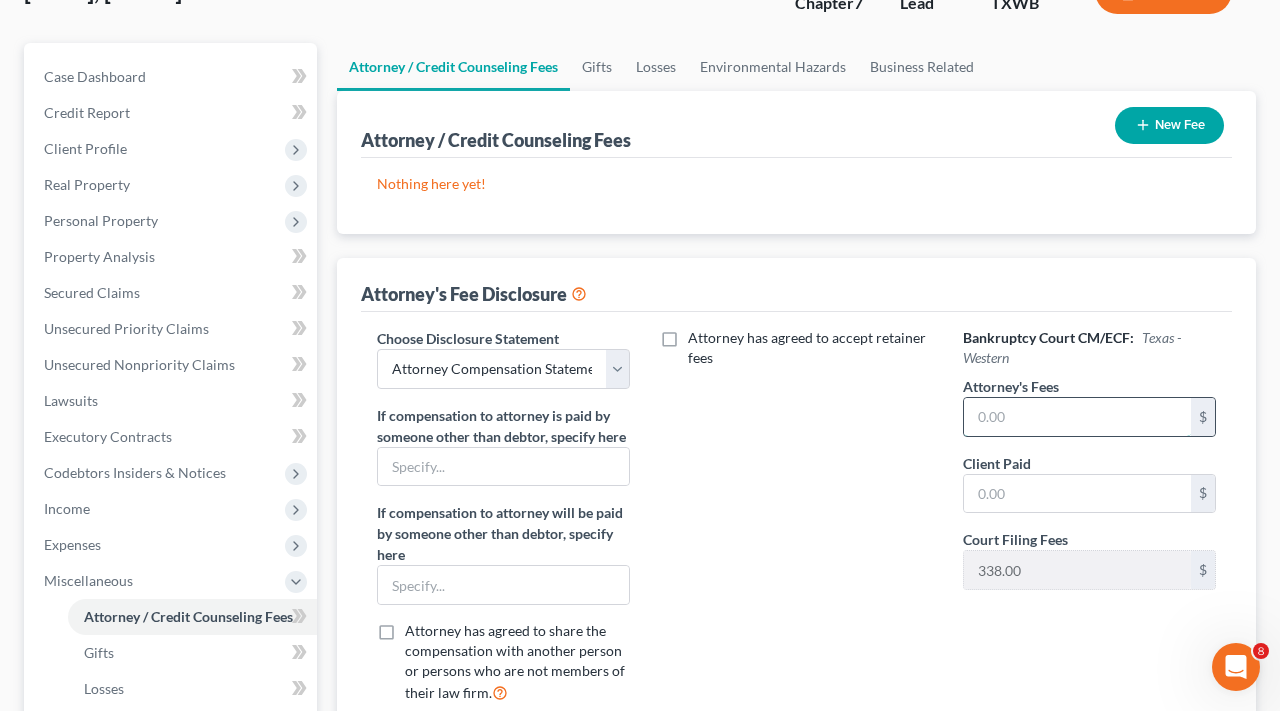 click at bounding box center (1077, 417) 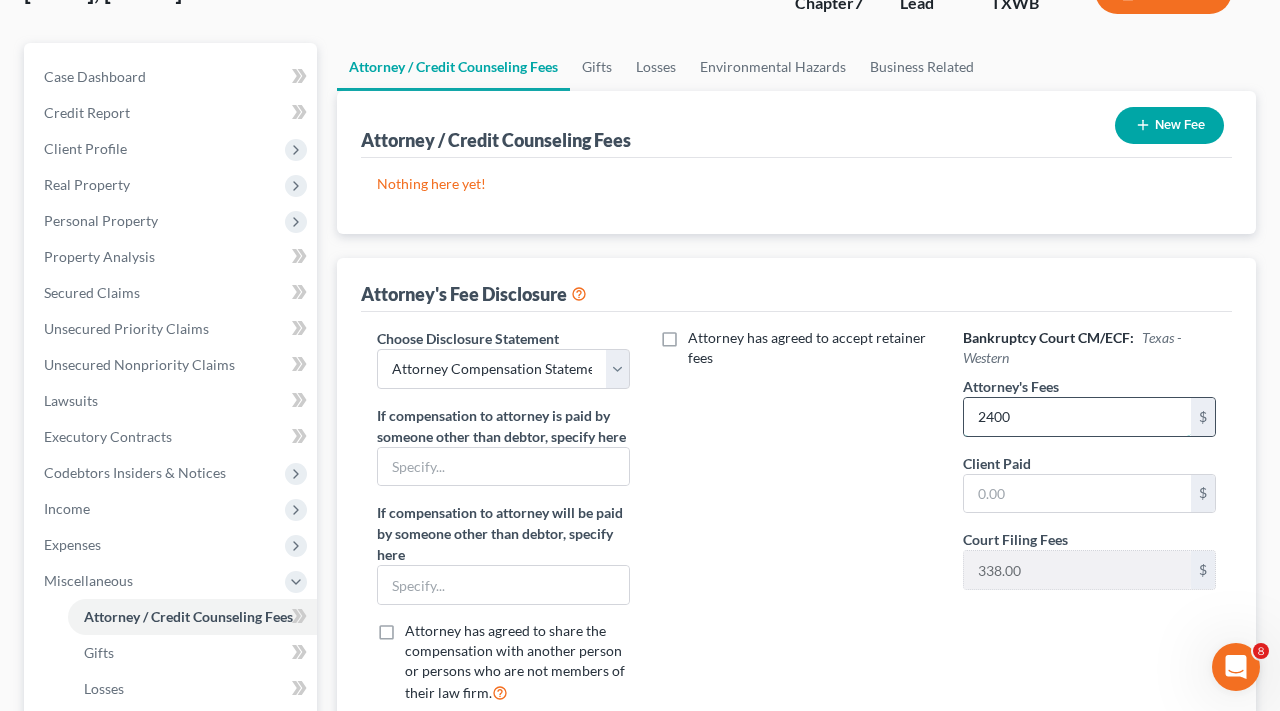type on "2,400" 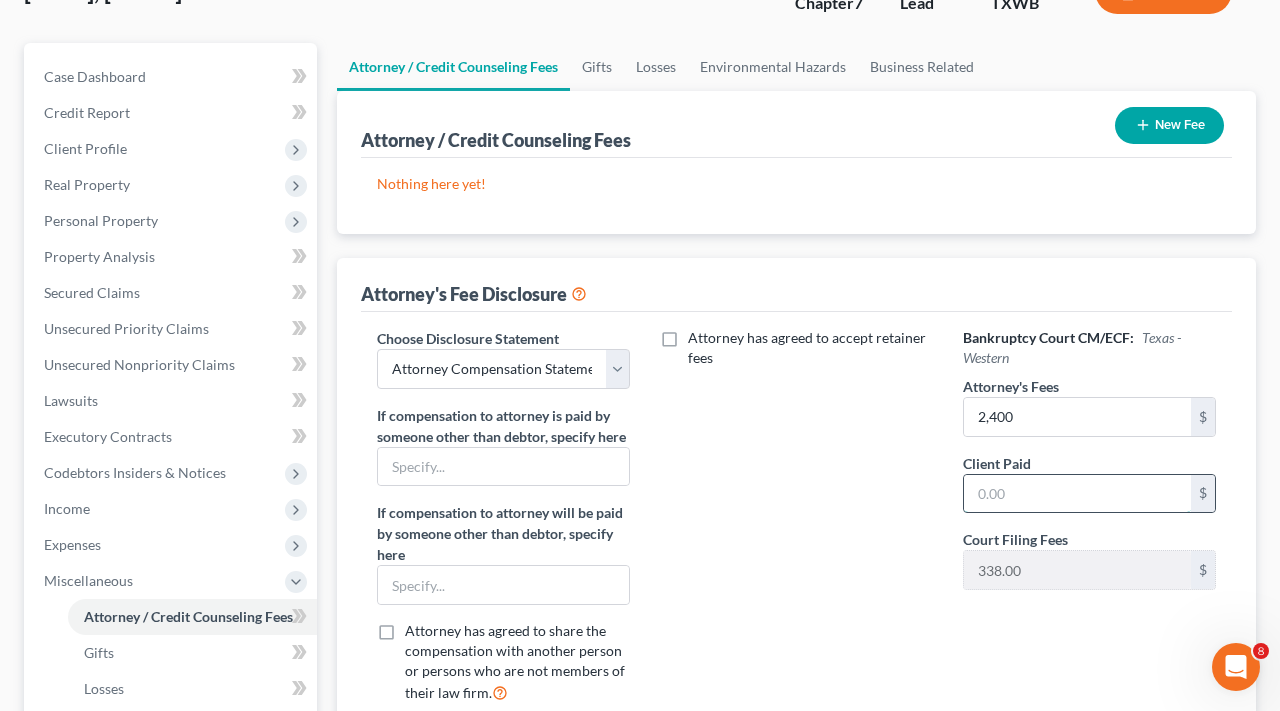 click at bounding box center (1077, 494) 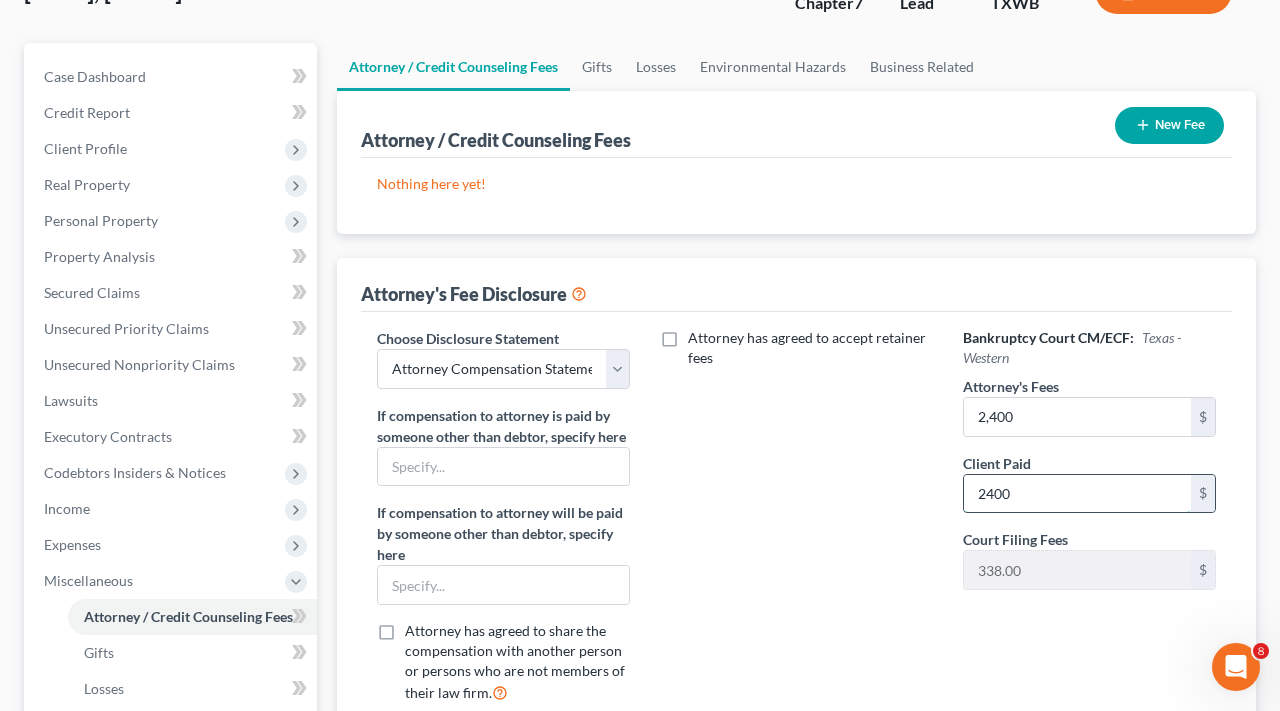 type on "2,400" 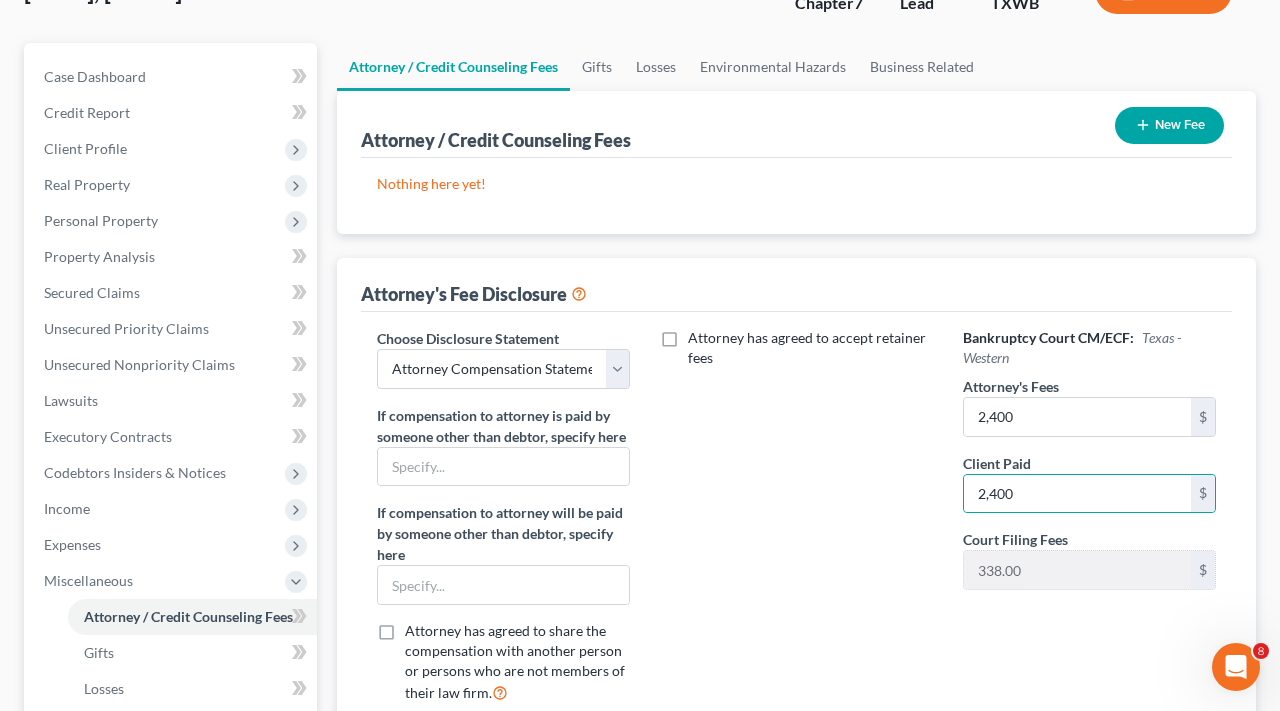 click on "Attorney's Fee Disclosure" at bounding box center (796, 285) 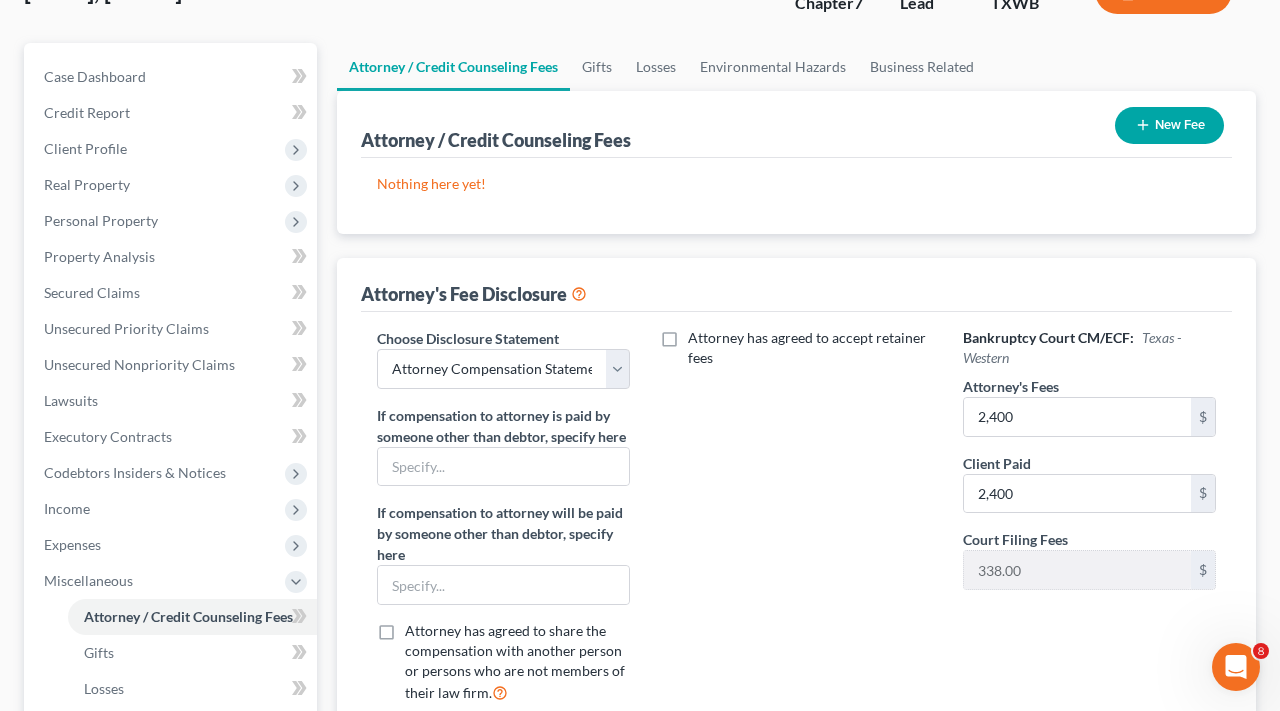 click on "New Fee" at bounding box center [1169, 125] 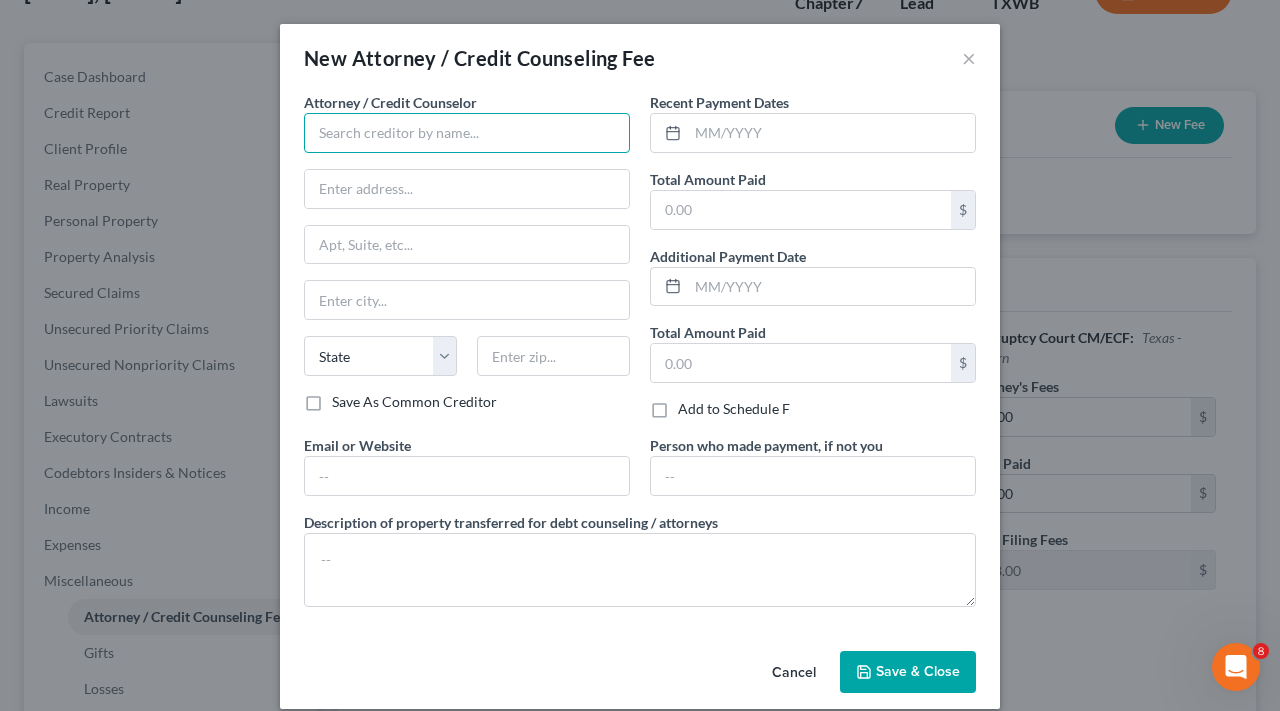 click at bounding box center (467, 133) 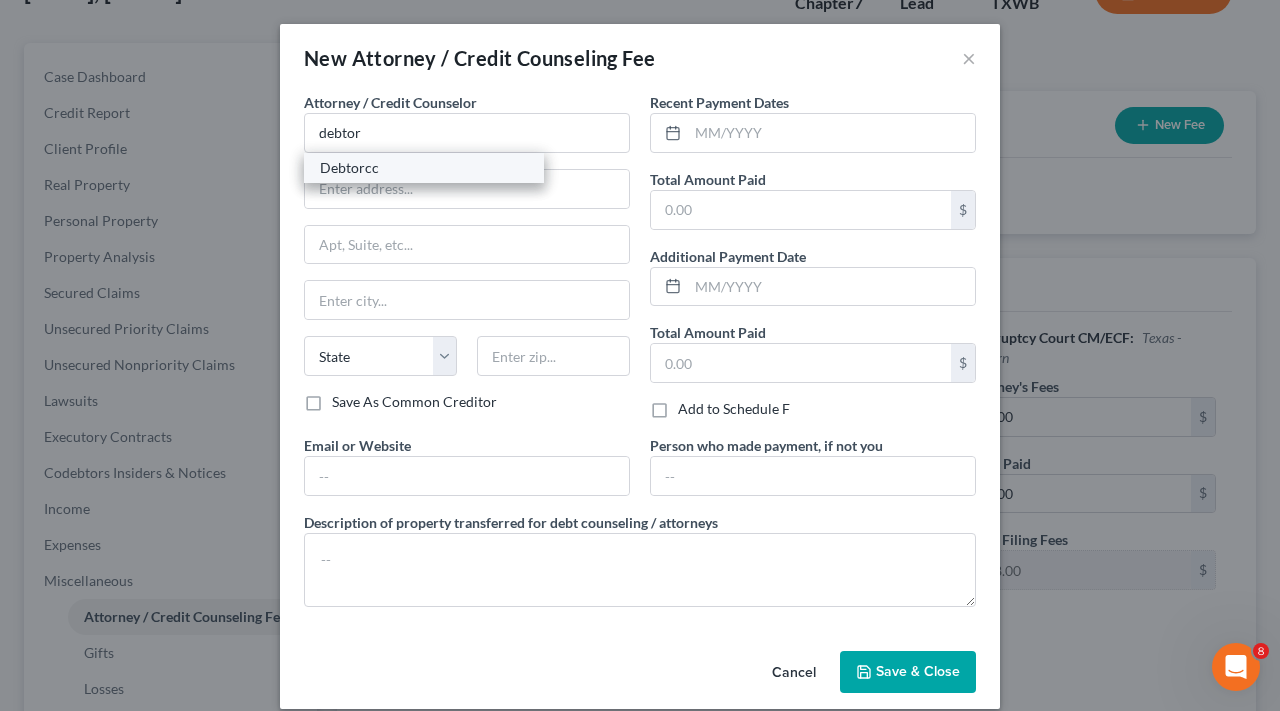 click on "Debtorcc" at bounding box center (424, 168) 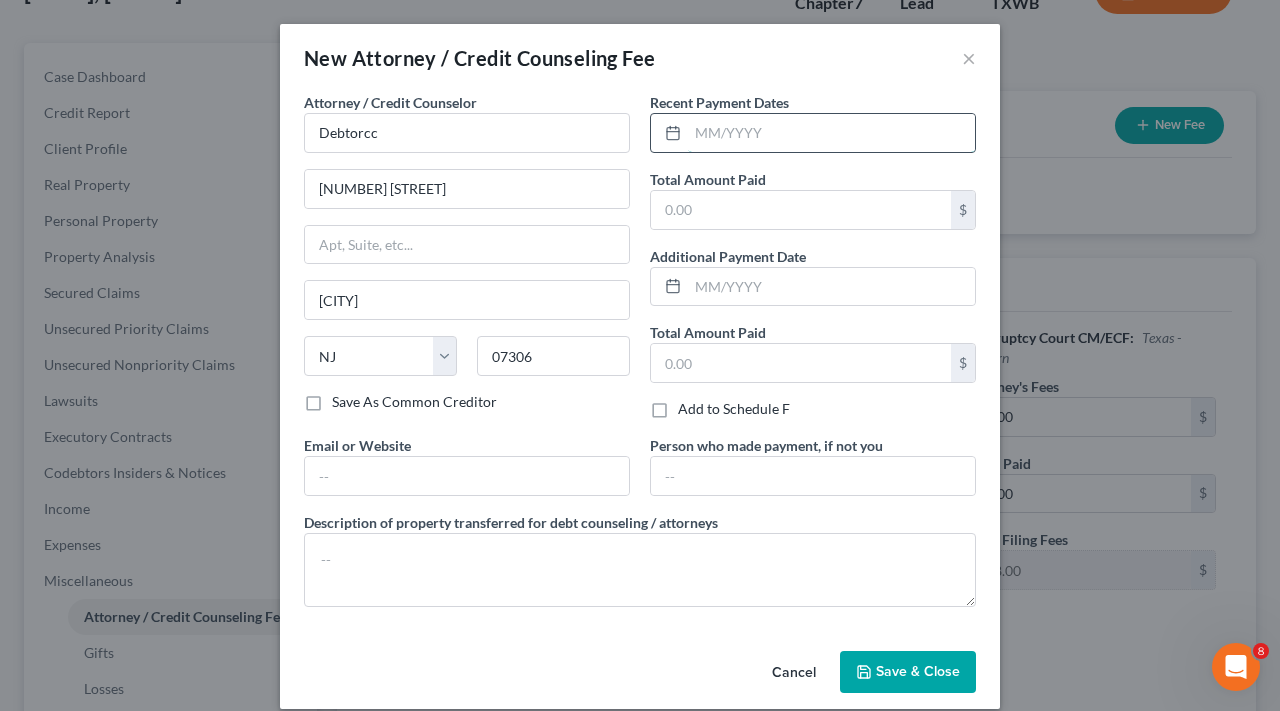 click at bounding box center (831, 133) 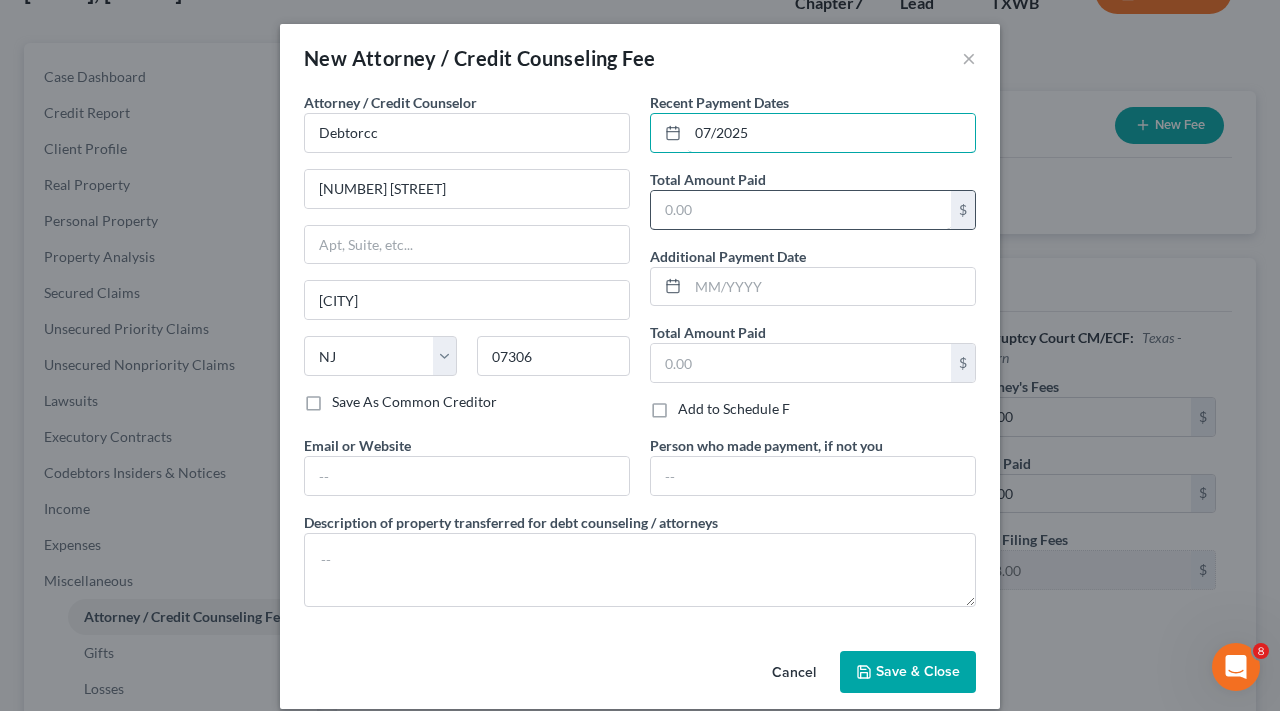 type on "07/2025" 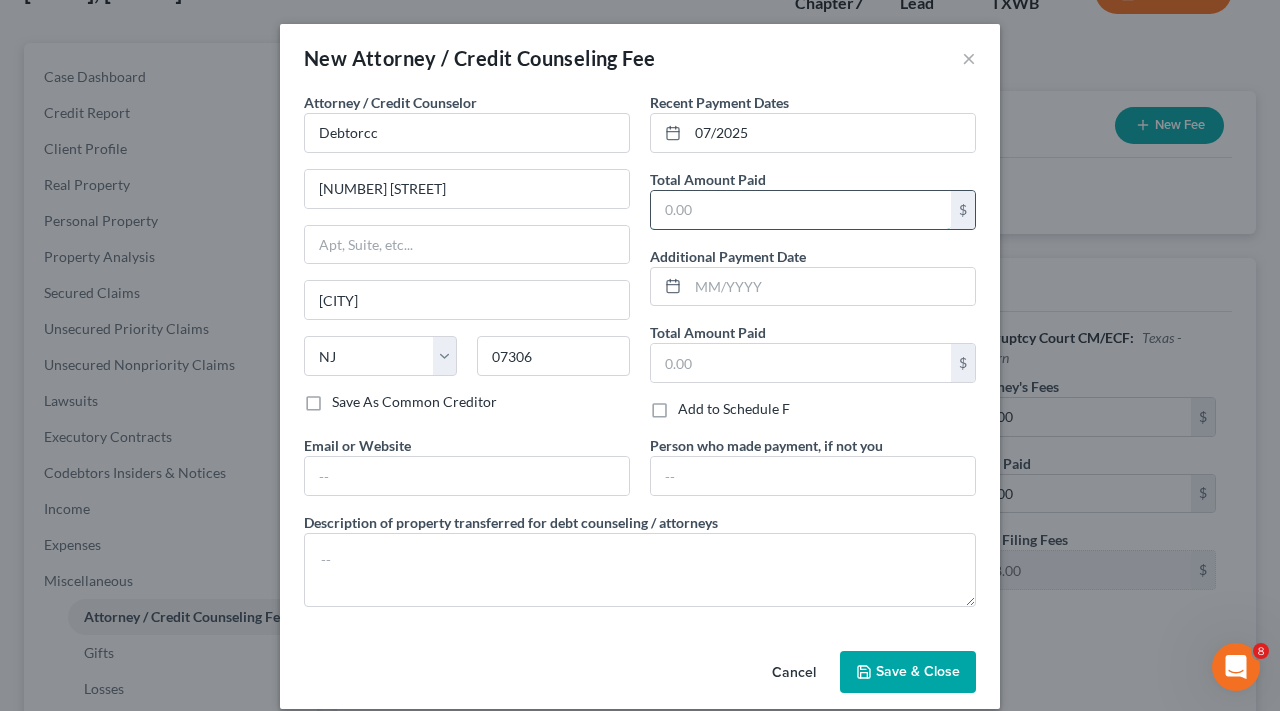 click at bounding box center (801, 210) 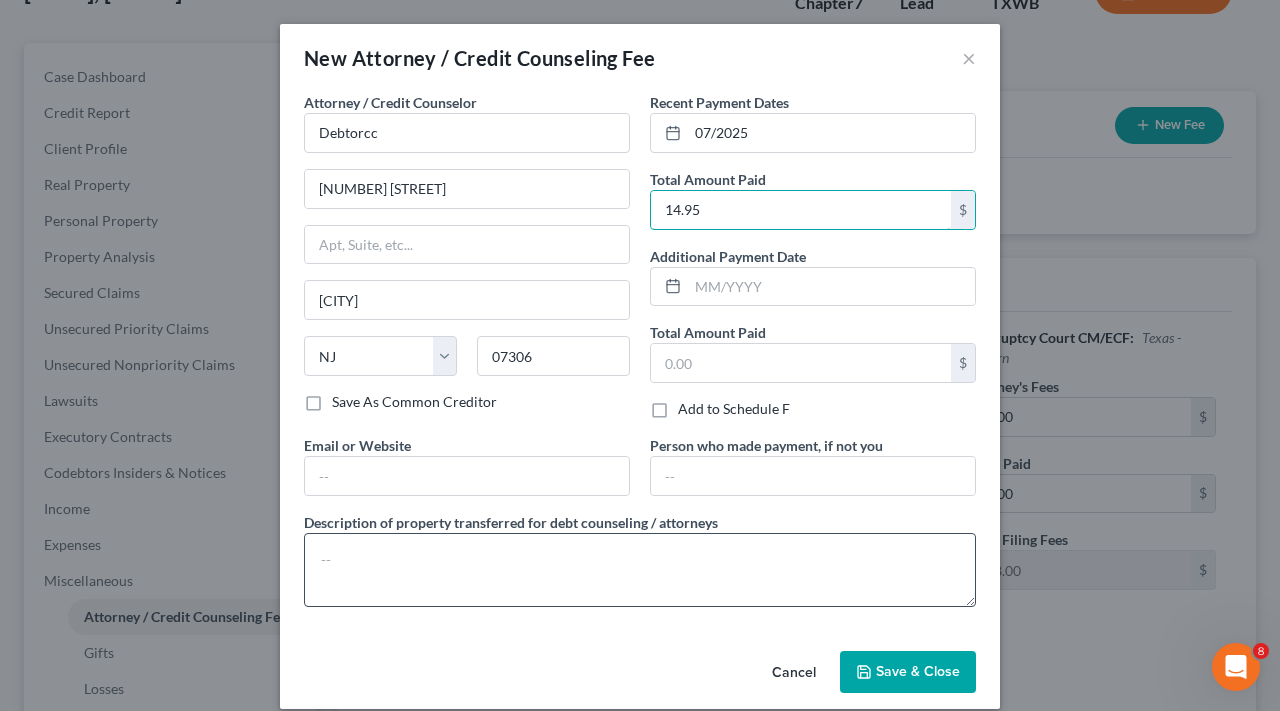 type on "14.95" 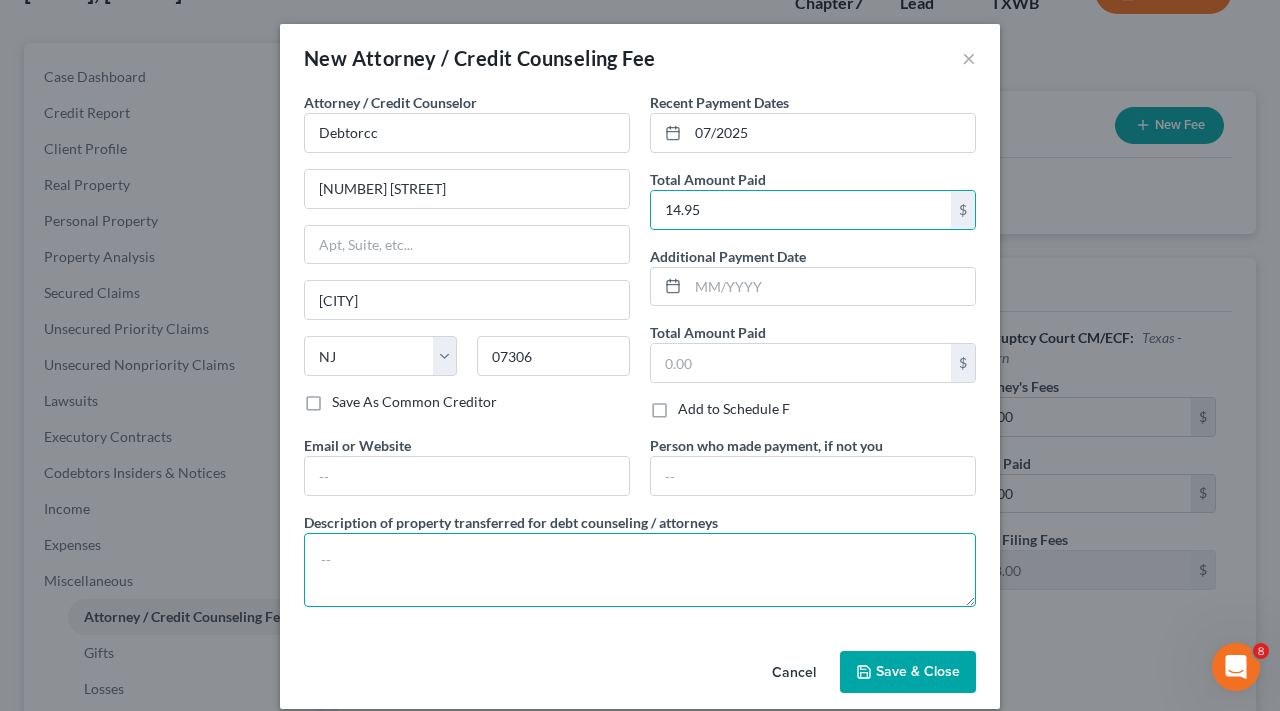 click at bounding box center (640, 570) 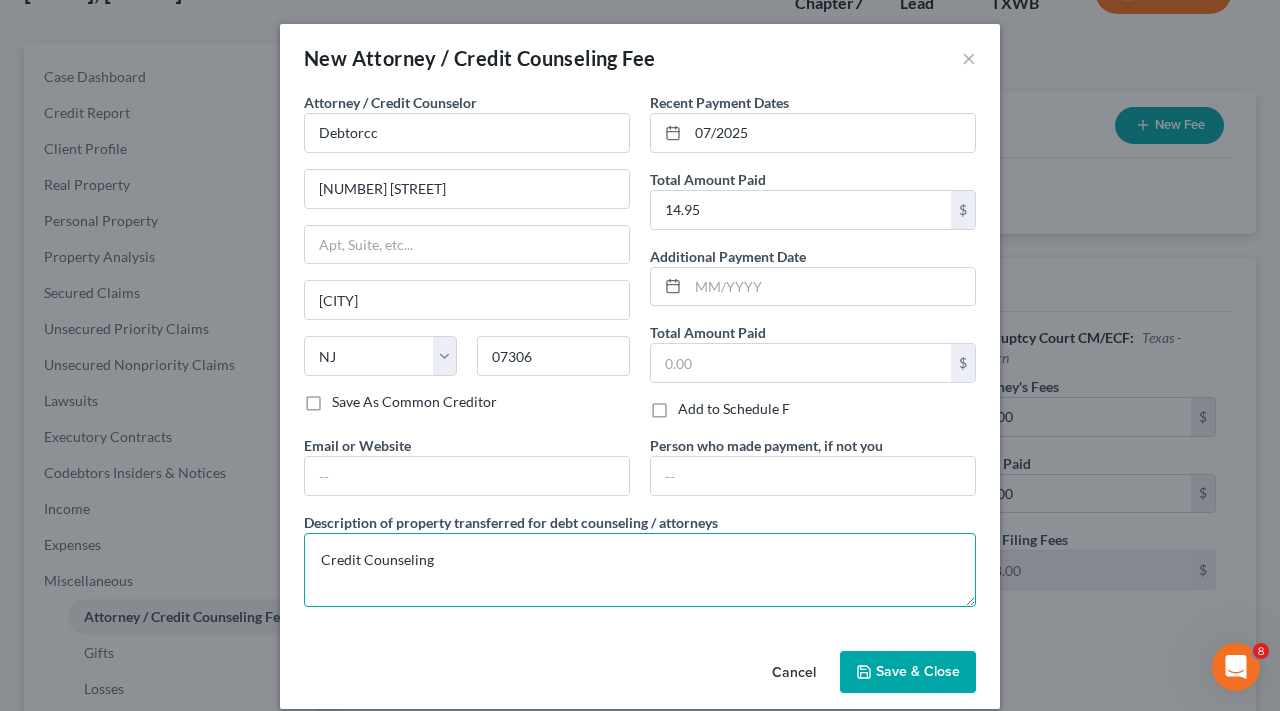 type on "Credit Counseling" 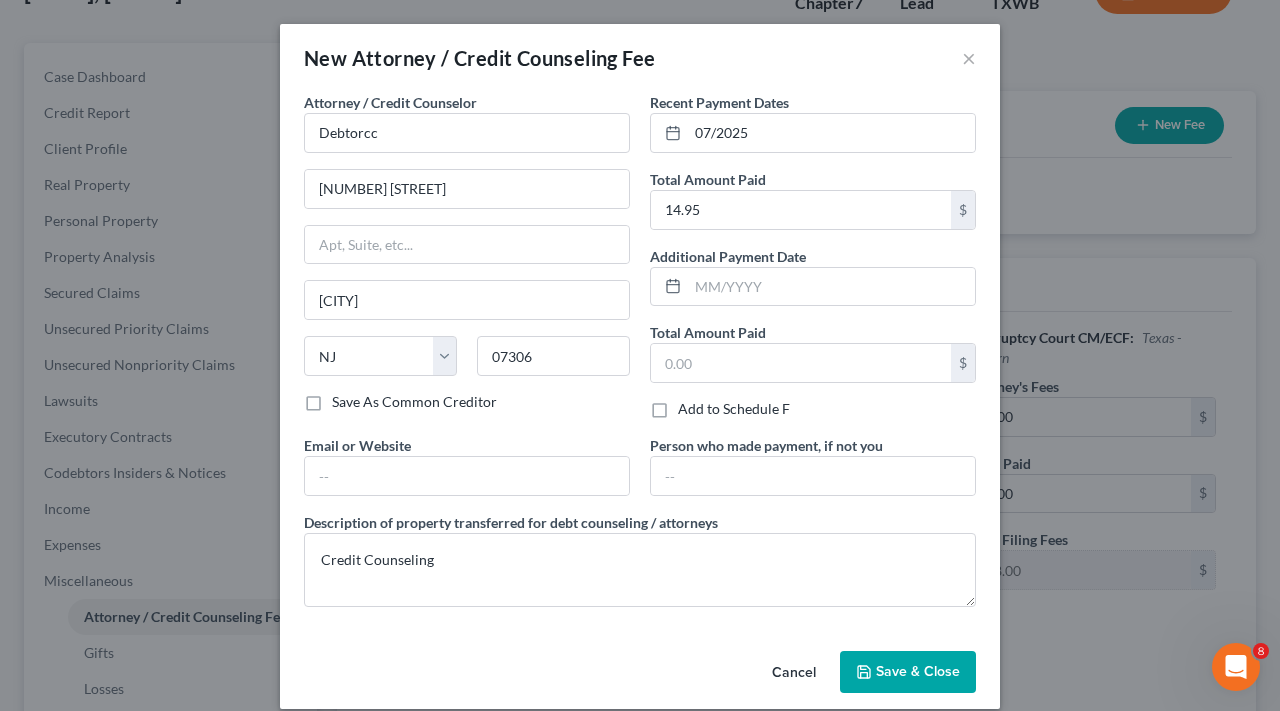 click on "Save & Close" at bounding box center [908, 672] 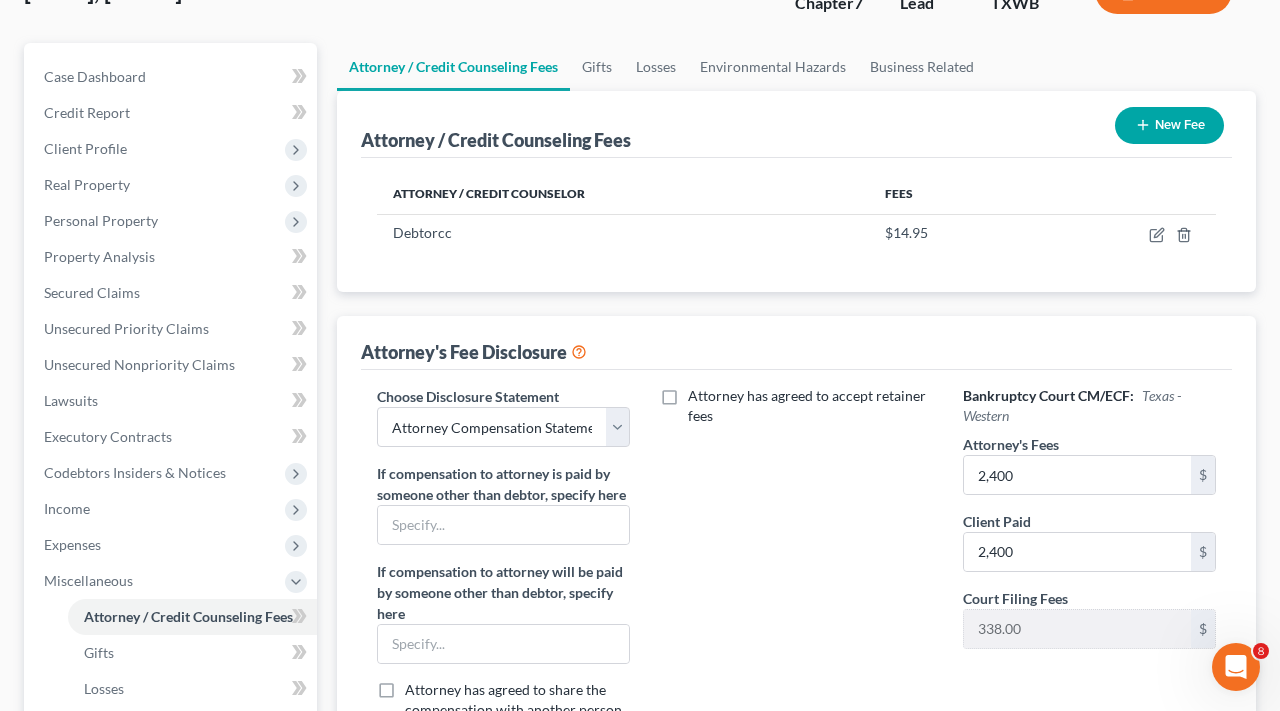 click 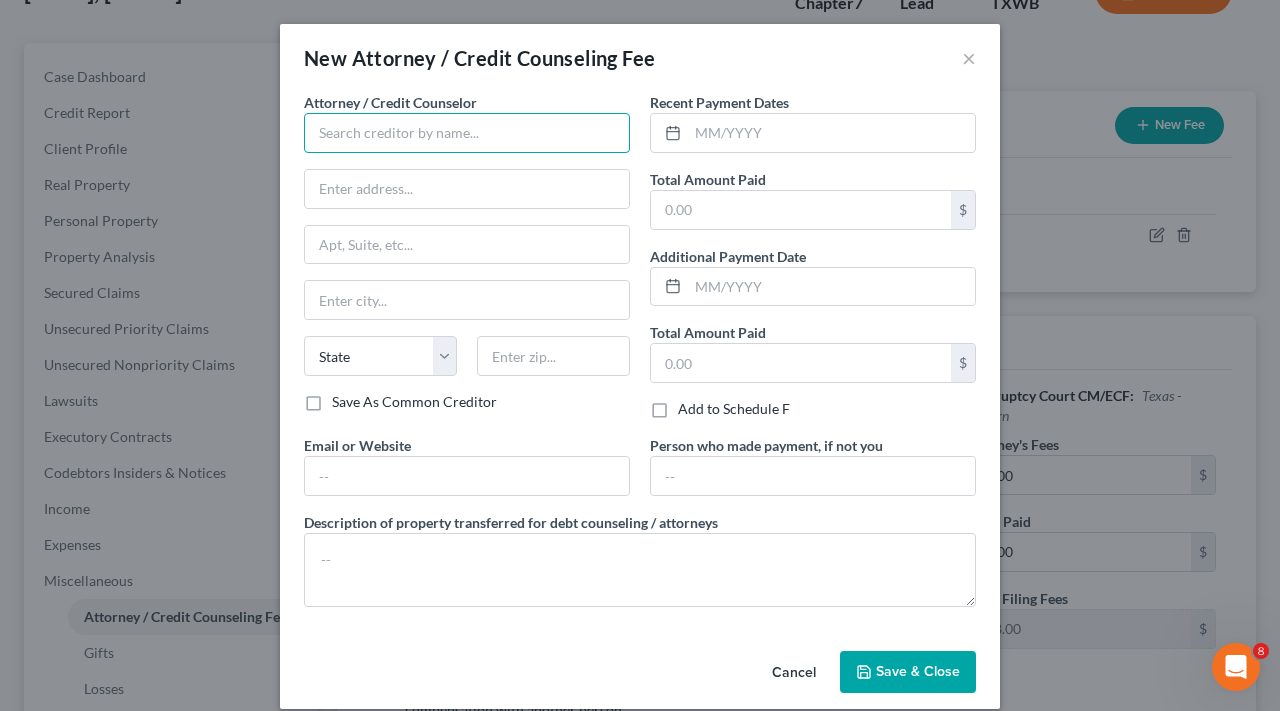 click at bounding box center (467, 133) 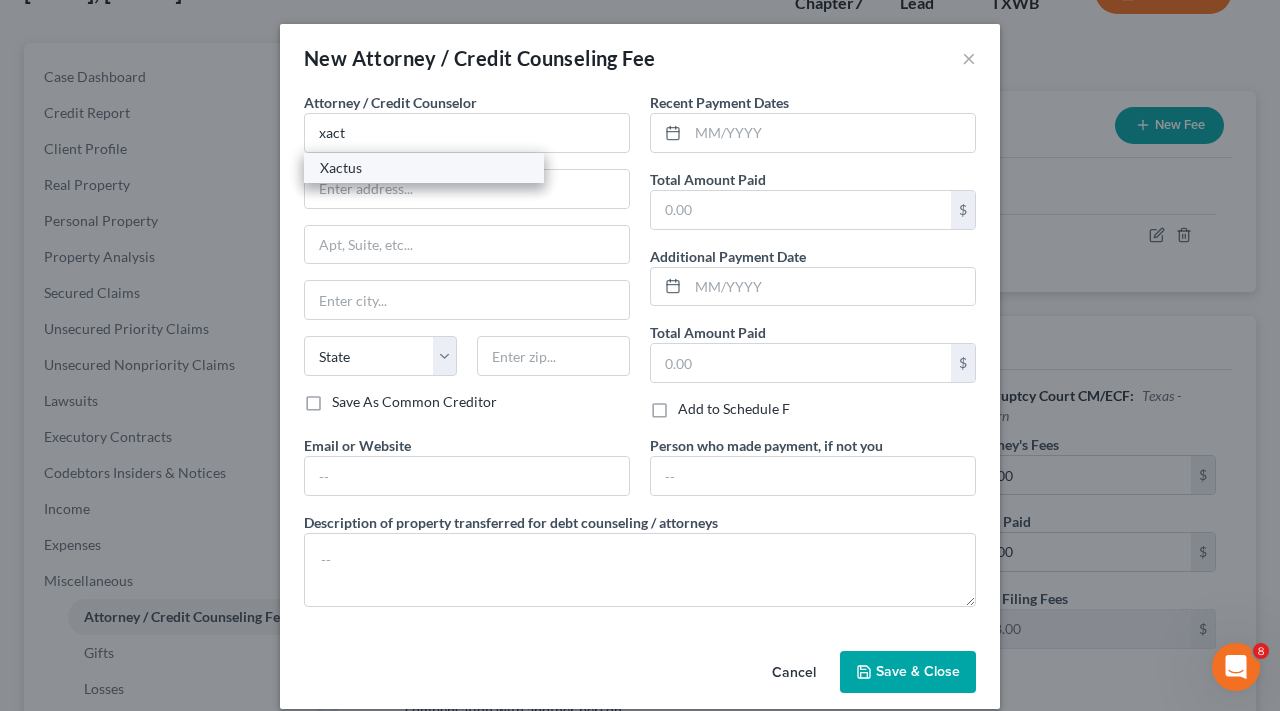 click on "Xactus" at bounding box center (424, 168) 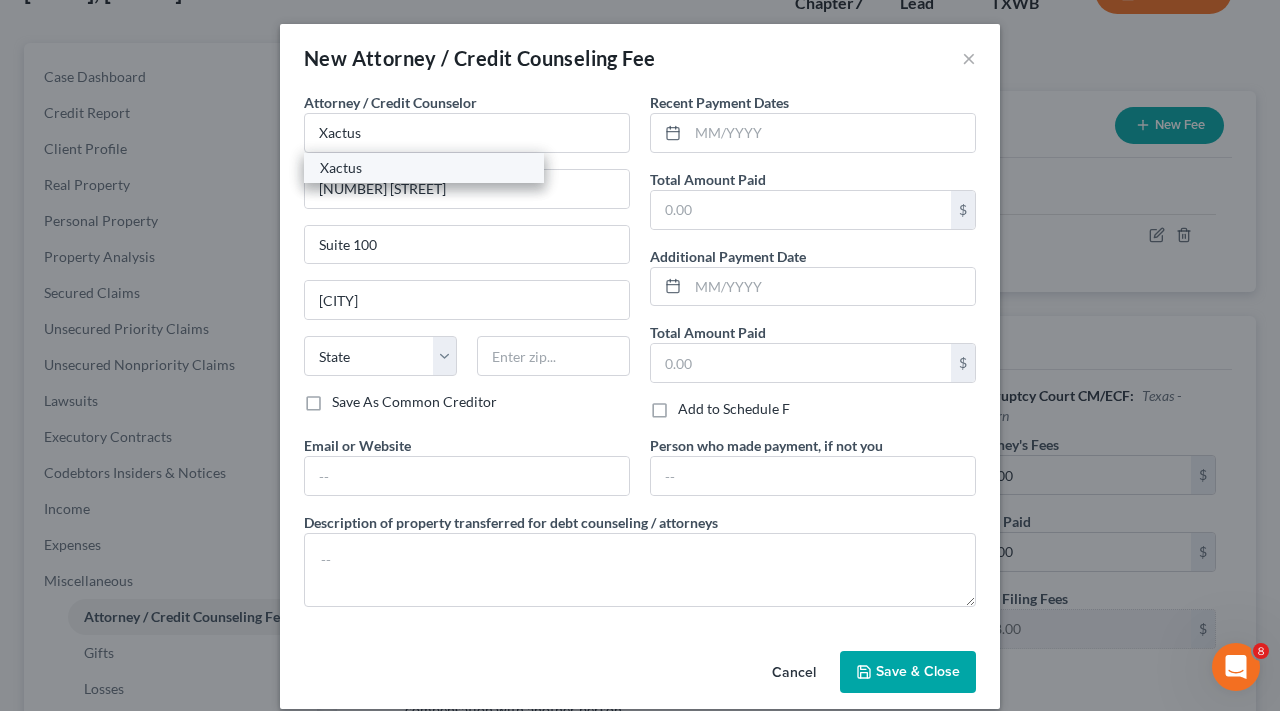 select on "39" 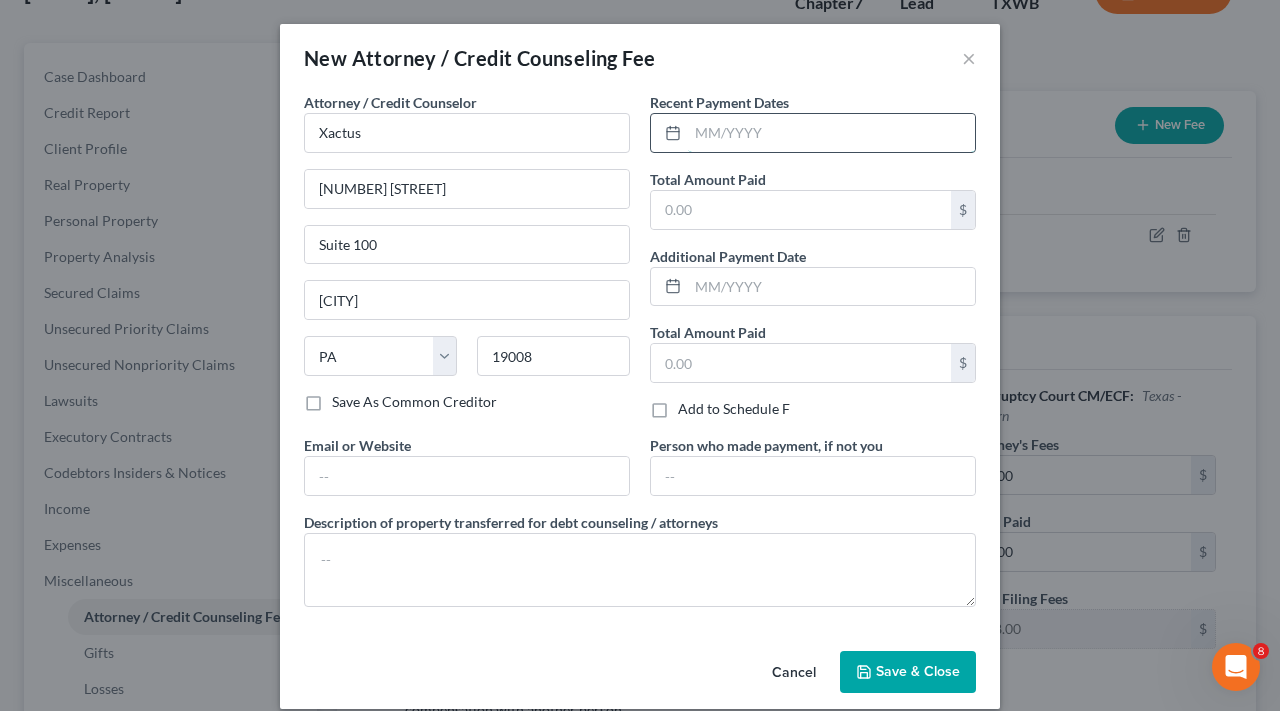 click at bounding box center (831, 133) 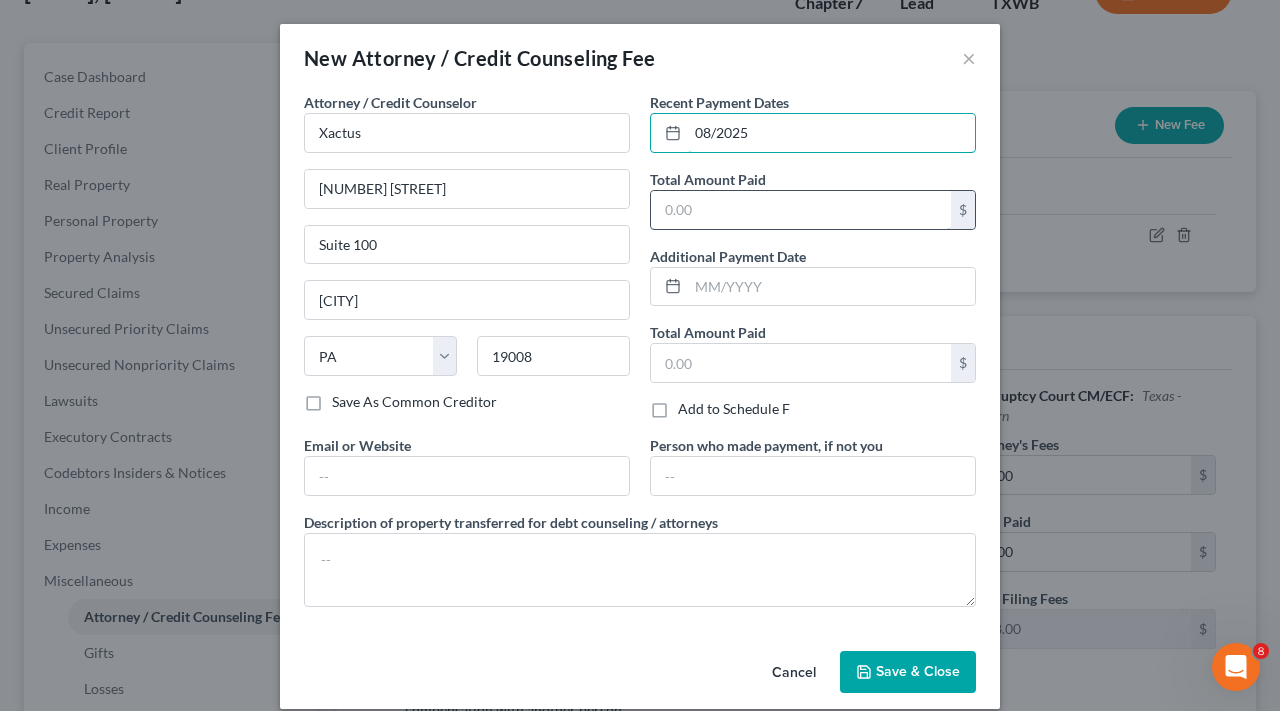 type on "08/2025" 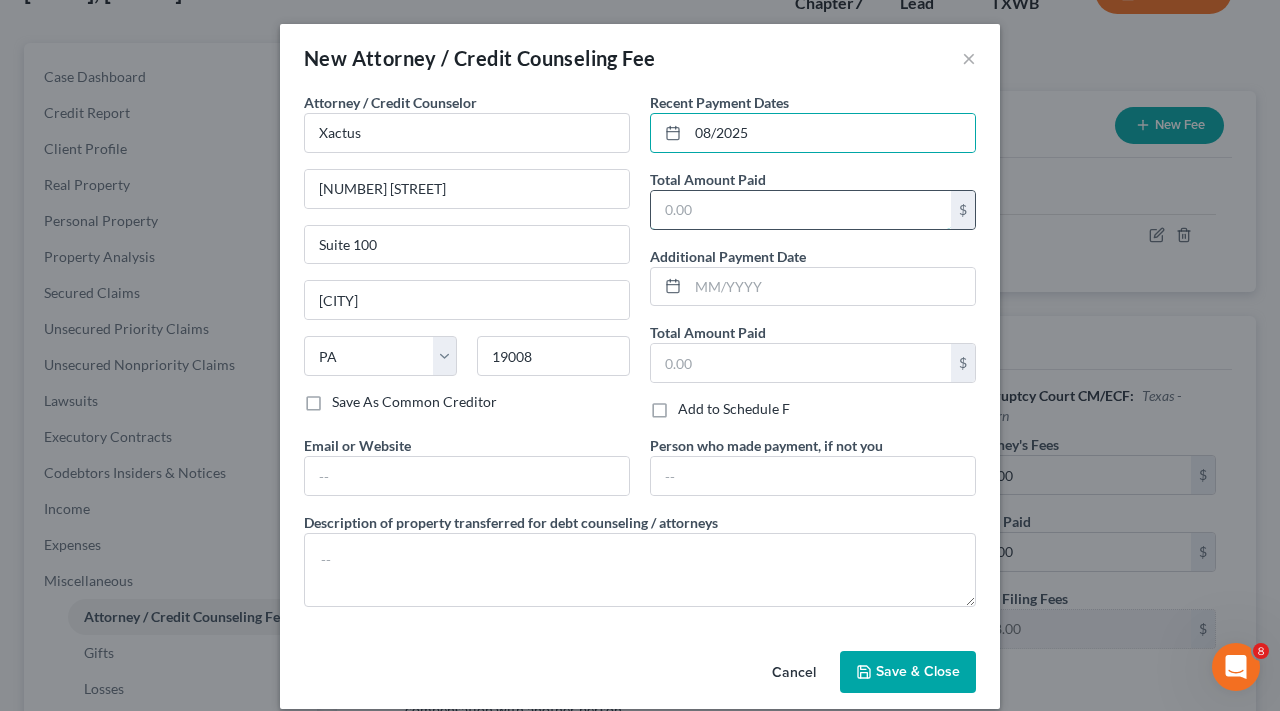 click at bounding box center [801, 210] 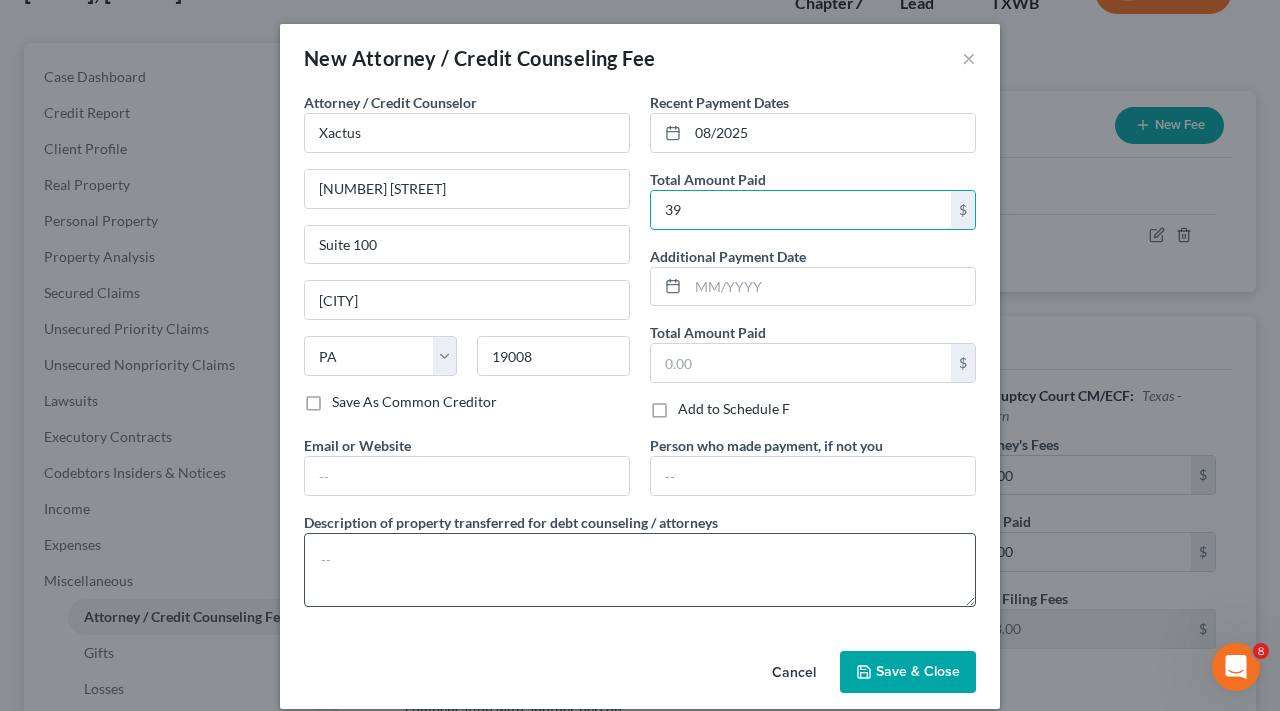 type on "39" 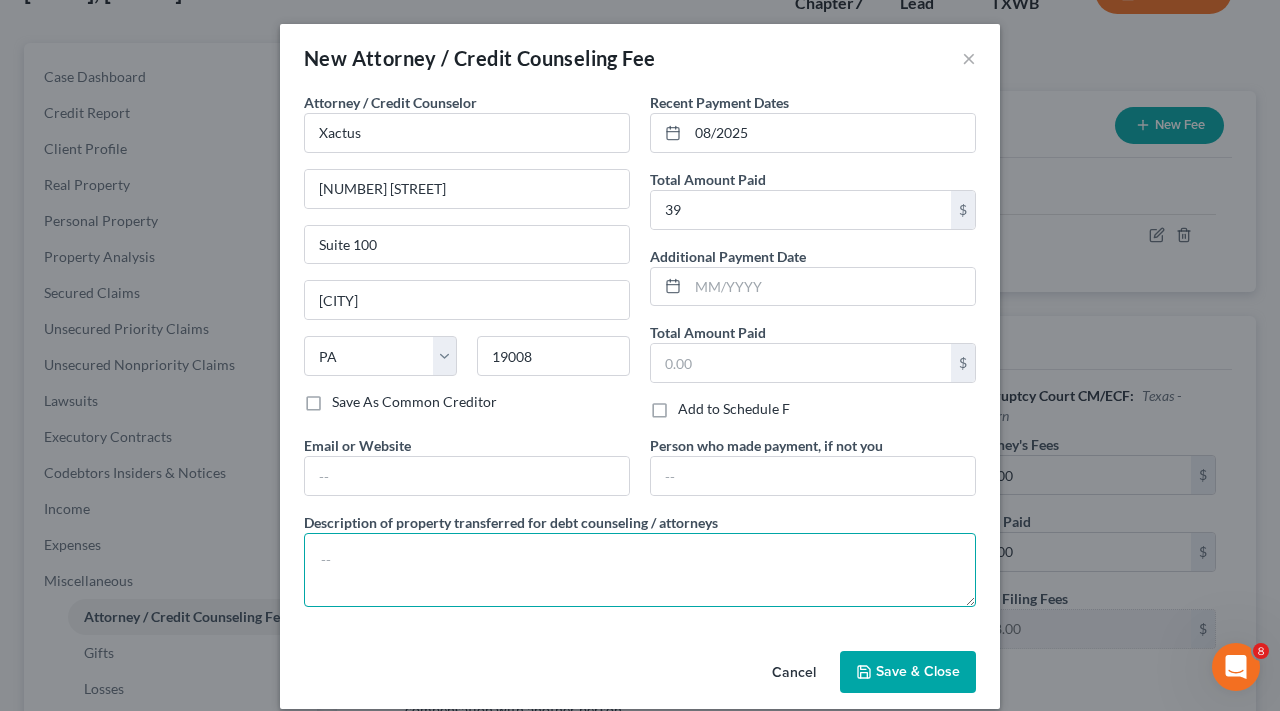 click at bounding box center (640, 570) 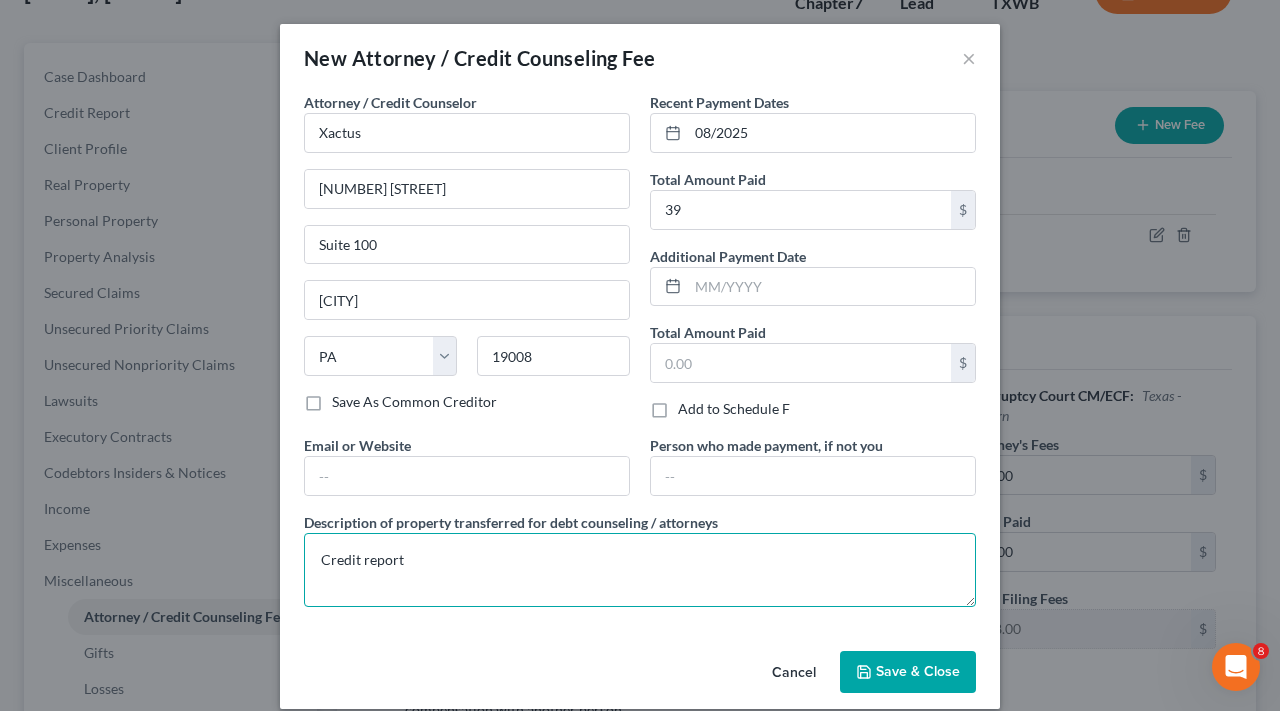 type on "Credit report" 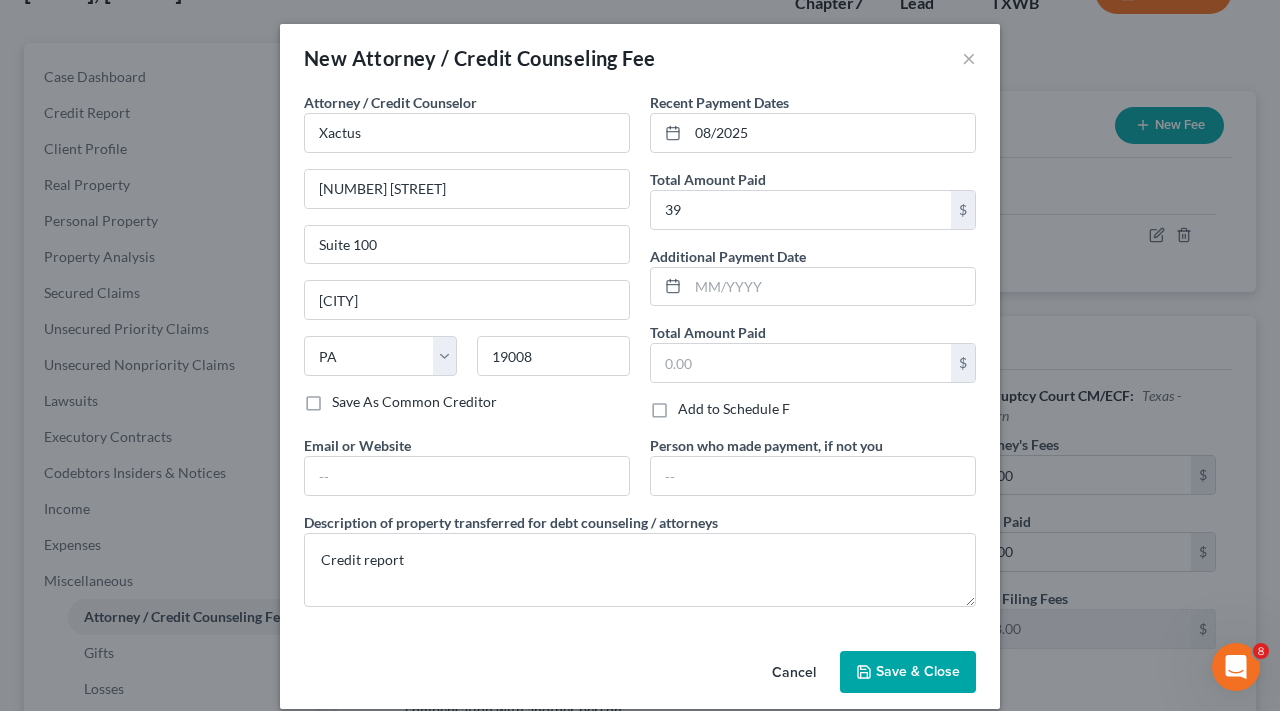 click on "Save & Close" at bounding box center (918, 671) 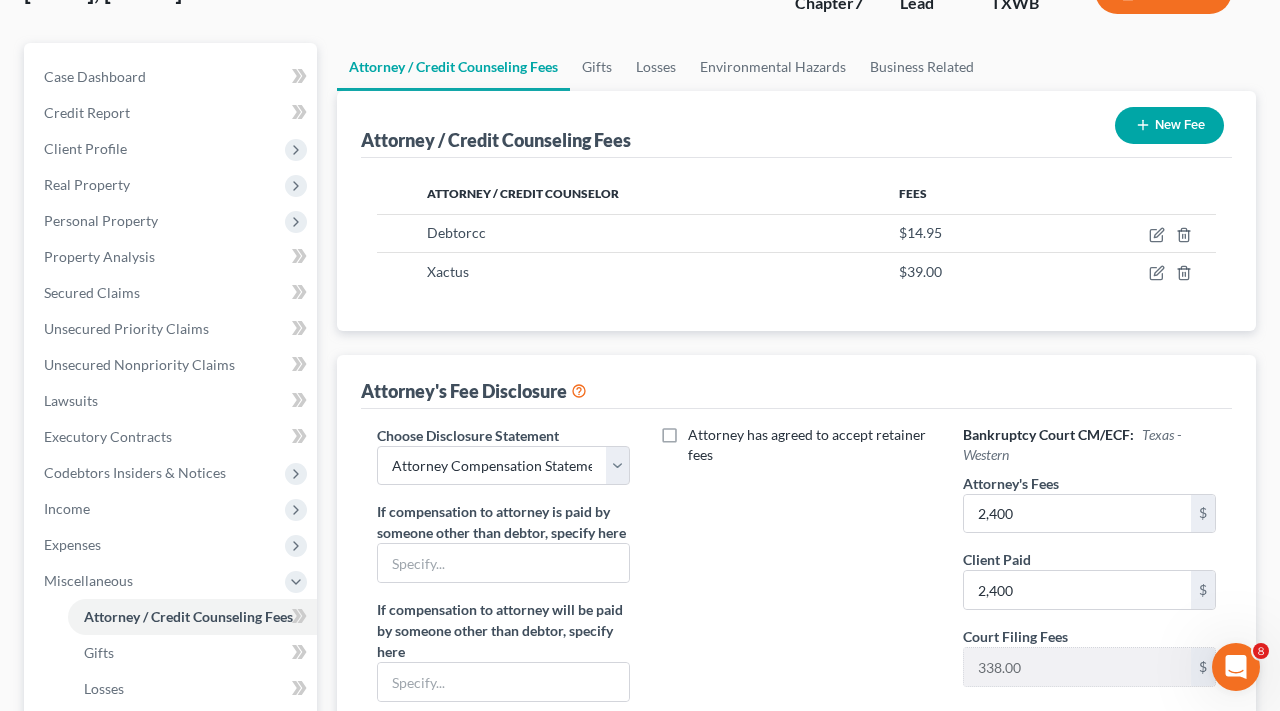 click on "New Fee" at bounding box center (1169, 125) 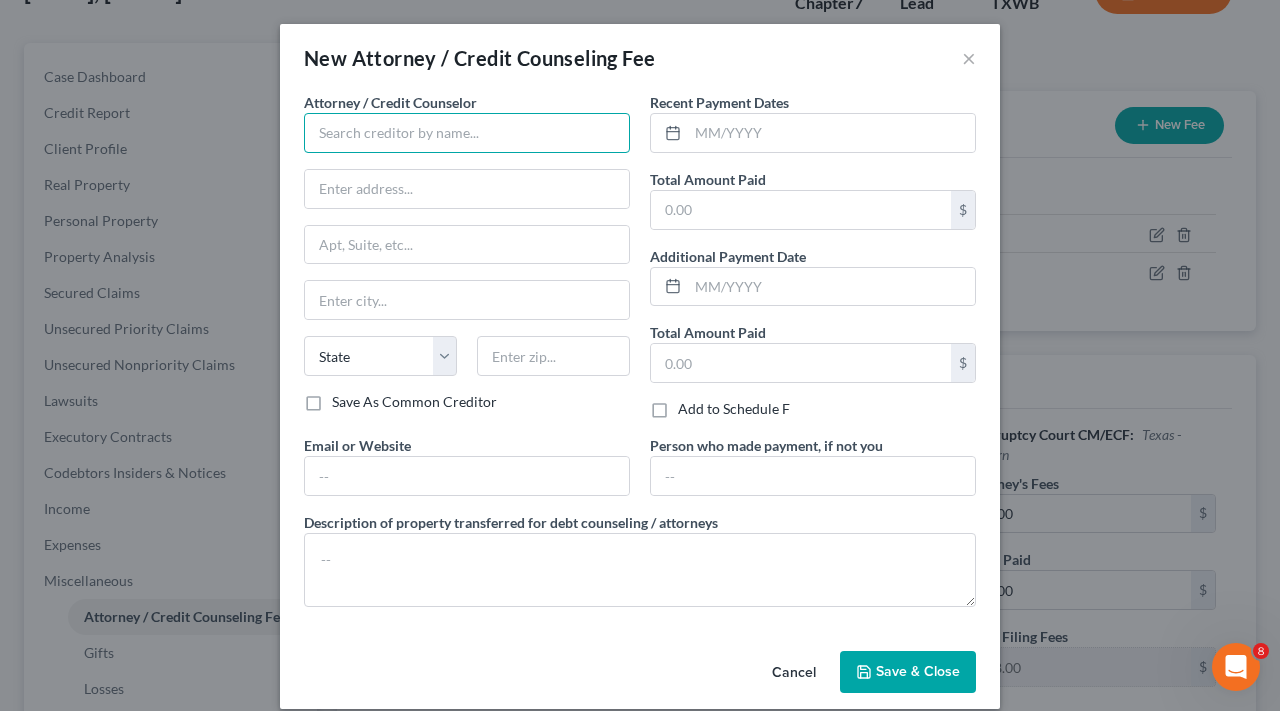 click at bounding box center [467, 133] 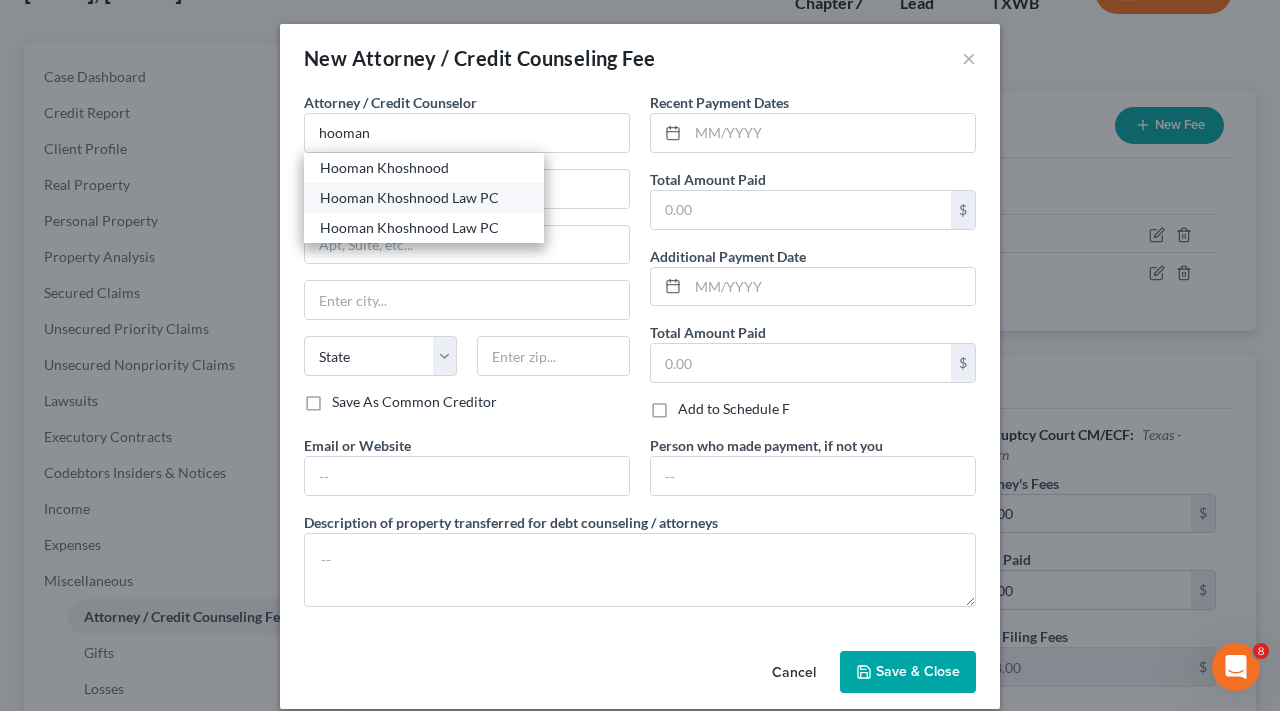 click on "Hooman Khoshnood Law PC" at bounding box center (424, 198) 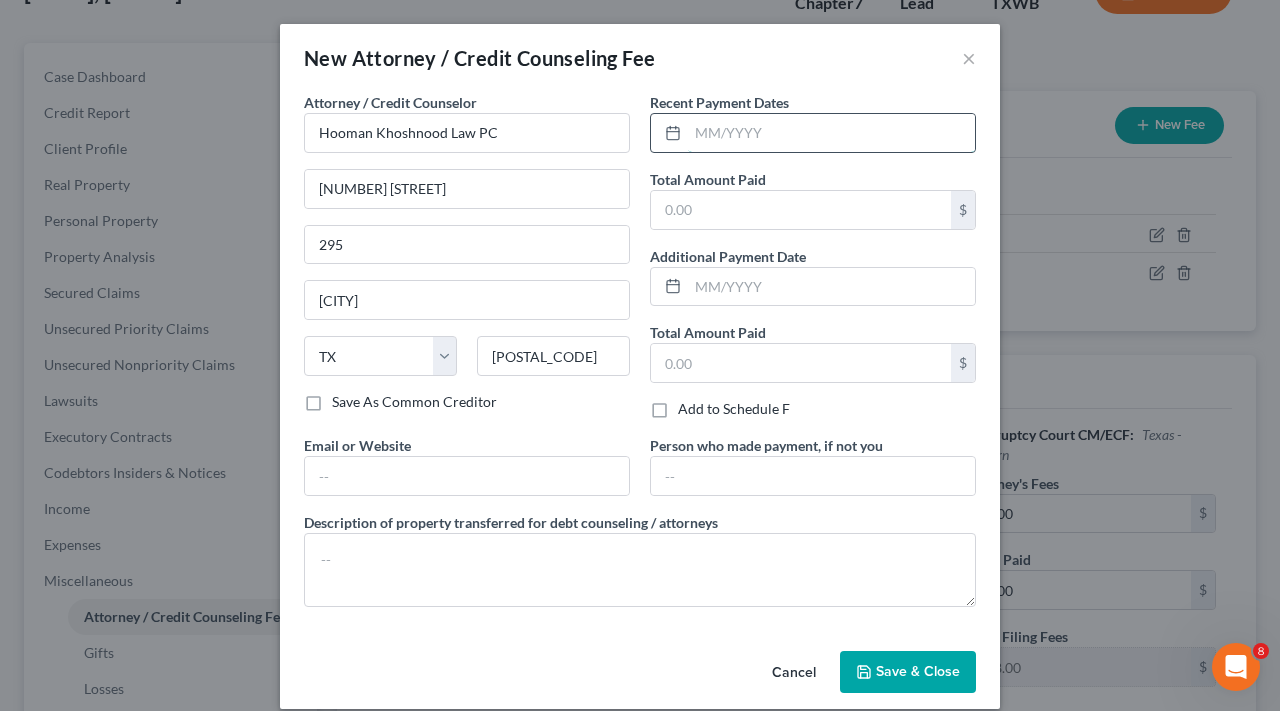 click at bounding box center [831, 133] 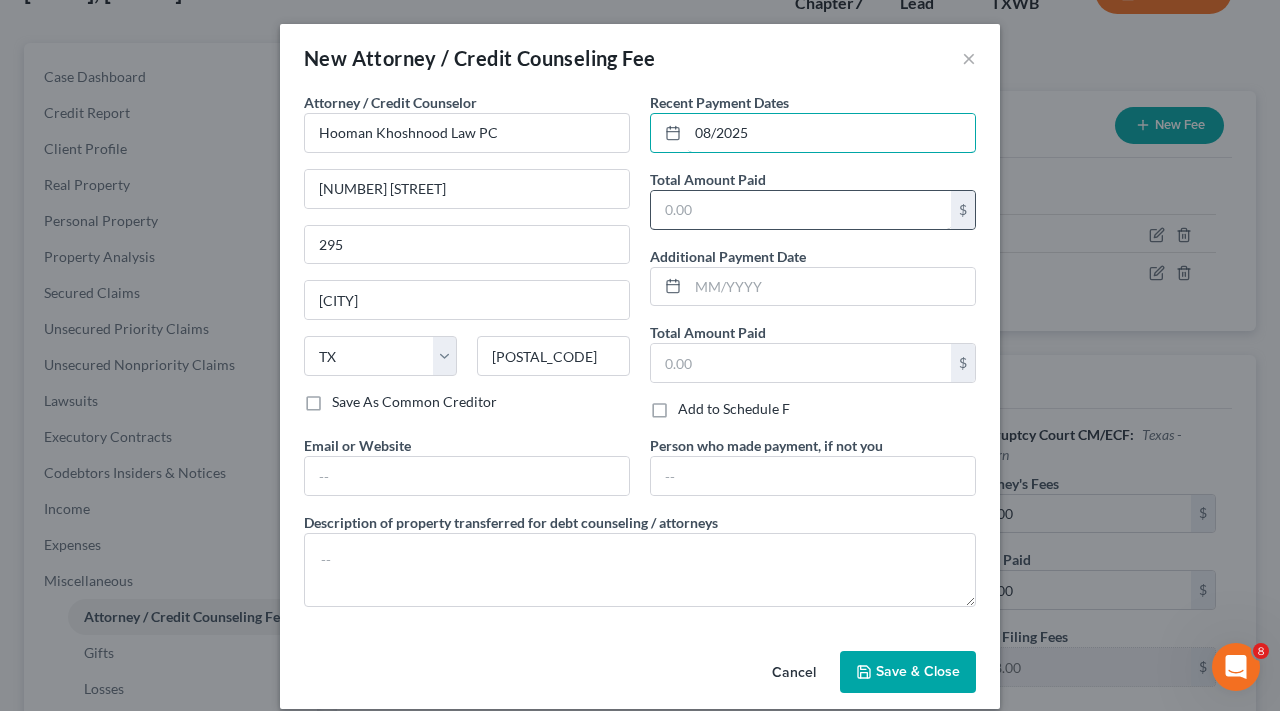 type on "08/2025" 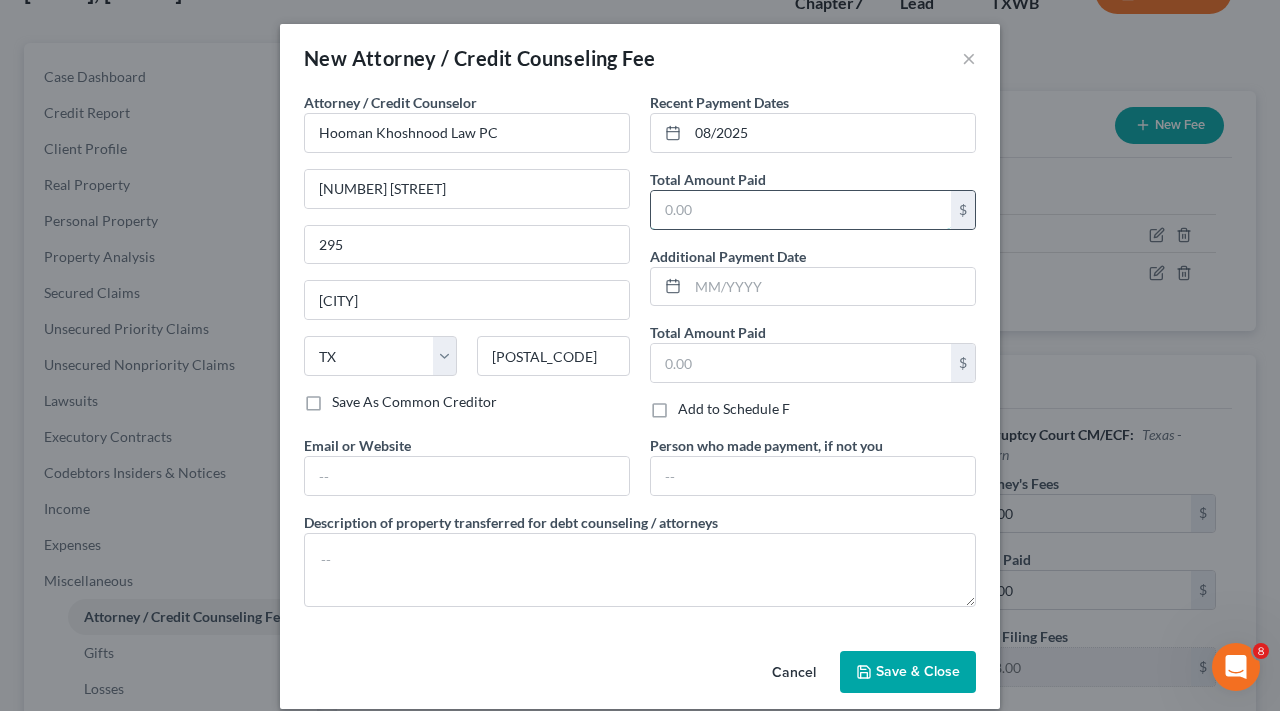 click at bounding box center (801, 210) 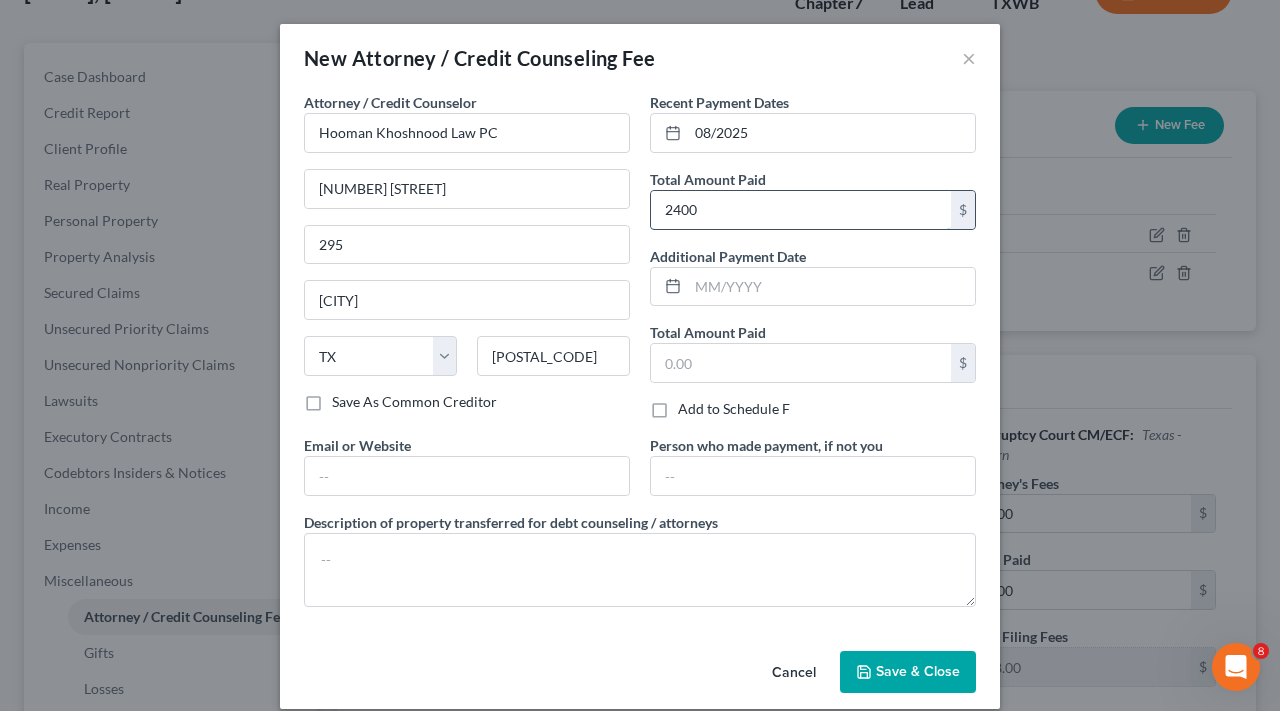 type on "2,400" 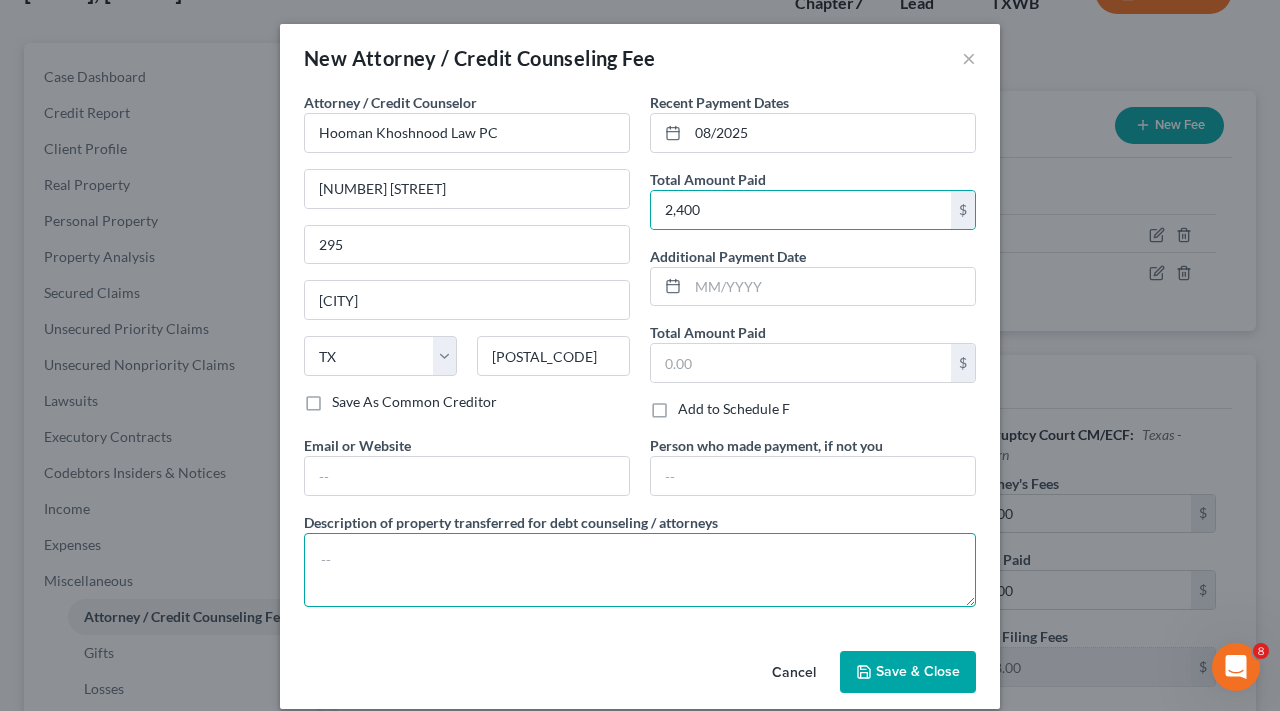 click at bounding box center [640, 570] 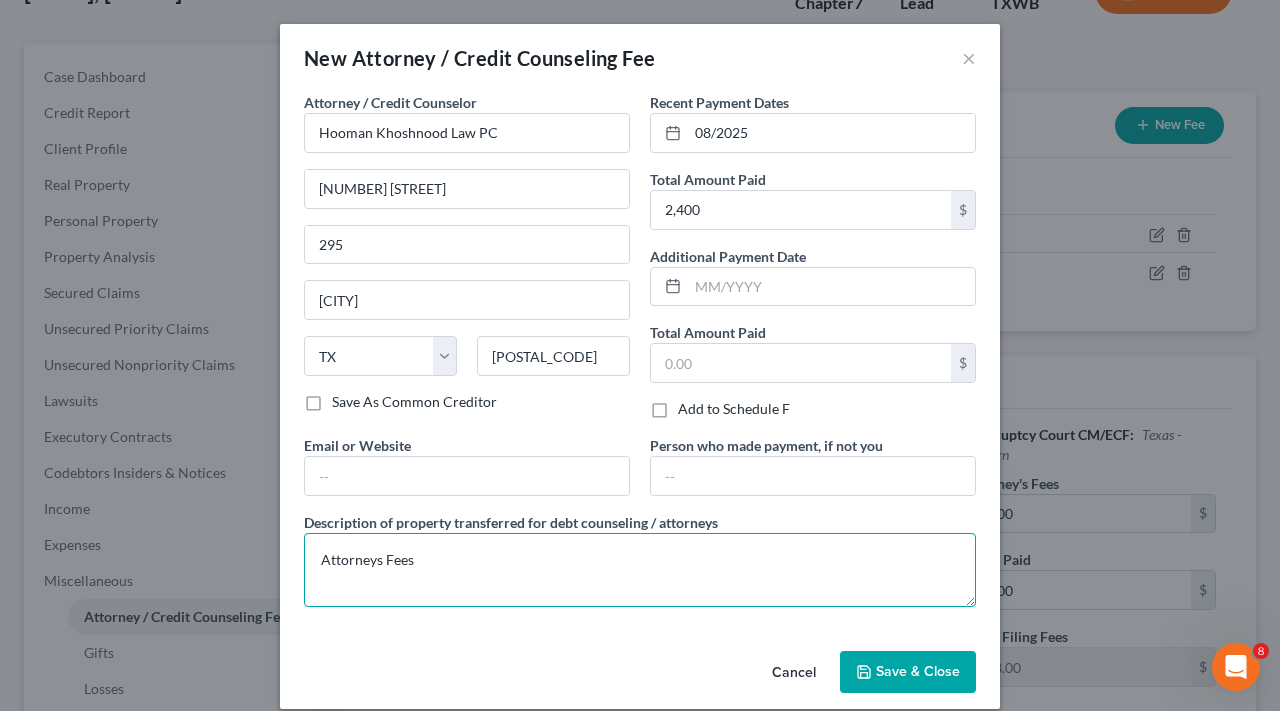 type on "Attorneys Fees" 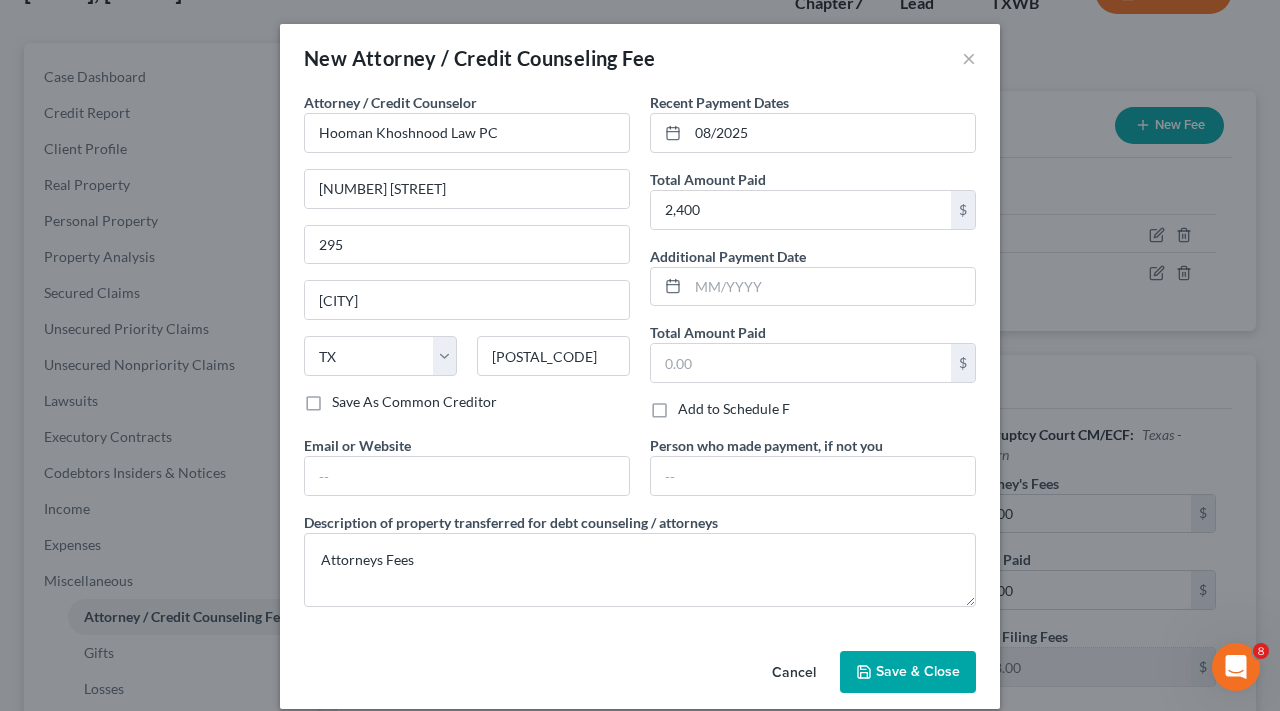 click on "Save & Close" at bounding box center [918, 671] 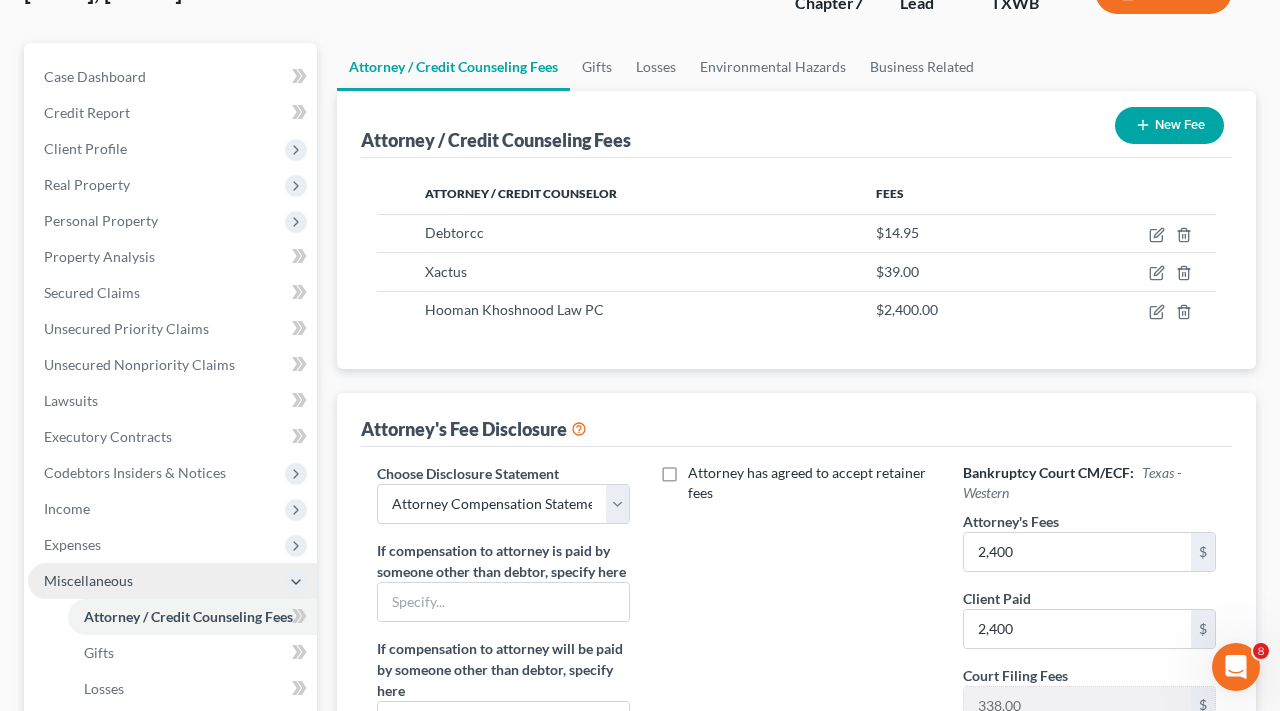 click on "Miscellaneous" at bounding box center (88, 580) 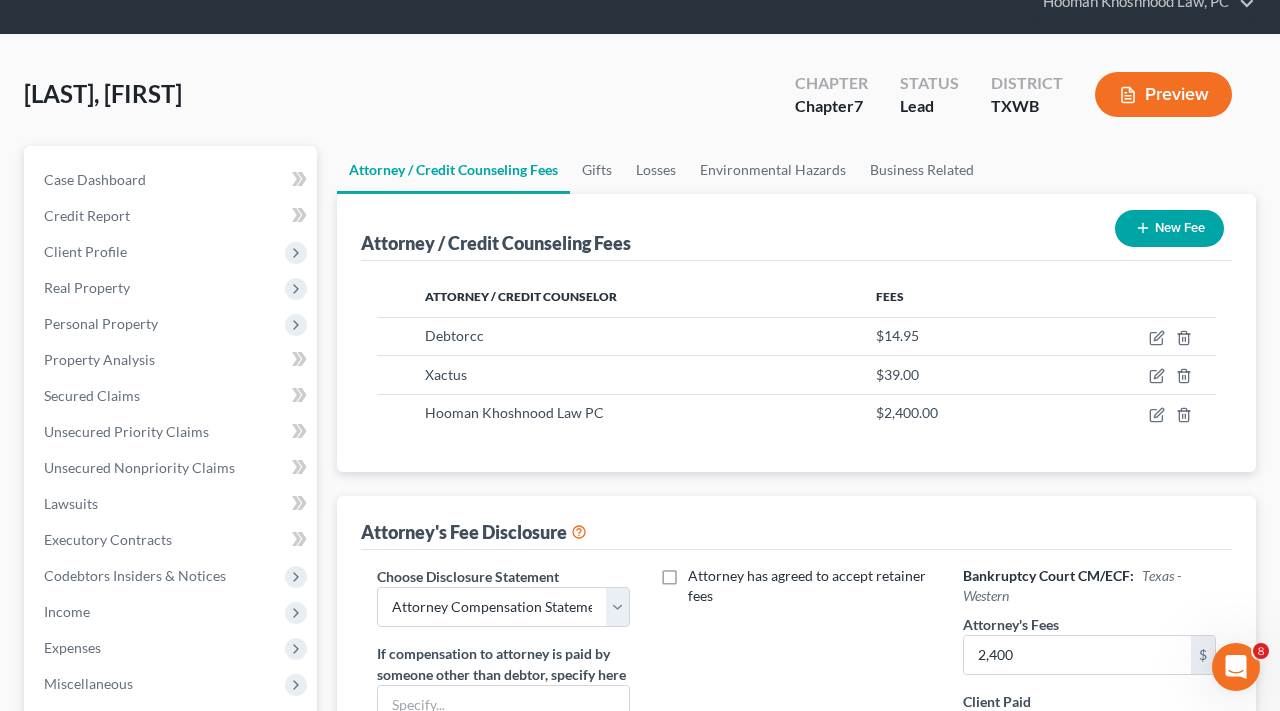 scroll, scrollTop: 83, scrollLeft: 0, axis: vertical 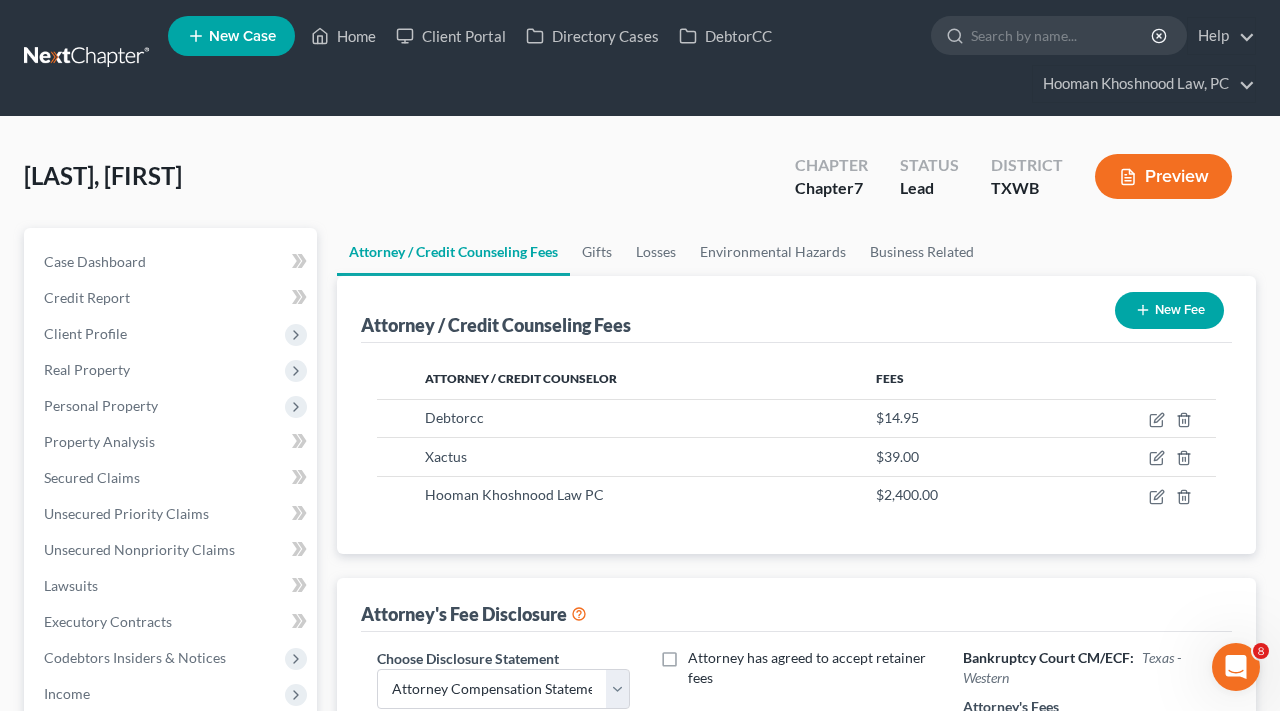 click at bounding box center (88, 58) 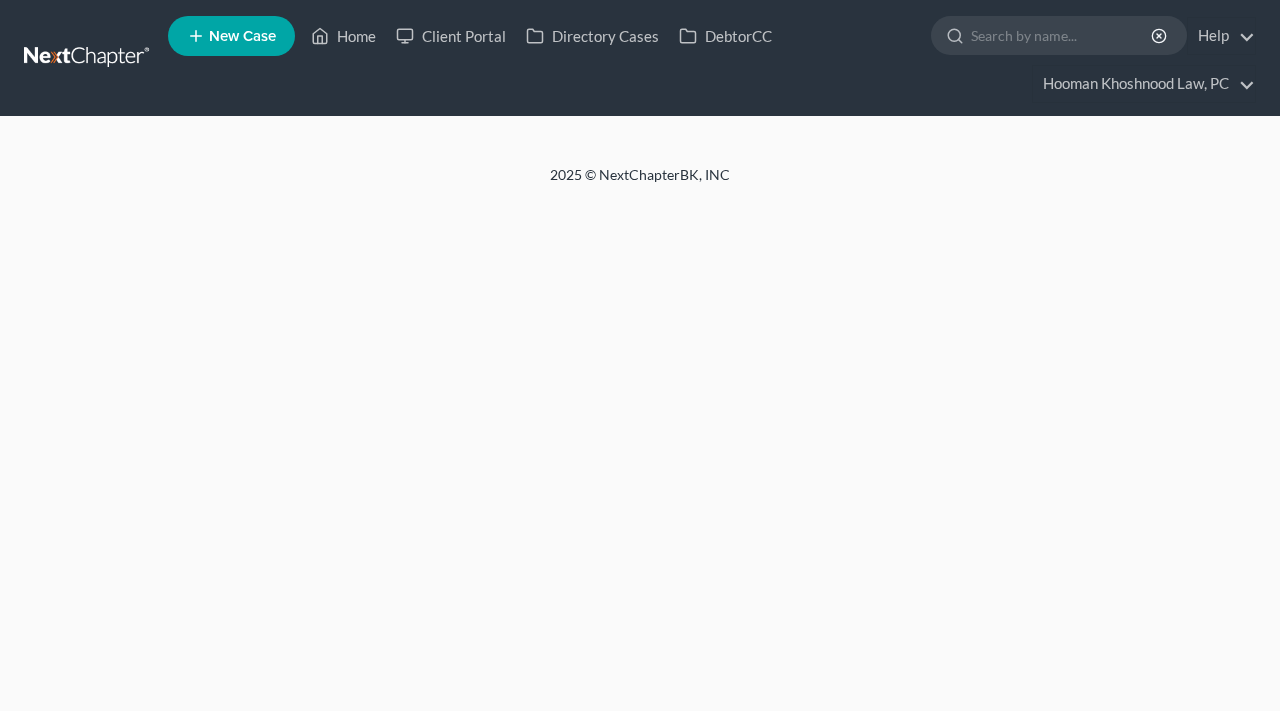 scroll, scrollTop: 0, scrollLeft: 0, axis: both 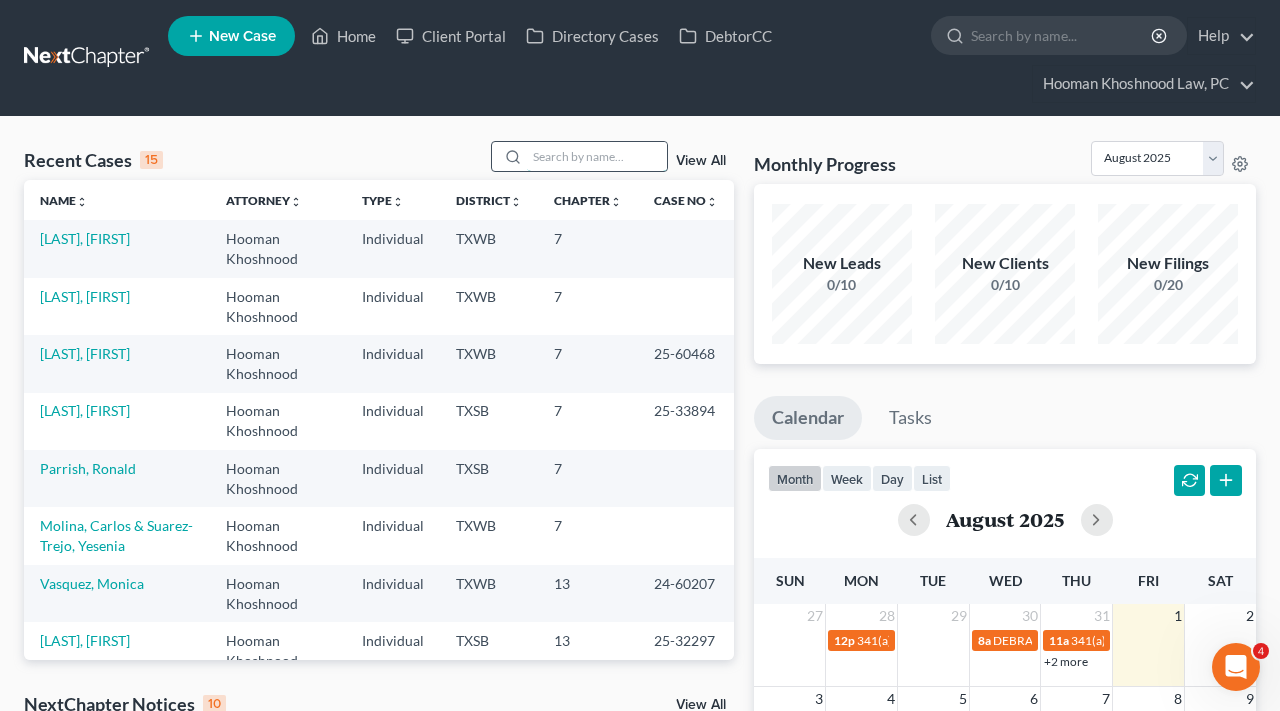 click at bounding box center [597, 156] 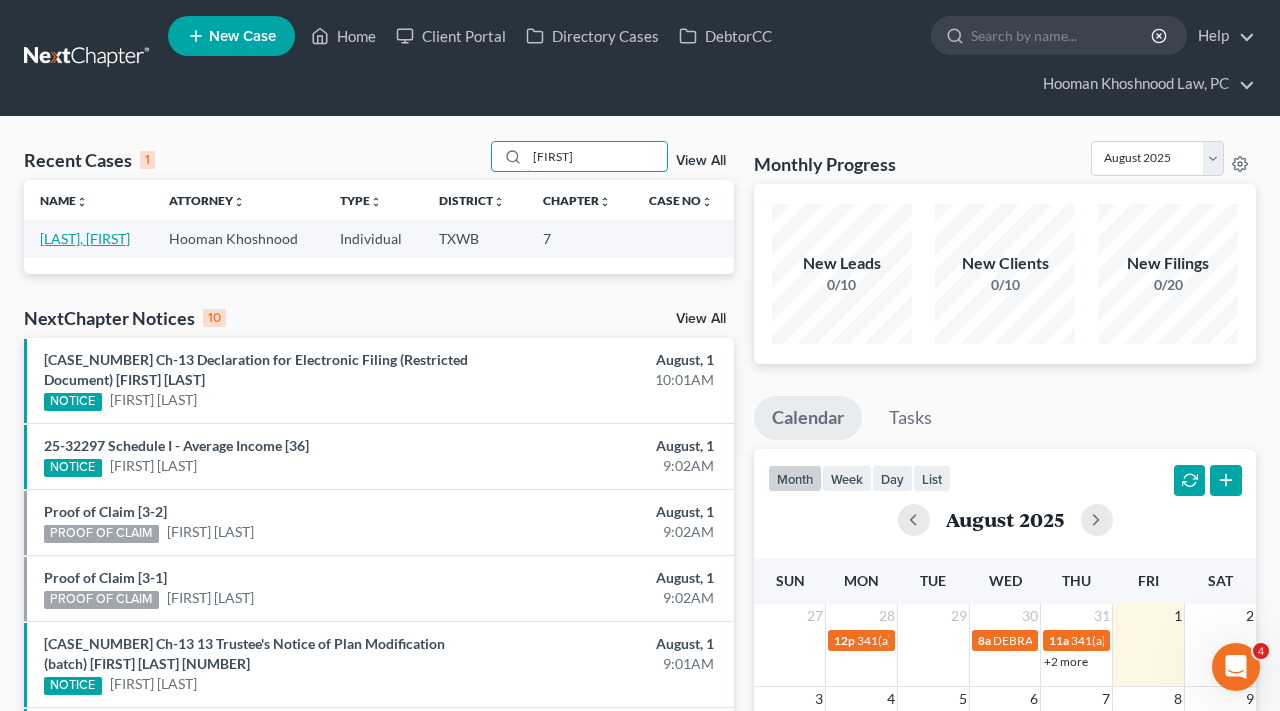 type on "[FIRST]" 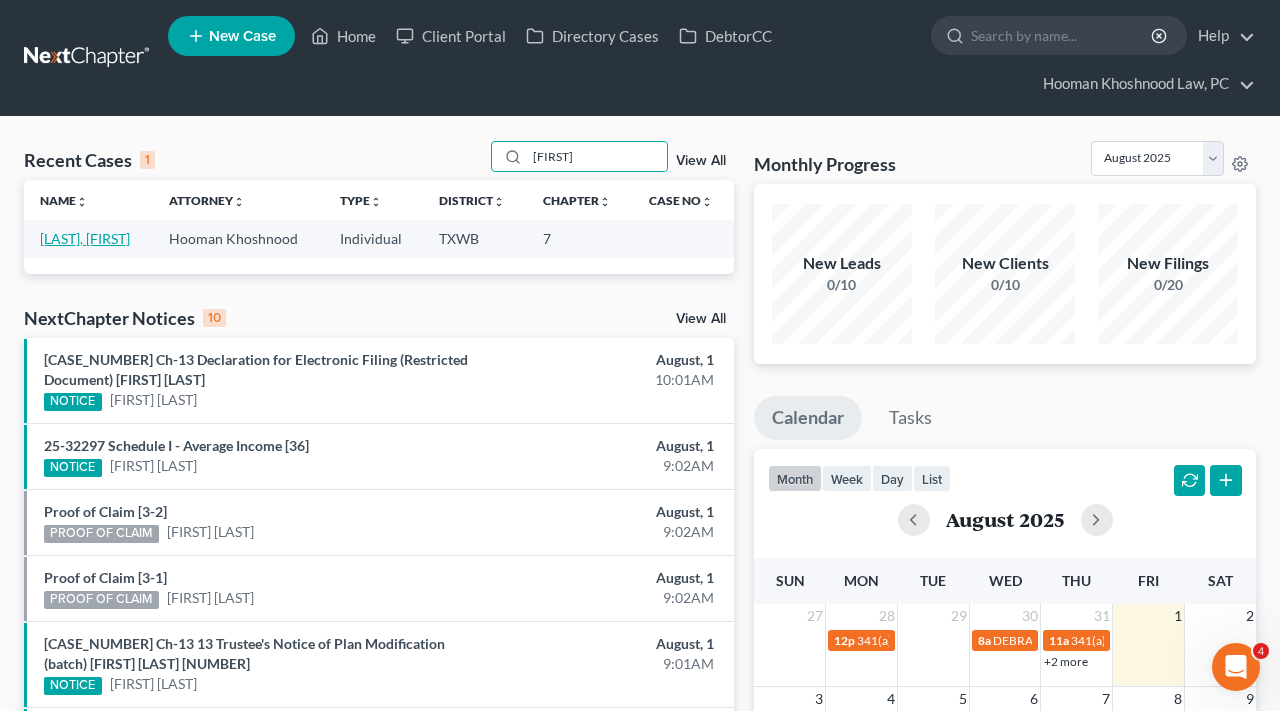 click on "[LAST], [FIRST]" at bounding box center (85, 238) 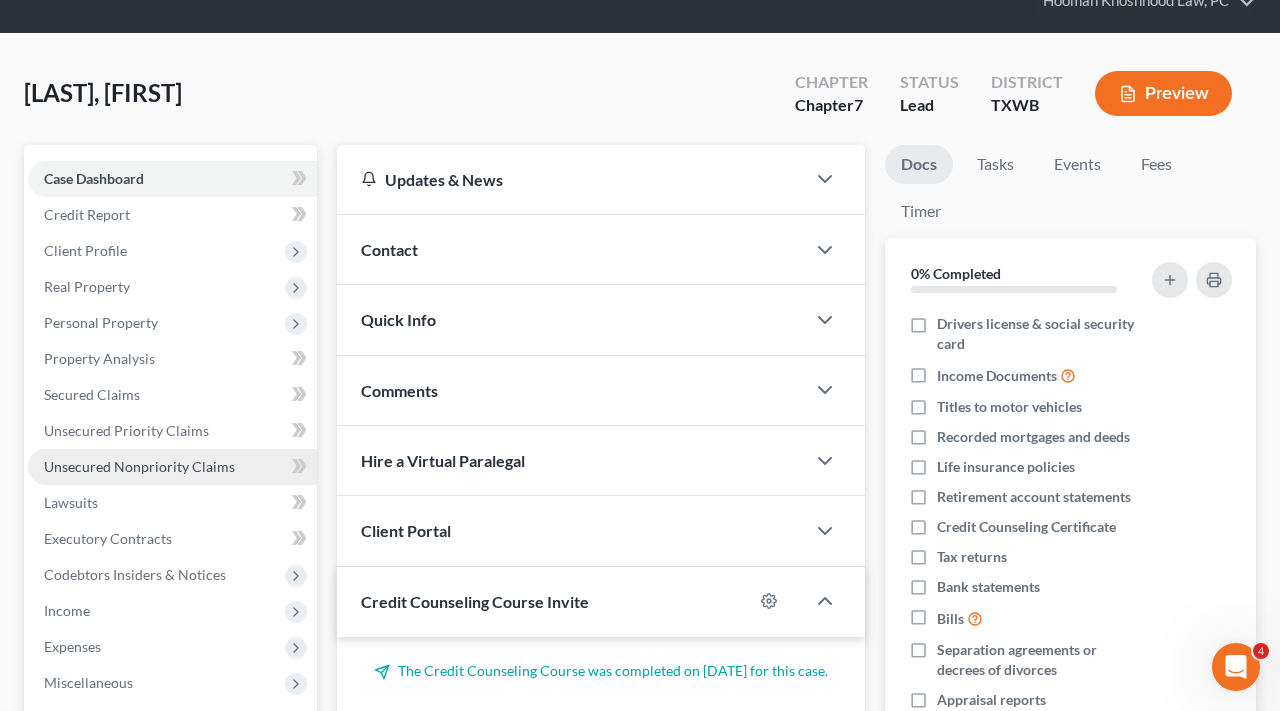 scroll, scrollTop: 83, scrollLeft: 0, axis: vertical 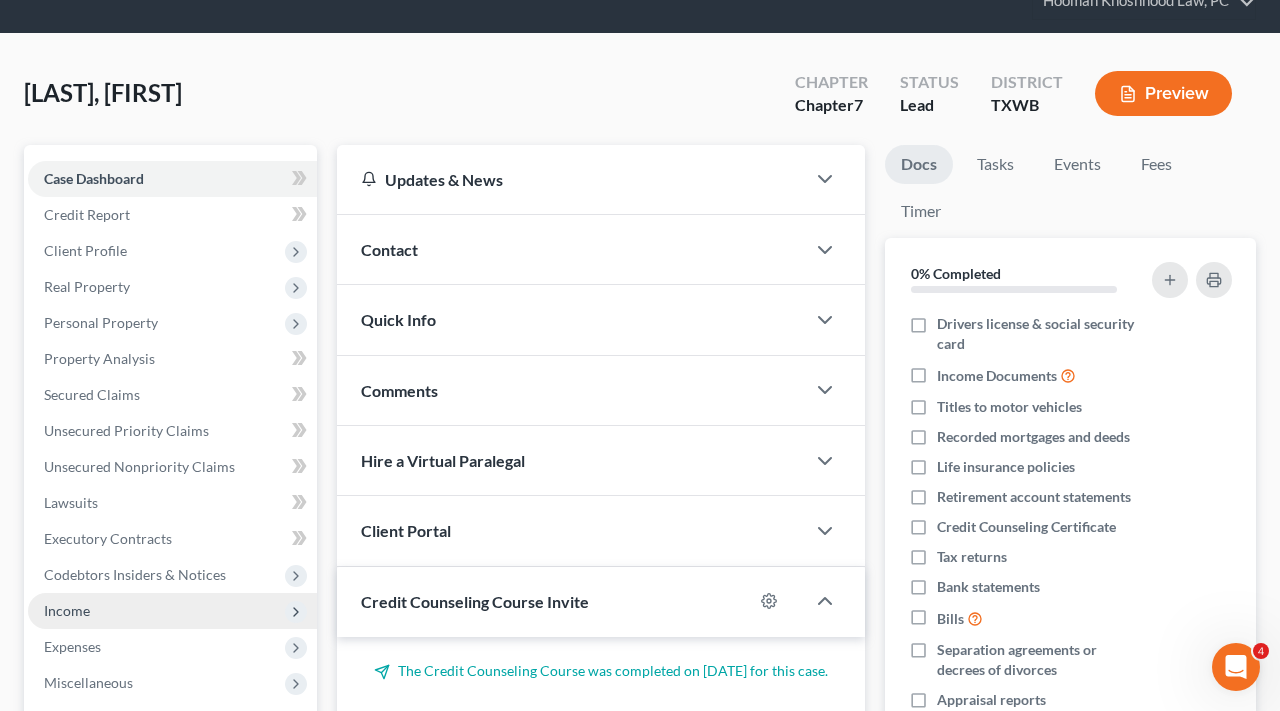 click on "Income" at bounding box center (67, 610) 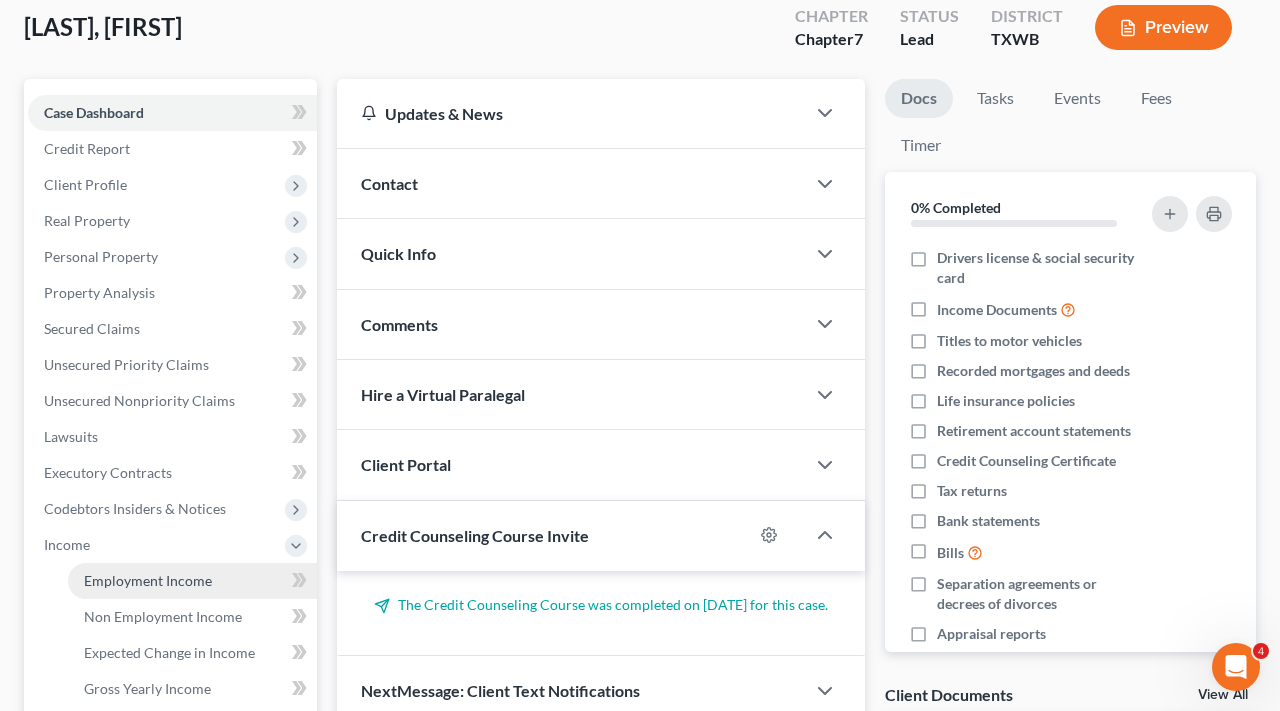scroll, scrollTop: 155, scrollLeft: 0, axis: vertical 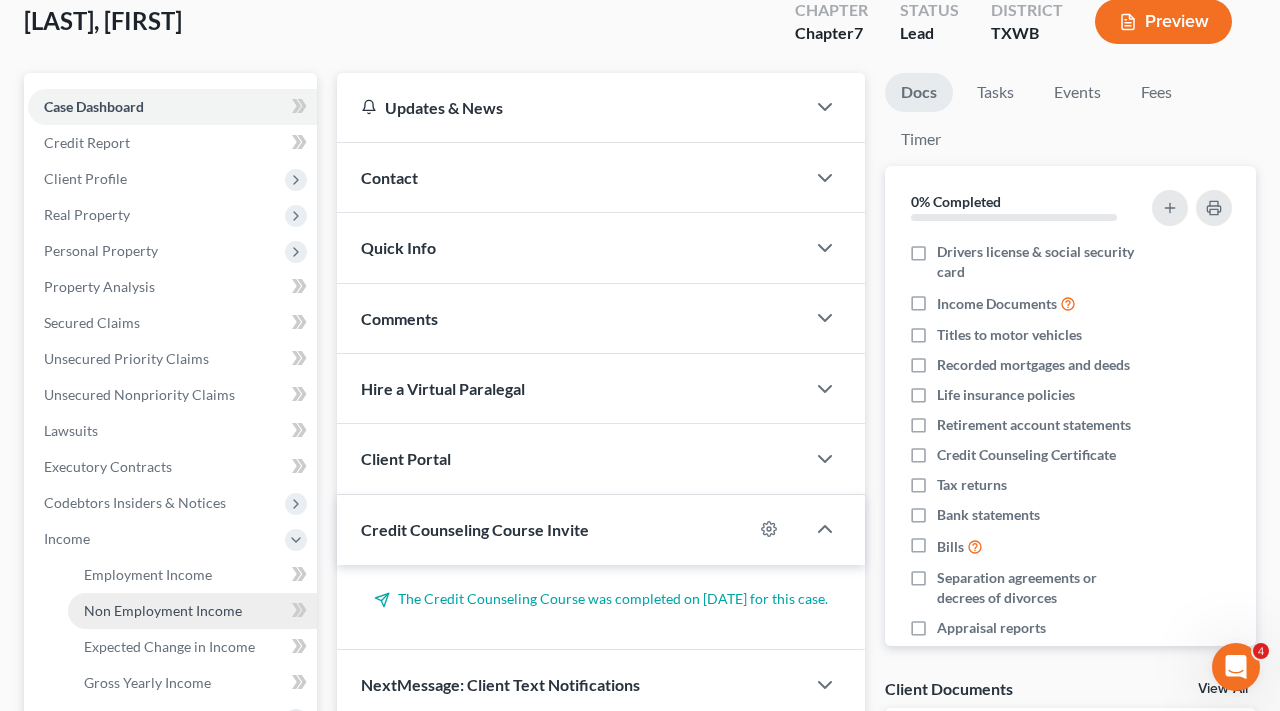 click on "Non Employment Income" at bounding box center (163, 610) 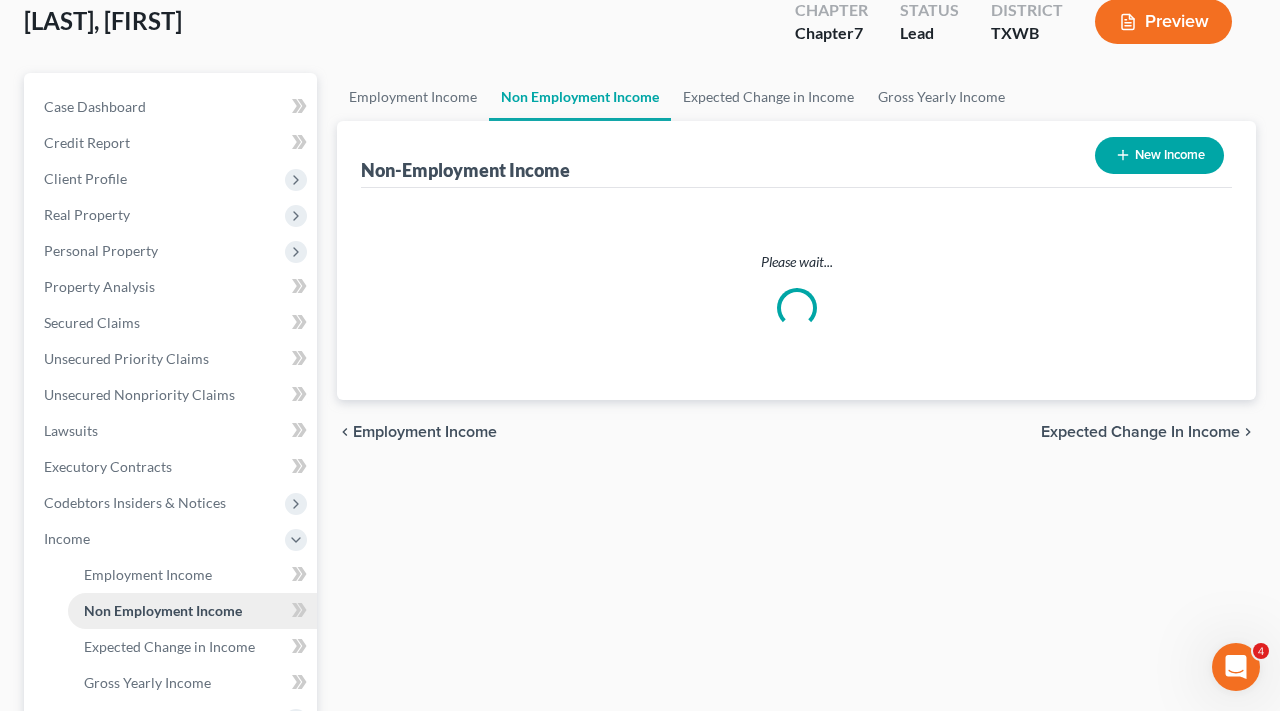 scroll, scrollTop: 0, scrollLeft: 0, axis: both 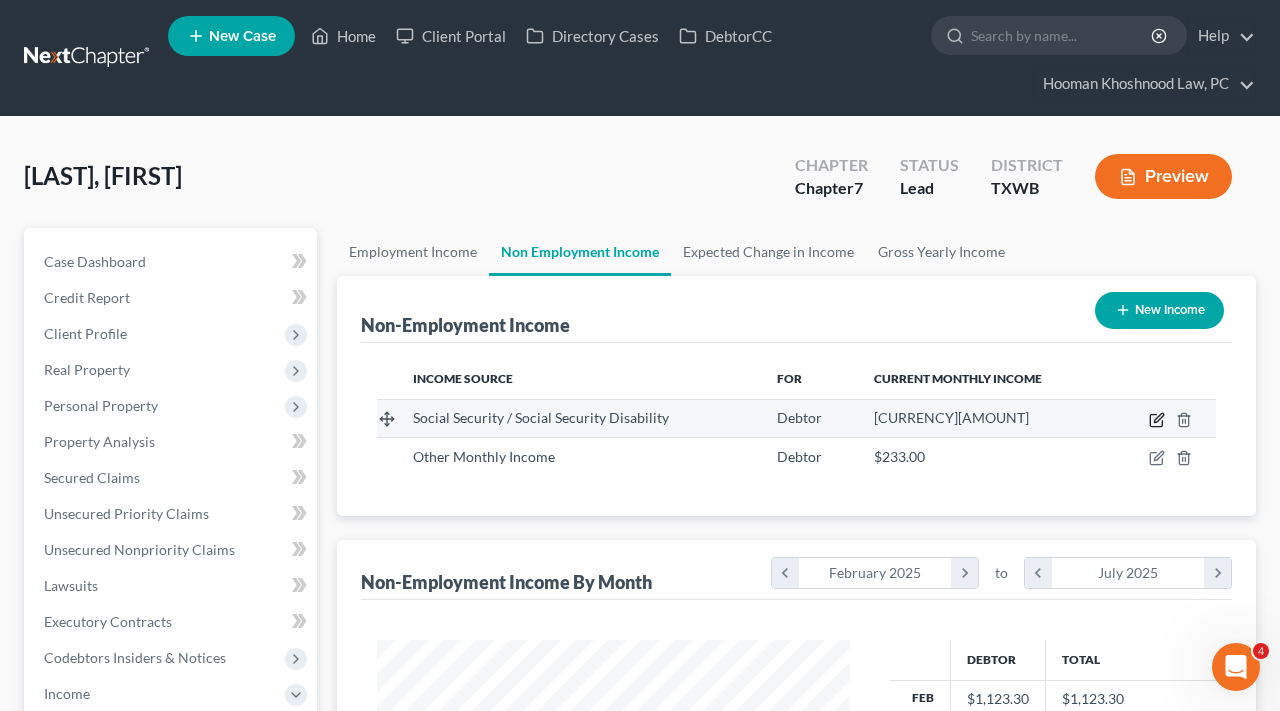 click 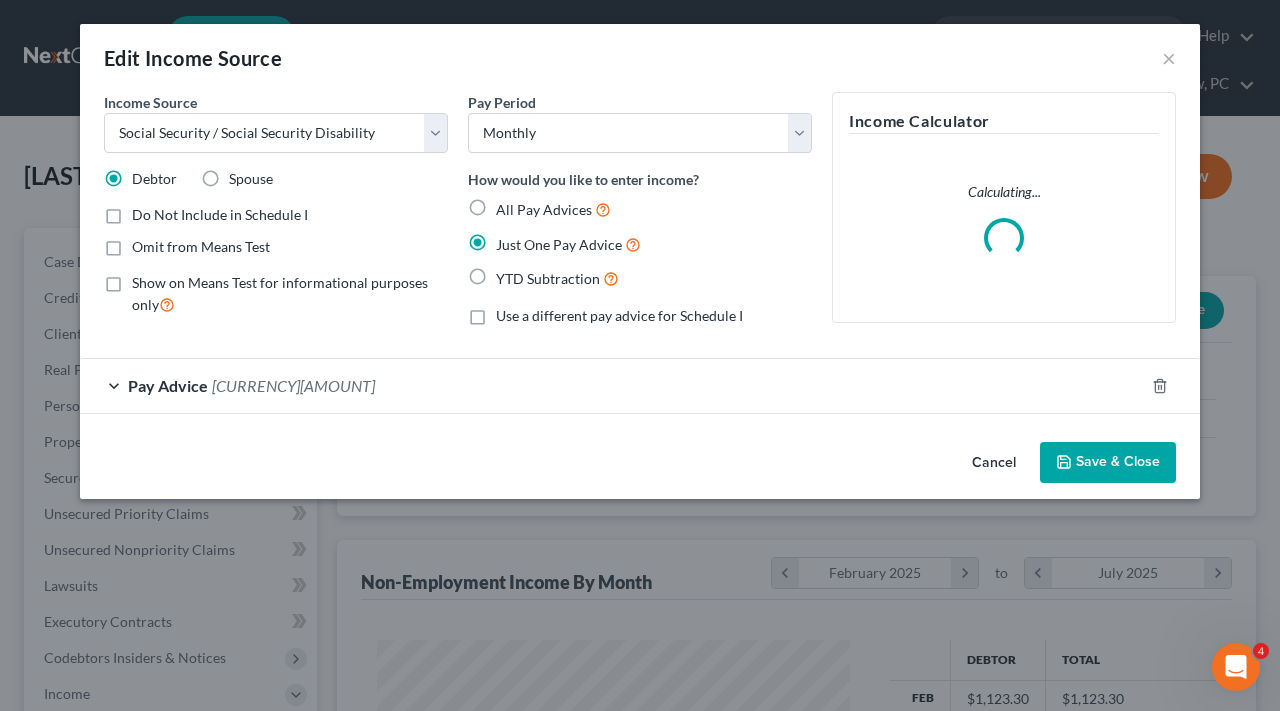 click on "Pay Advice" at bounding box center [168, 385] 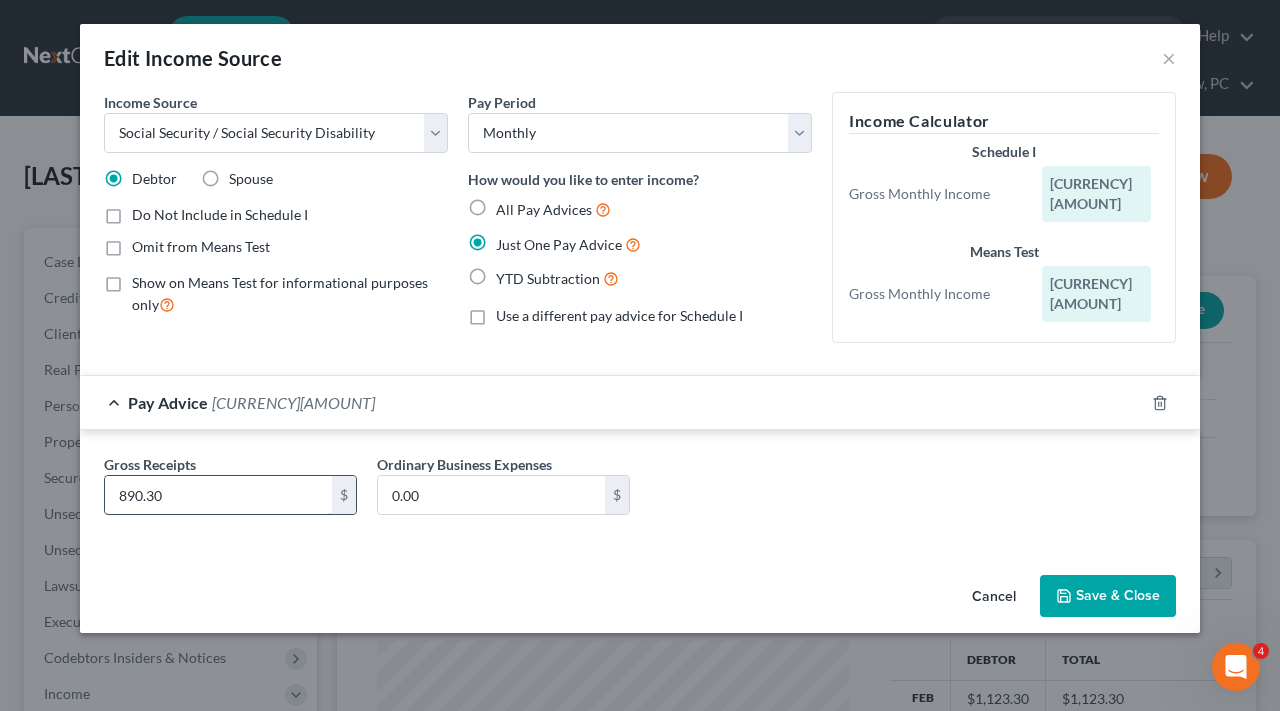 click on "890.30" at bounding box center (218, 495) 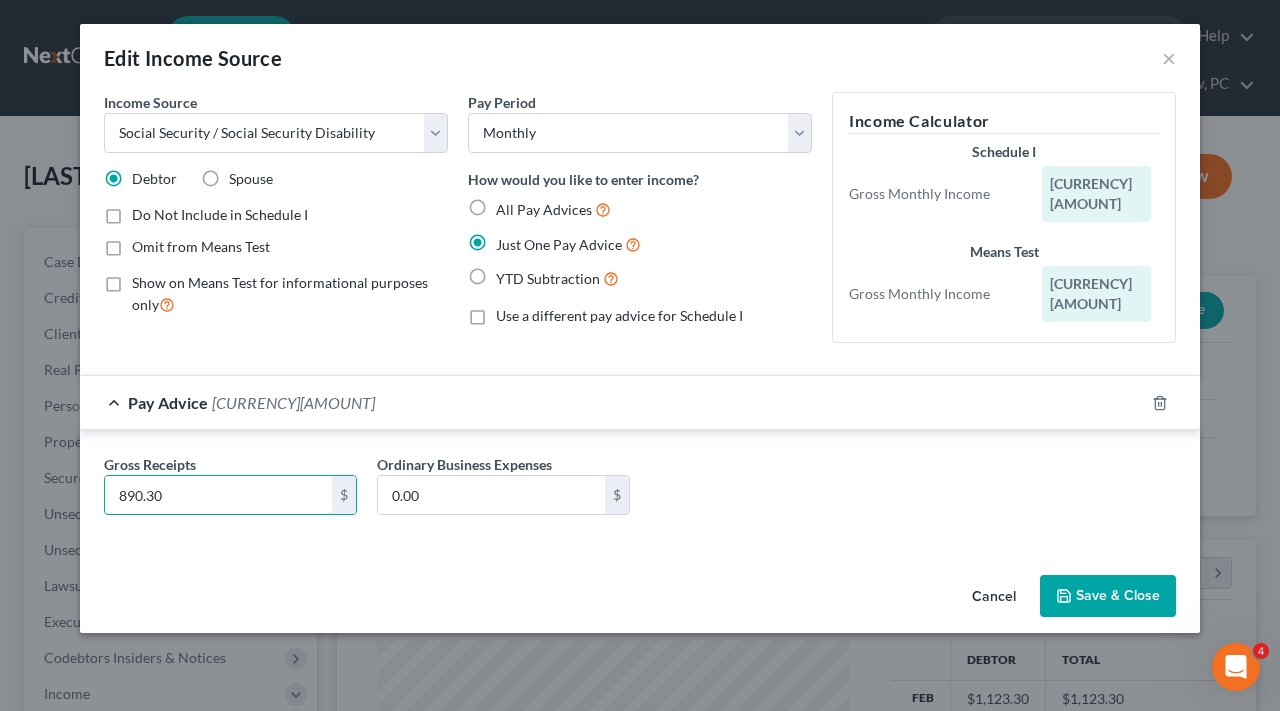 drag, startPoint x: 176, startPoint y: 476, endPoint x: 100, endPoint y: 475, distance: 76.00658 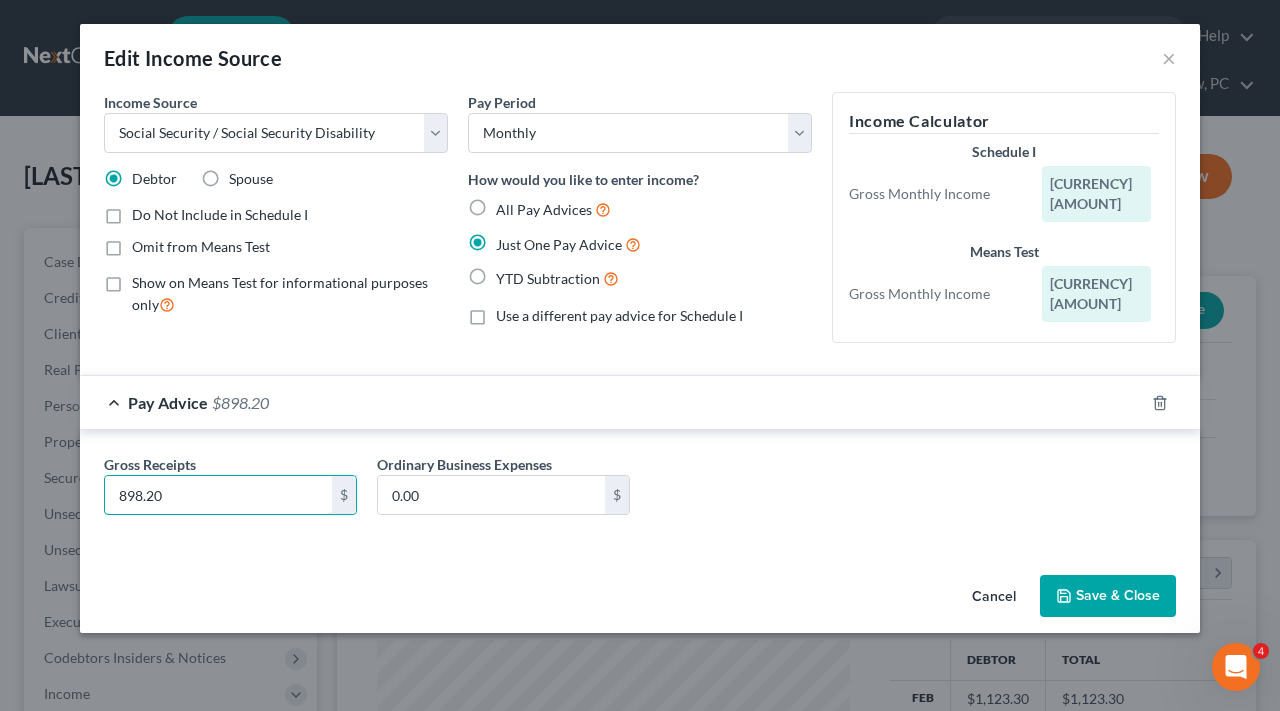 type on "898.20" 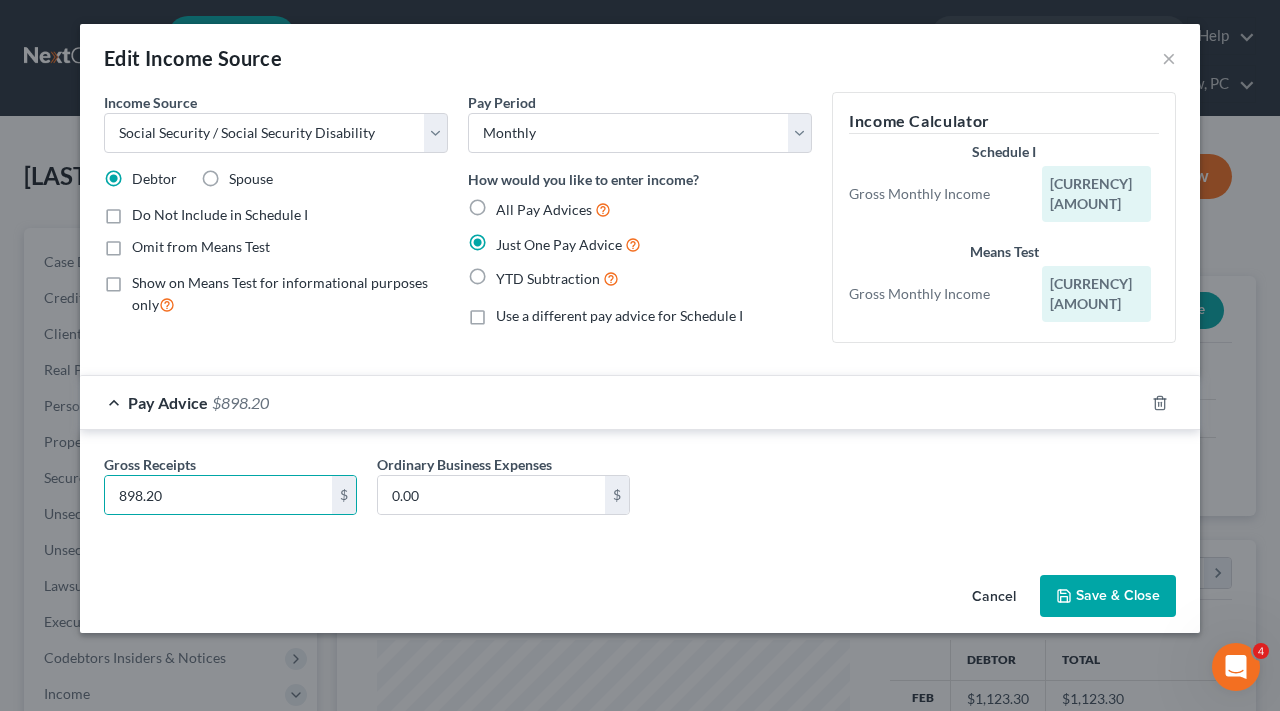 click on "Save & Close" at bounding box center (1108, 596) 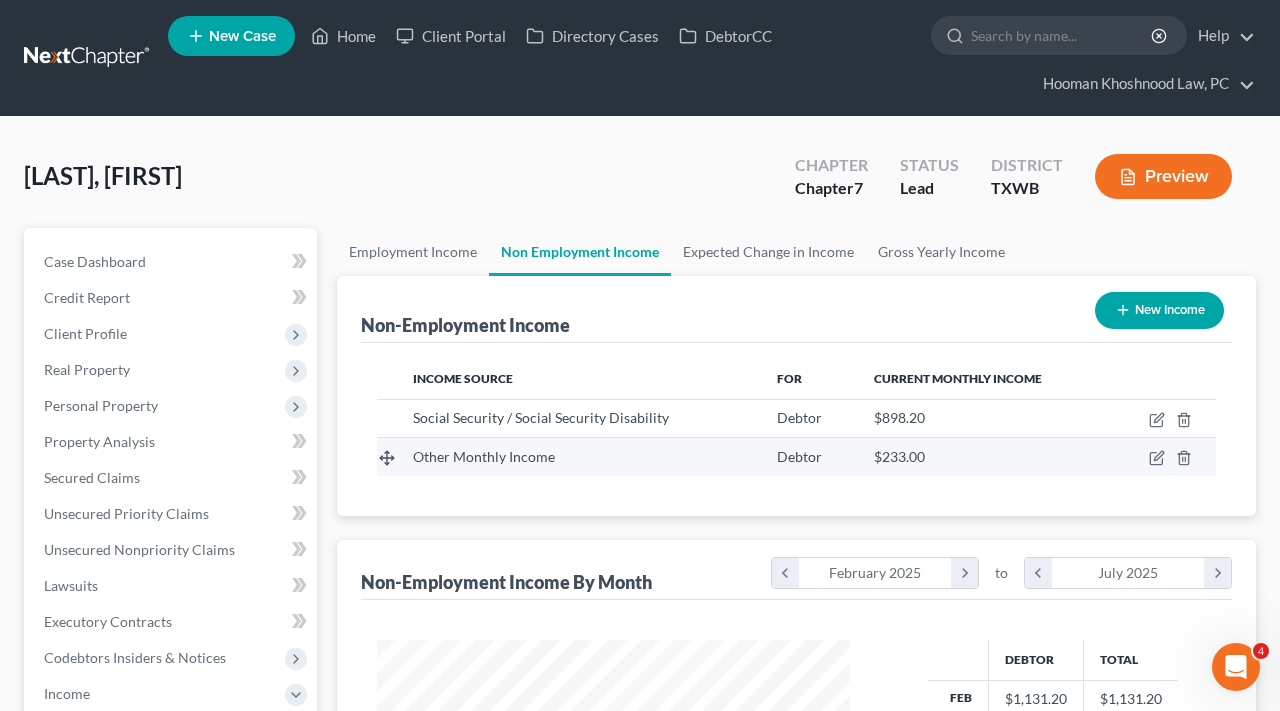 click at bounding box center [1163, 457] 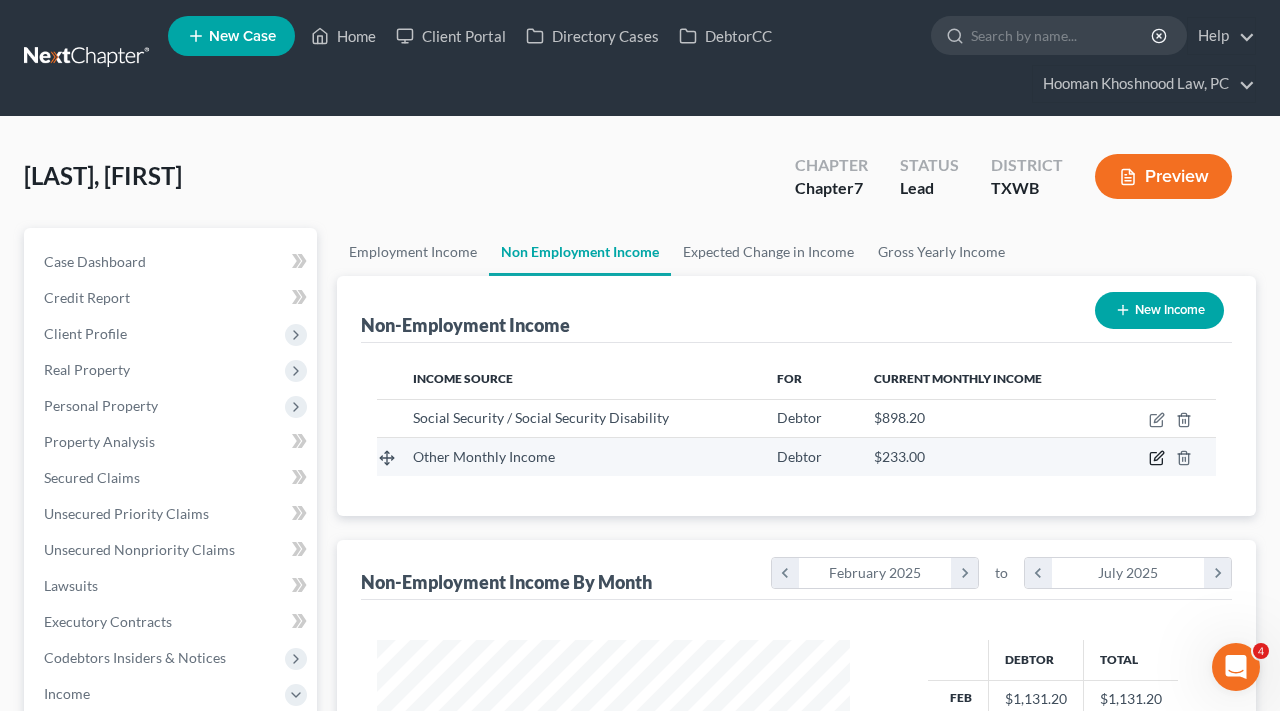 click 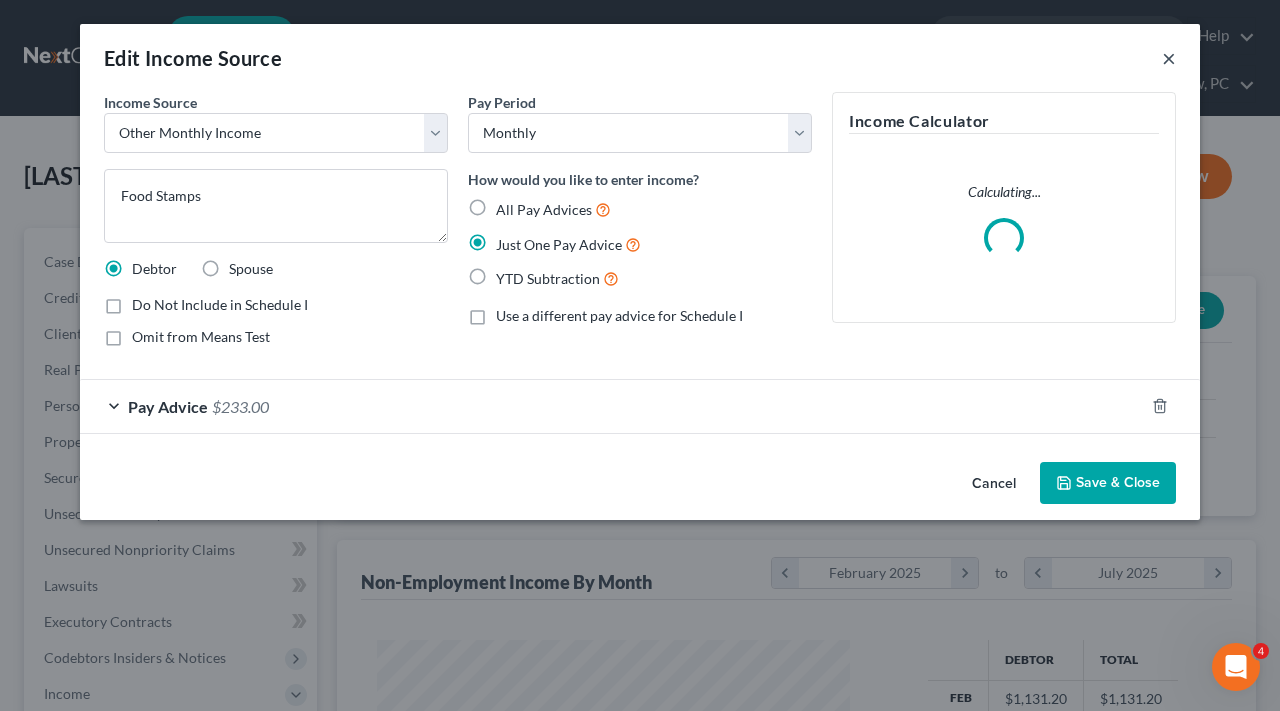 click on "×" at bounding box center (1169, 58) 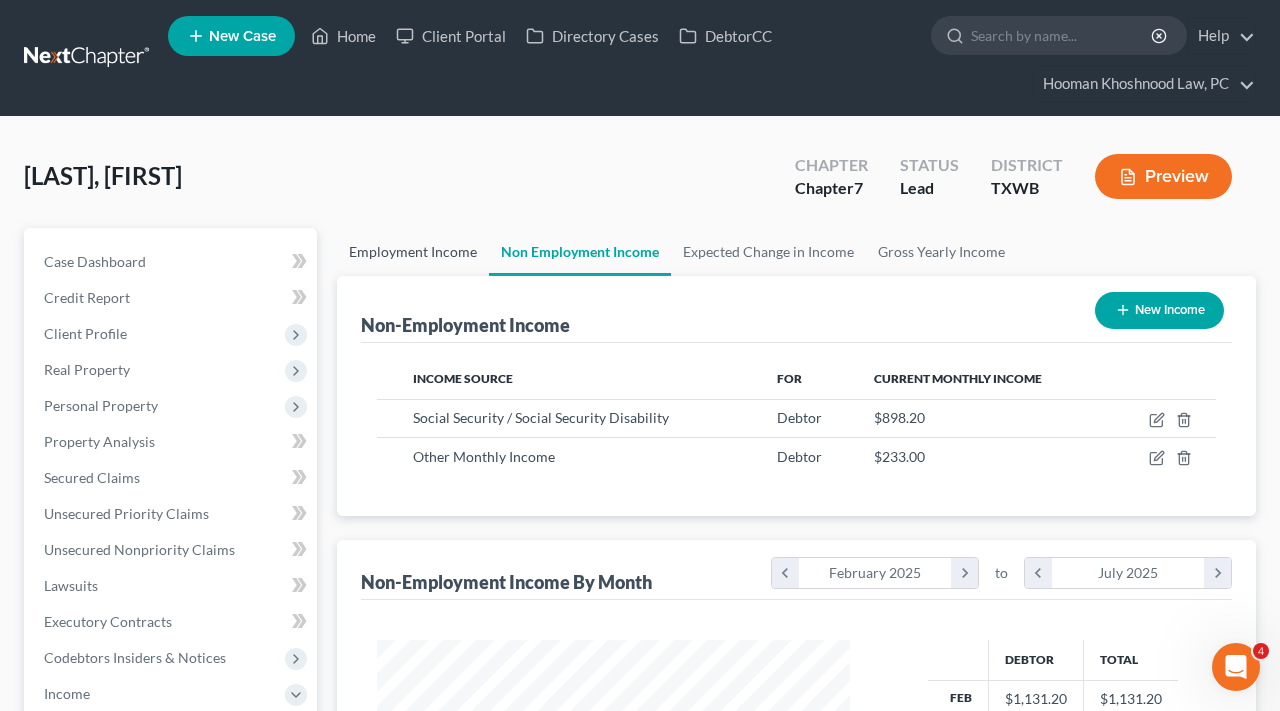 click on "Employment Income" at bounding box center [413, 252] 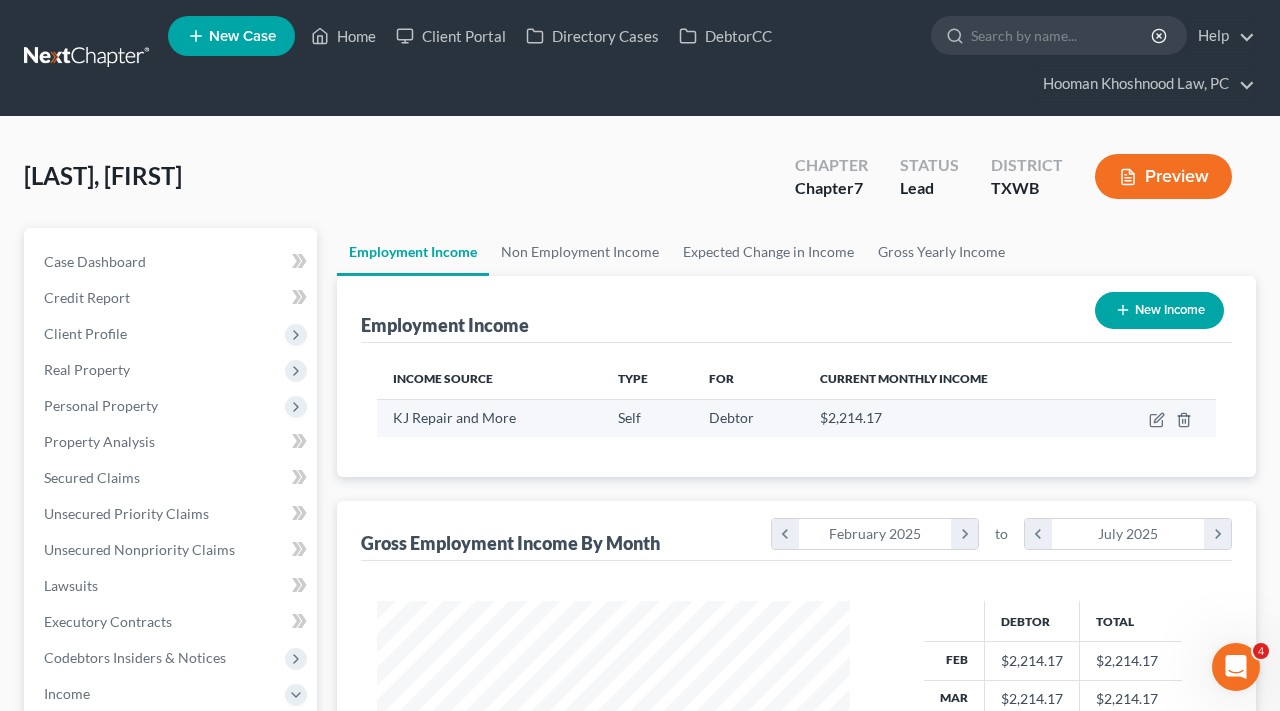 scroll, scrollTop: 999642, scrollLeft: 999487, axis: both 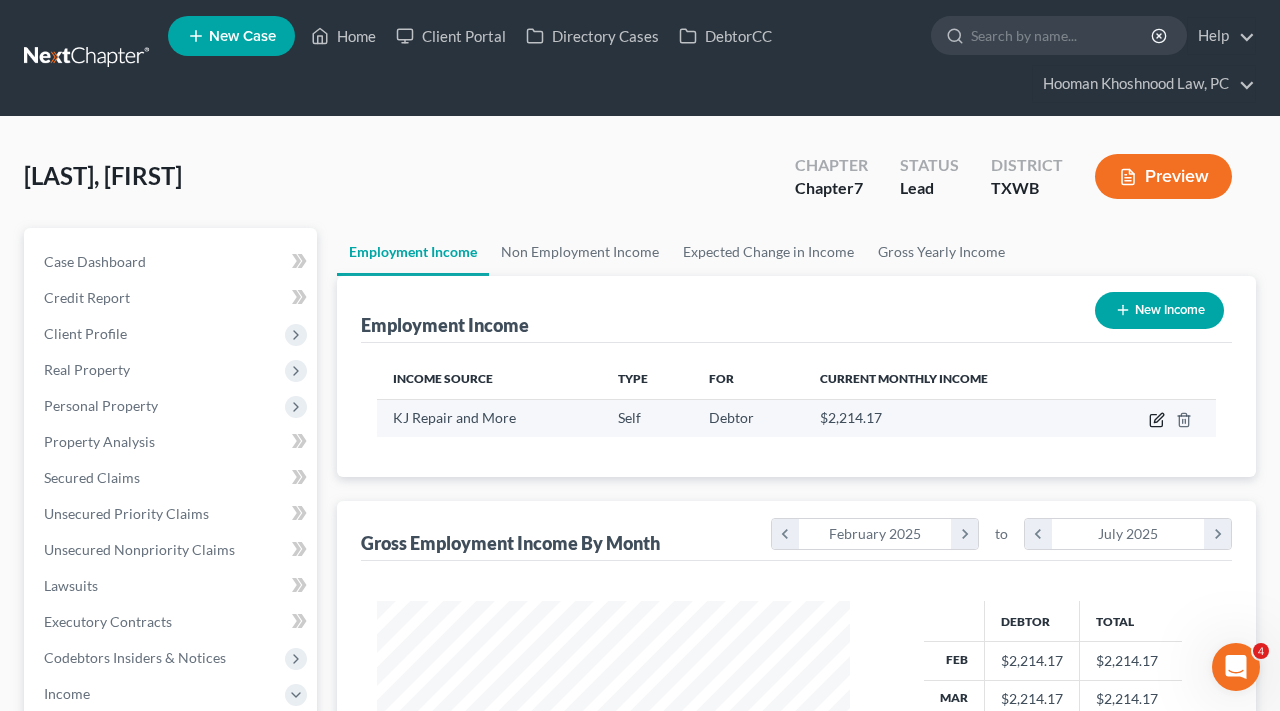 click 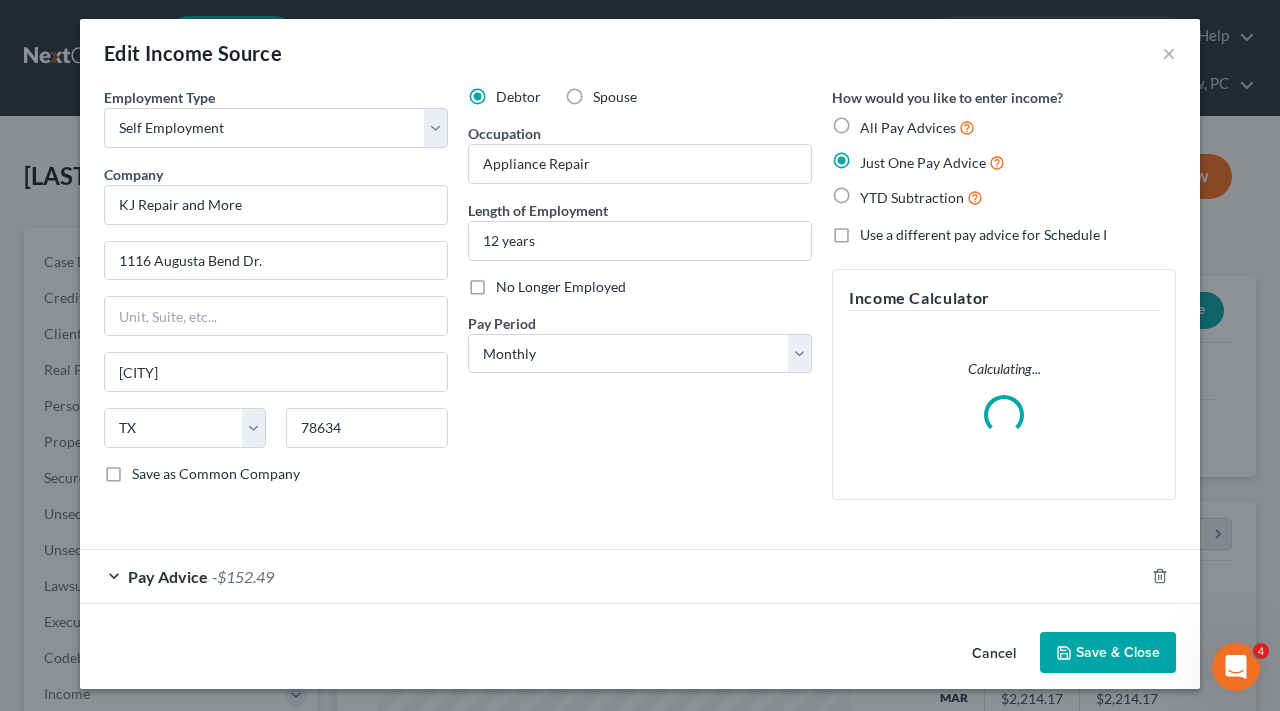 scroll, scrollTop: 0, scrollLeft: 0, axis: both 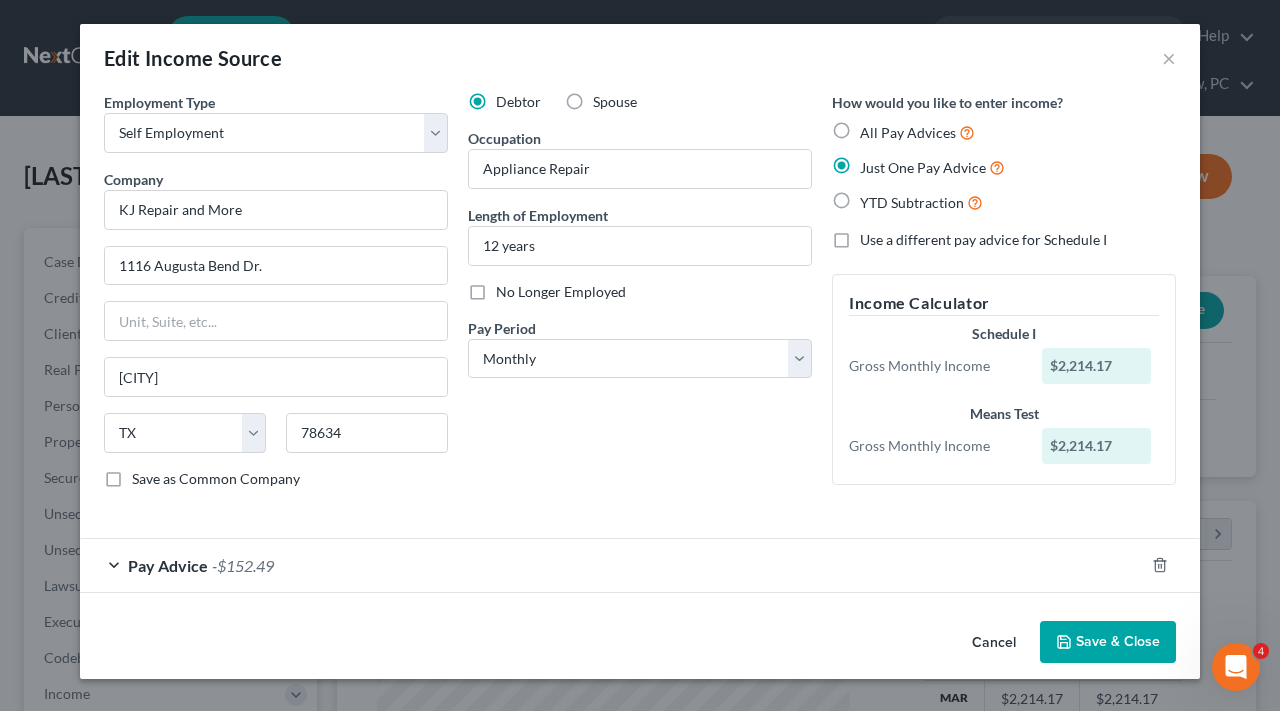 click on "Pay Advice [CURRENCY][AMOUNT]" at bounding box center (612, 565) 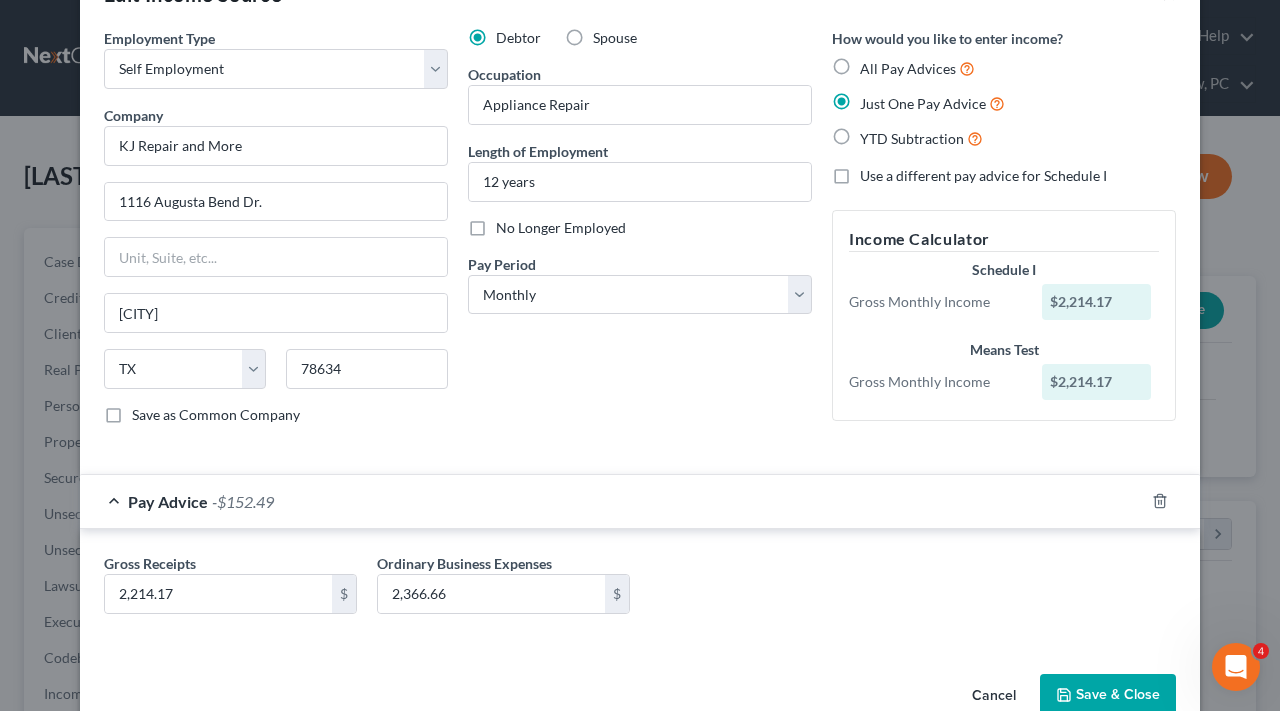scroll, scrollTop: 96, scrollLeft: 0, axis: vertical 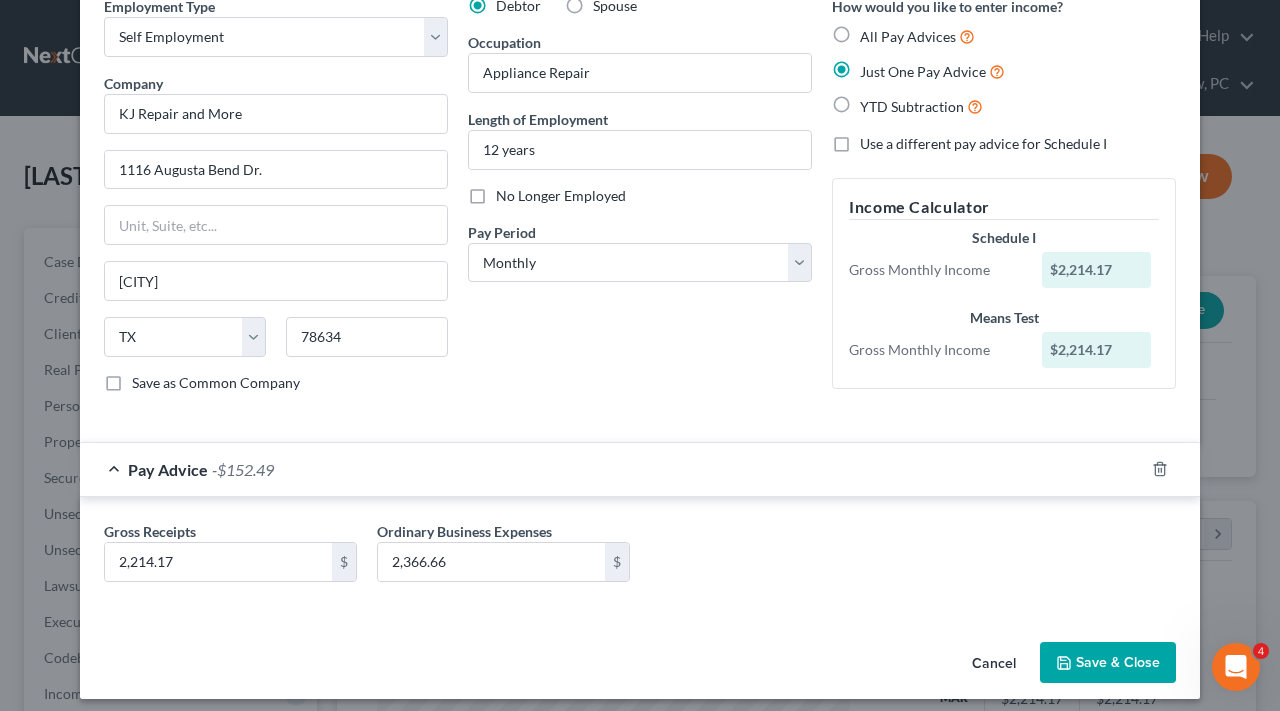 click on "Pay Advice [CURRENCY][AMOUNT]" at bounding box center (612, 469) 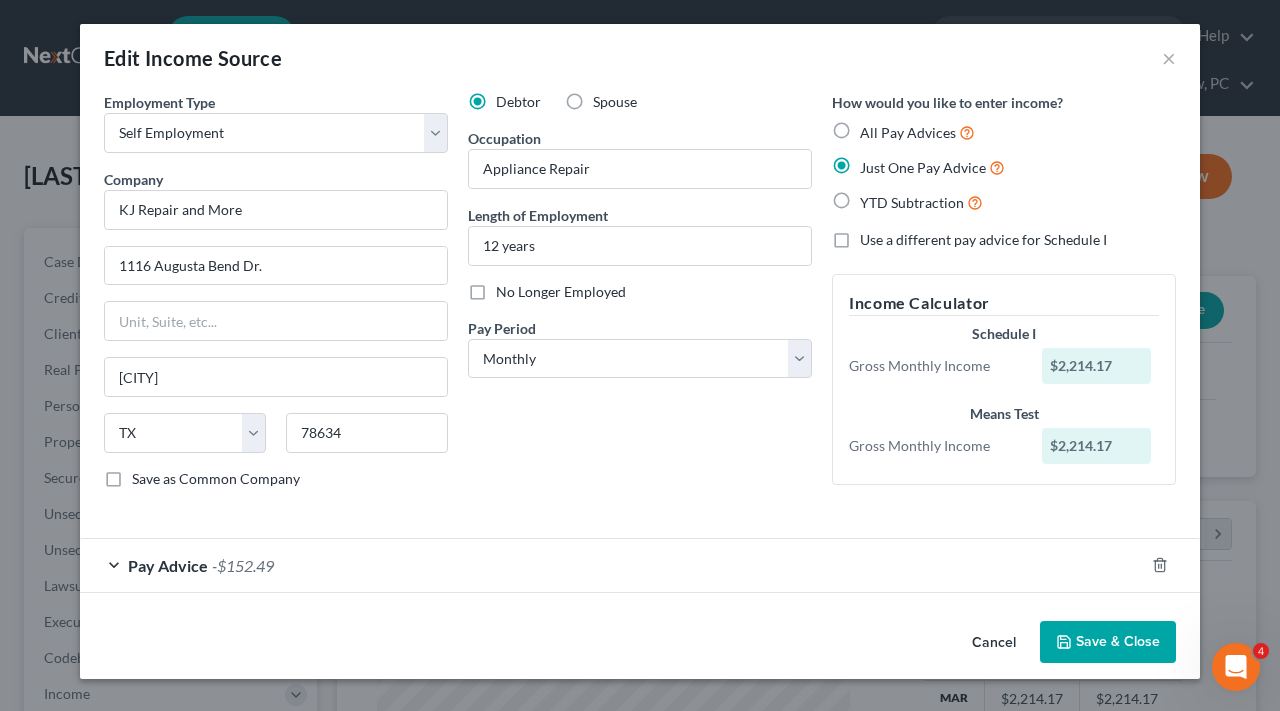 click on "Save & Close" at bounding box center (1108, 642) 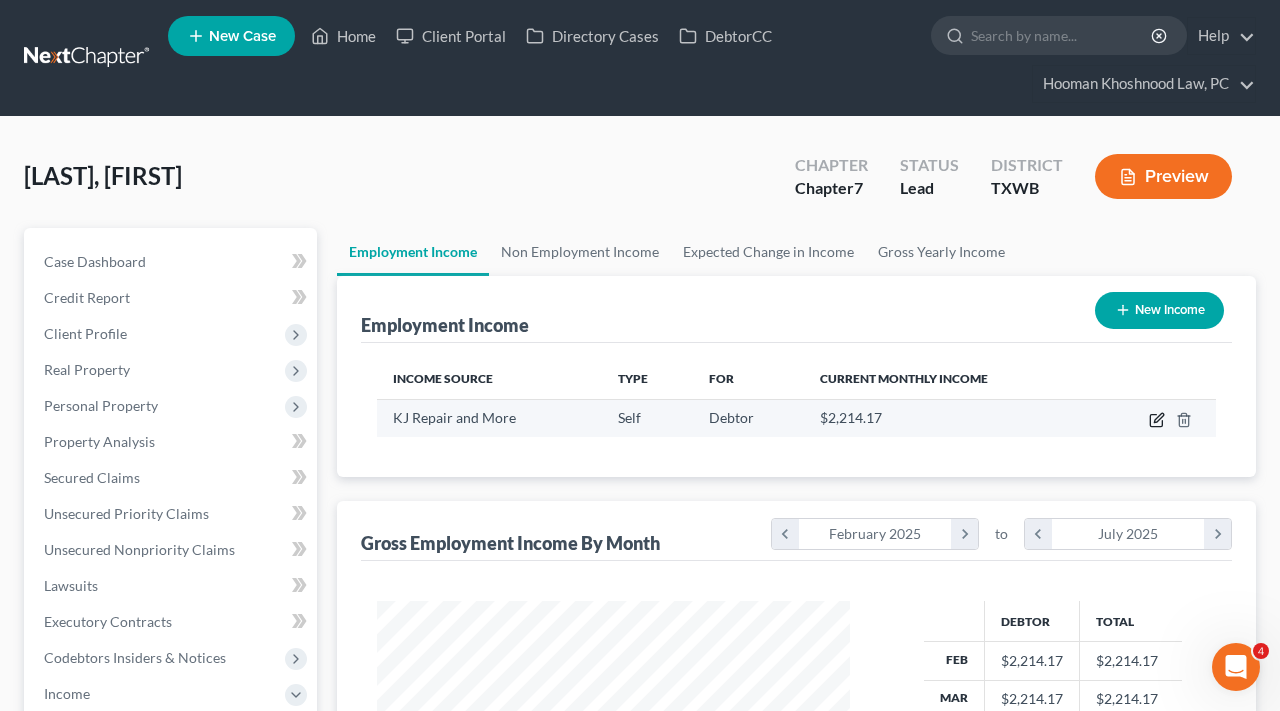 click 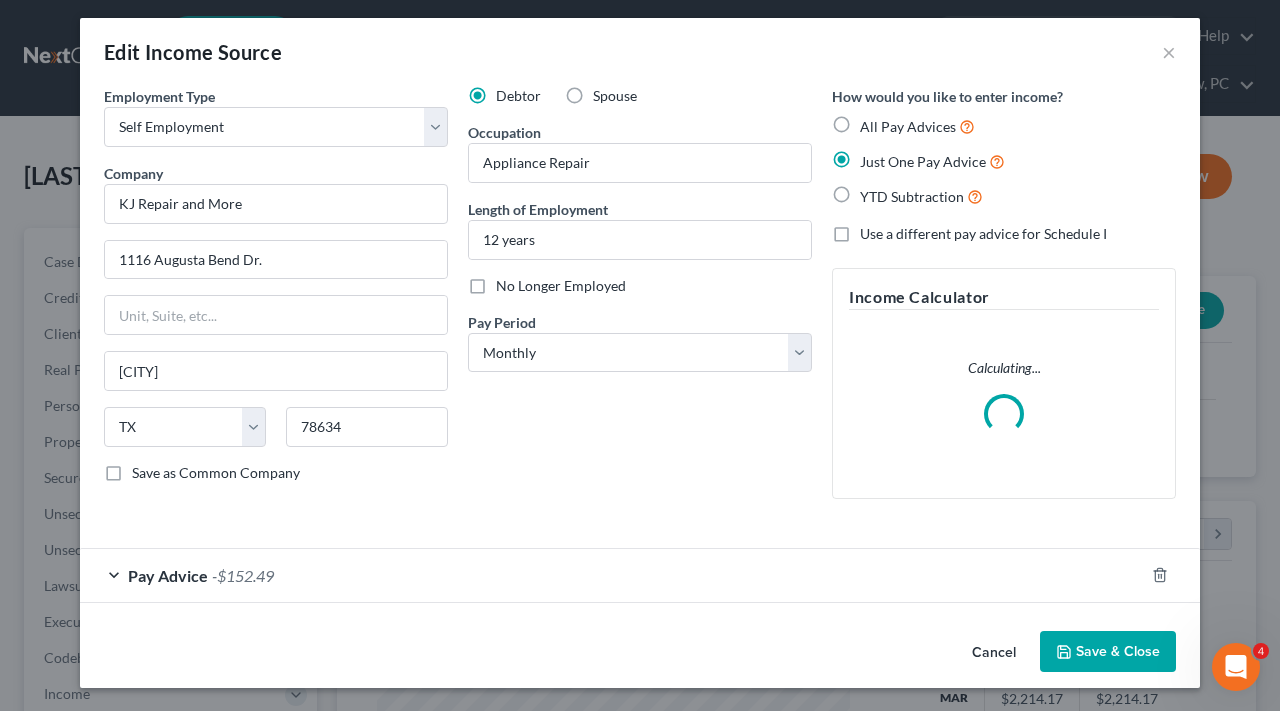 scroll, scrollTop: 5, scrollLeft: 0, axis: vertical 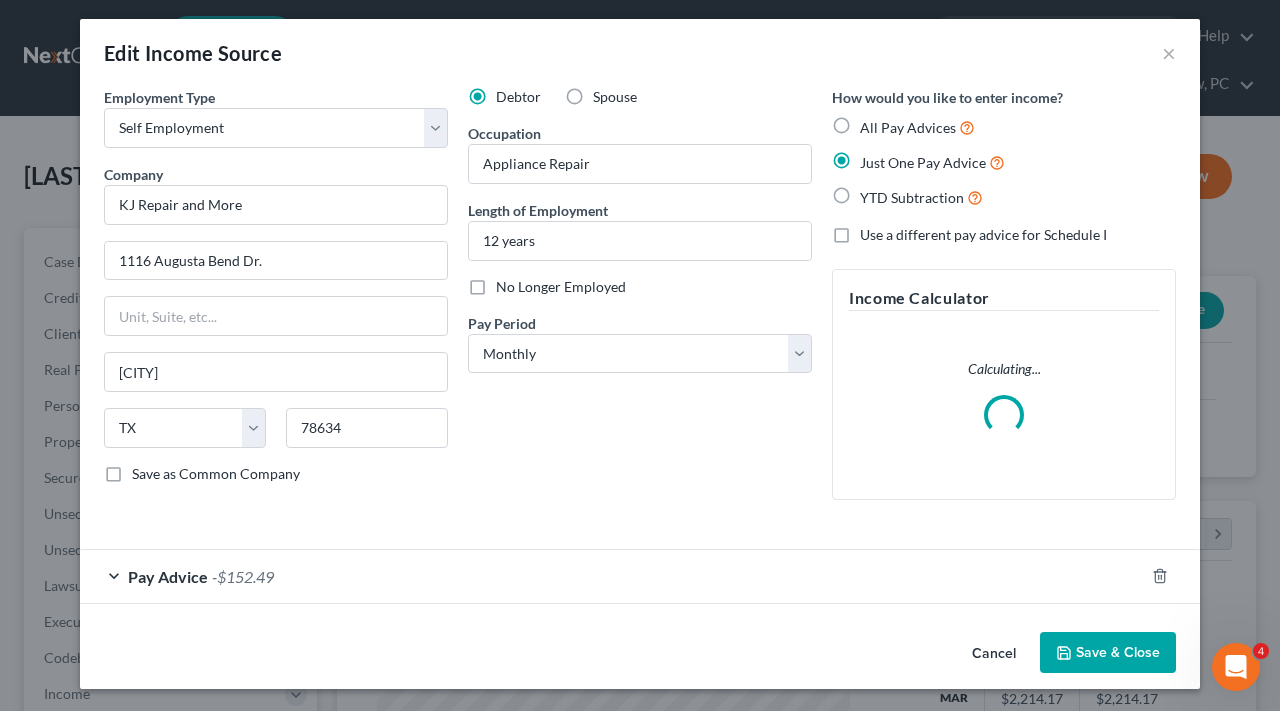 click on "Pay Advice [CURRENCY][AMOUNT]" at bounding box center (612, 576) 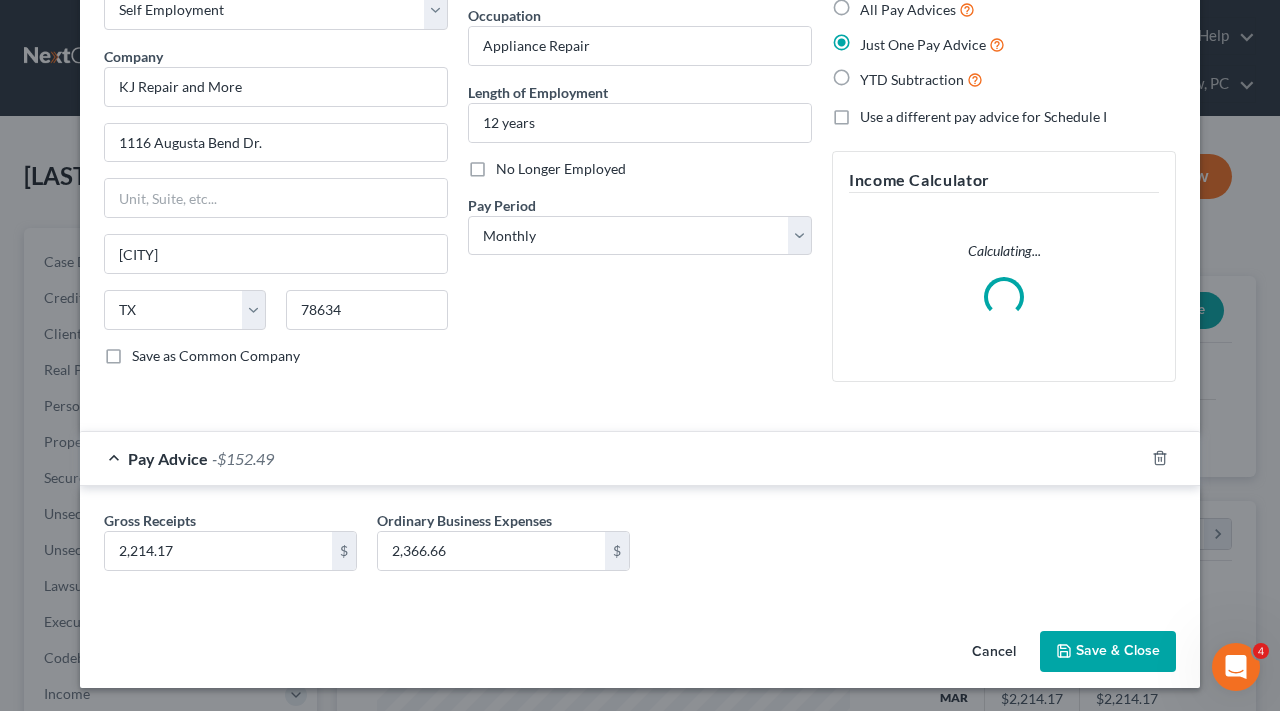 scroll, scrollTop: 121, scrollLeft: 0, axis: vertical 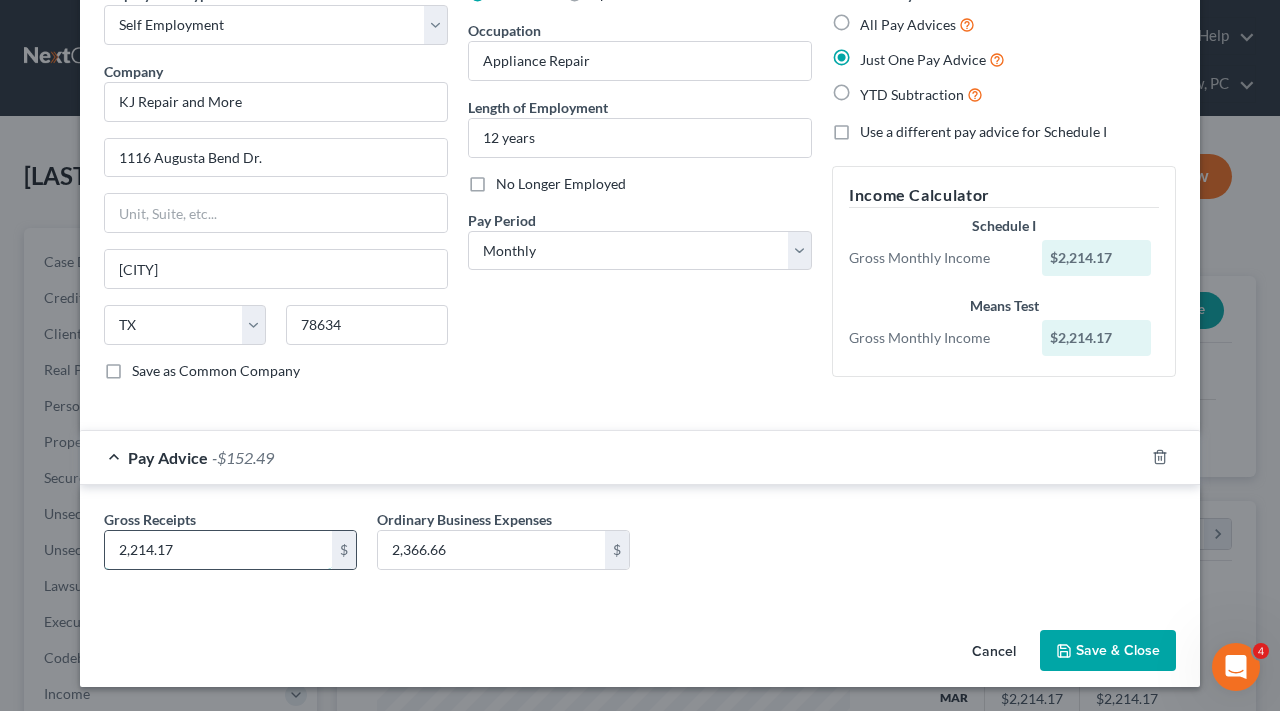 click on "2,214.17" at bounding box center (218, 550) 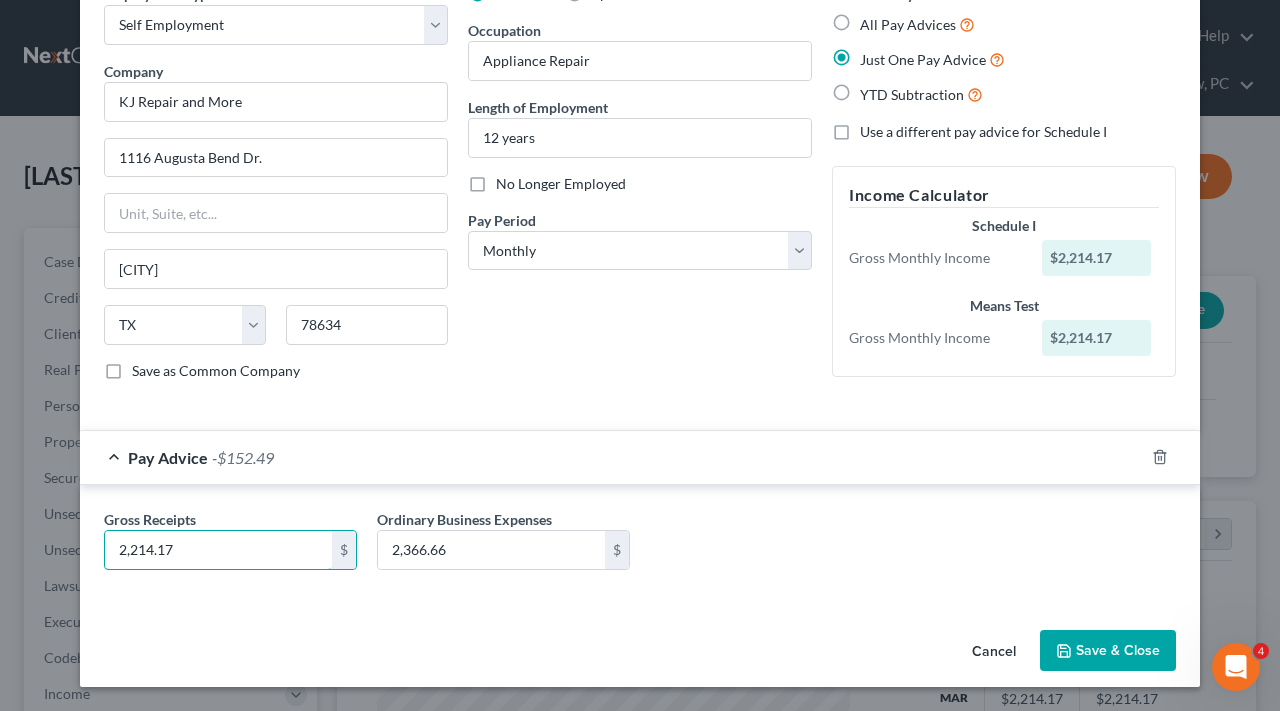 drag, startPoint x: 211, startPoint y: 544, endPoint x: 100, endPoint y: 552, distance: 111.28792 